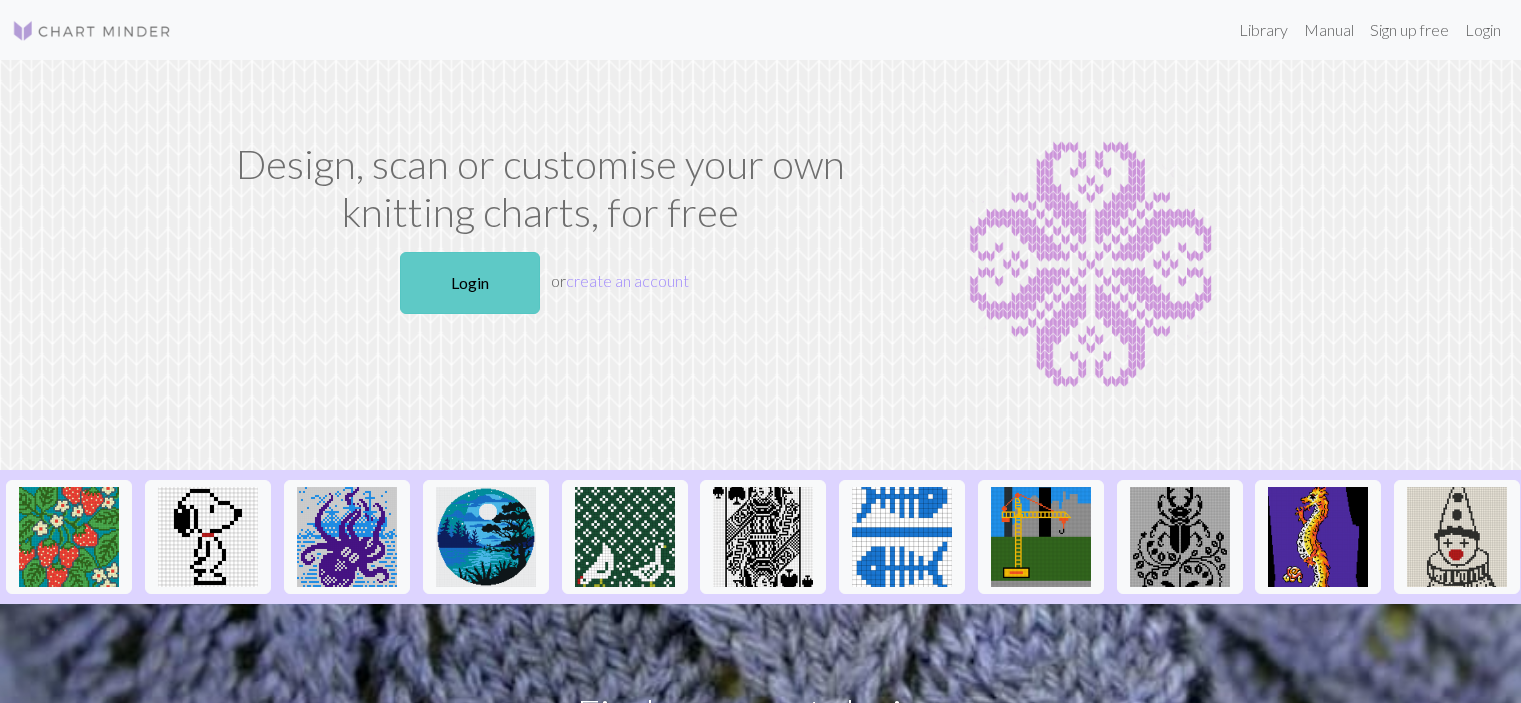scroll, scrollTop: 0, scrollLeft: 0, axis: both 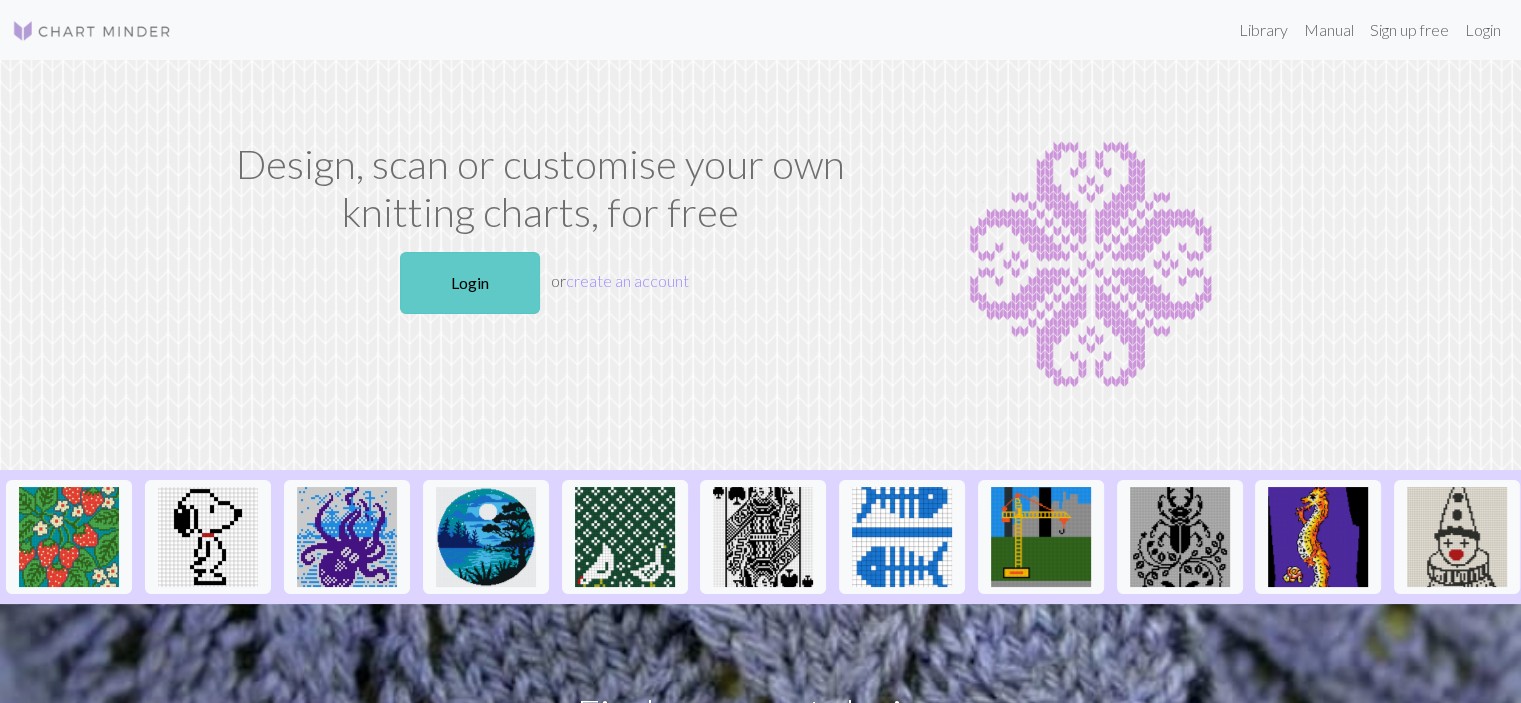 click on "Login" at bounding box center (470, 283) 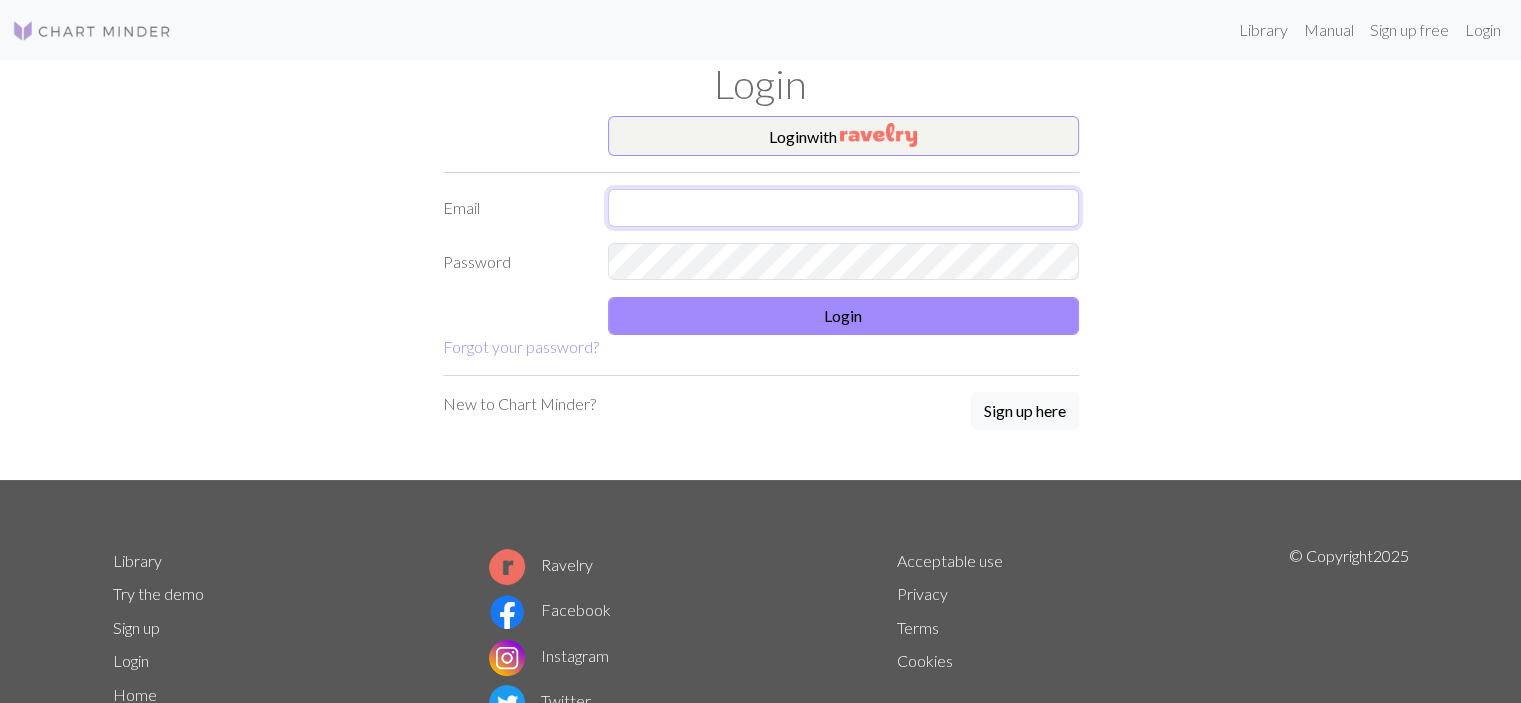 type on "pwrcyc@*****.***" 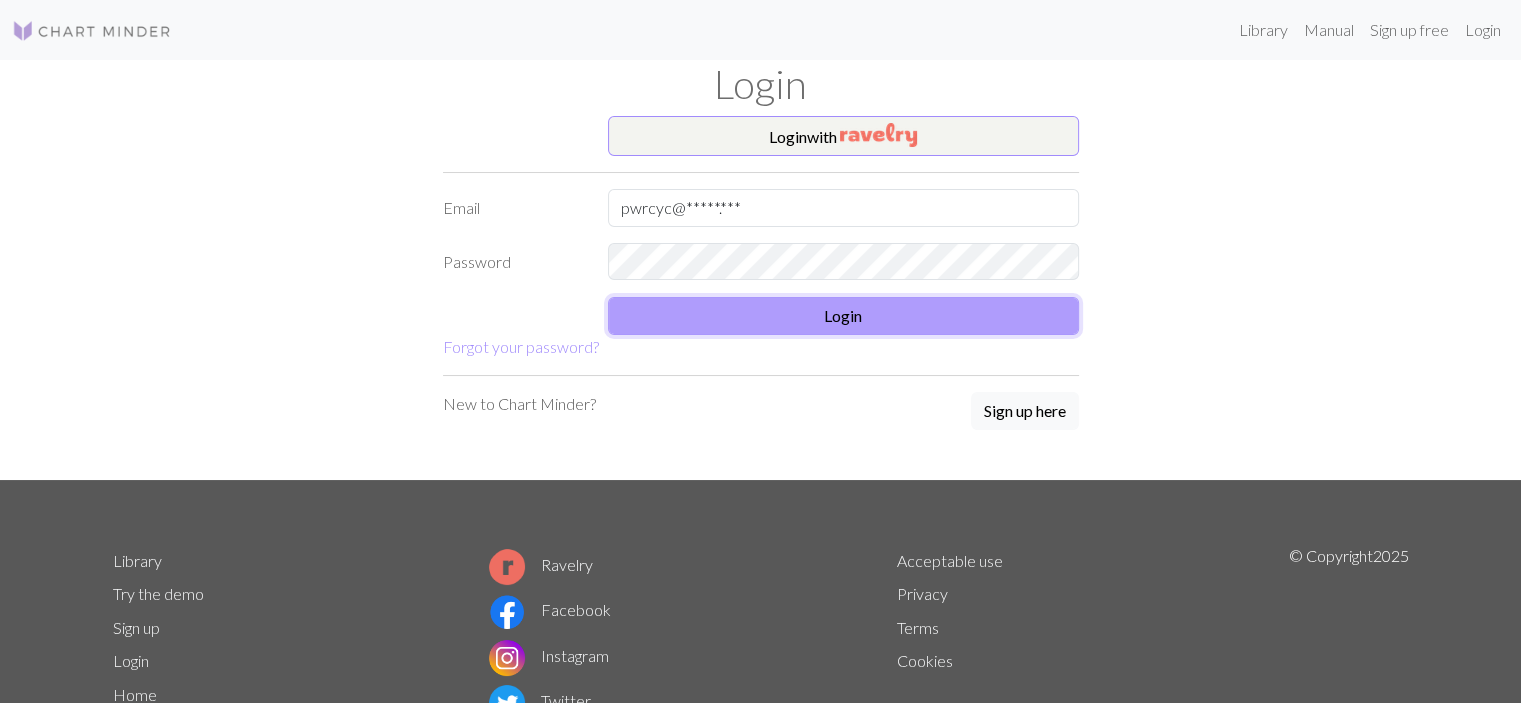click on "Login" at bounding box center [843, 316] 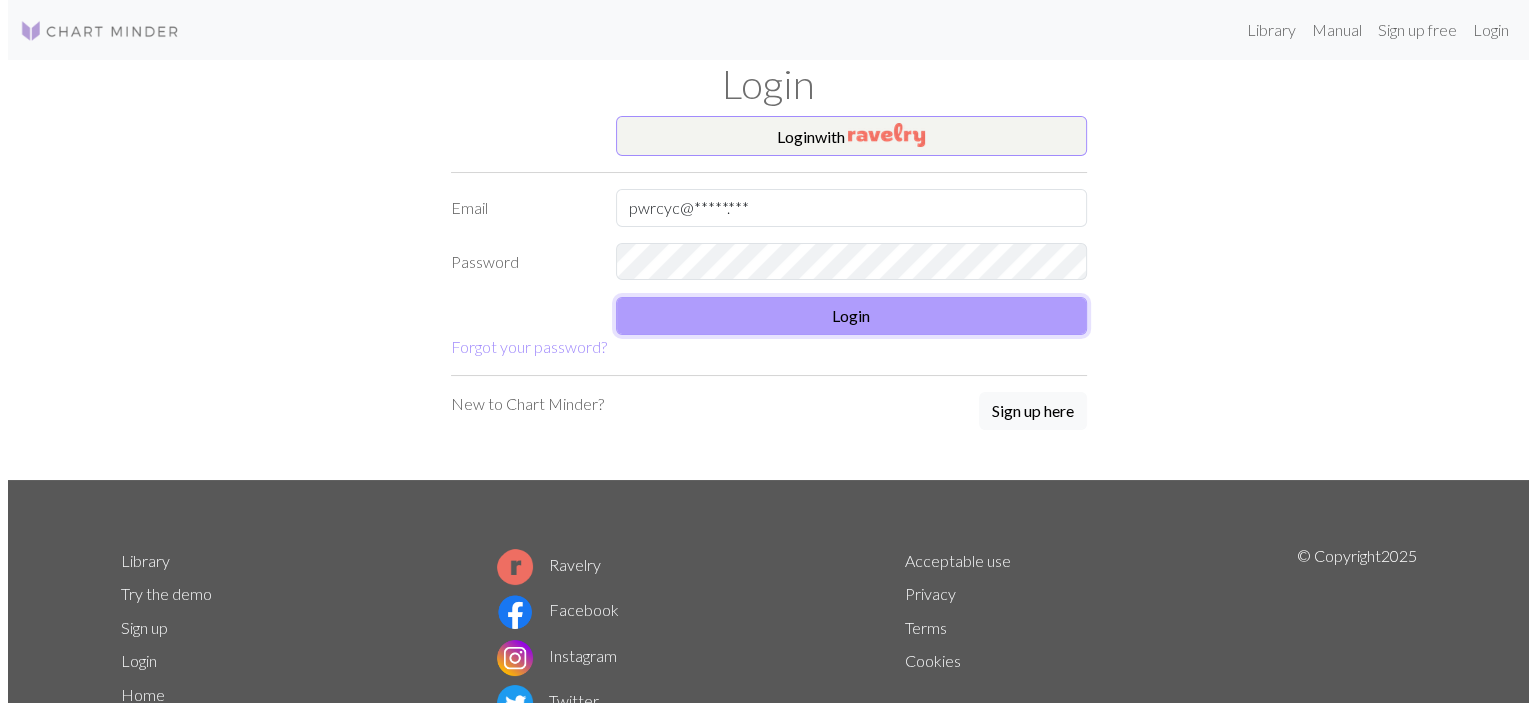 scroll, scrollTop: 0, scrollLeft: 0, axis: both 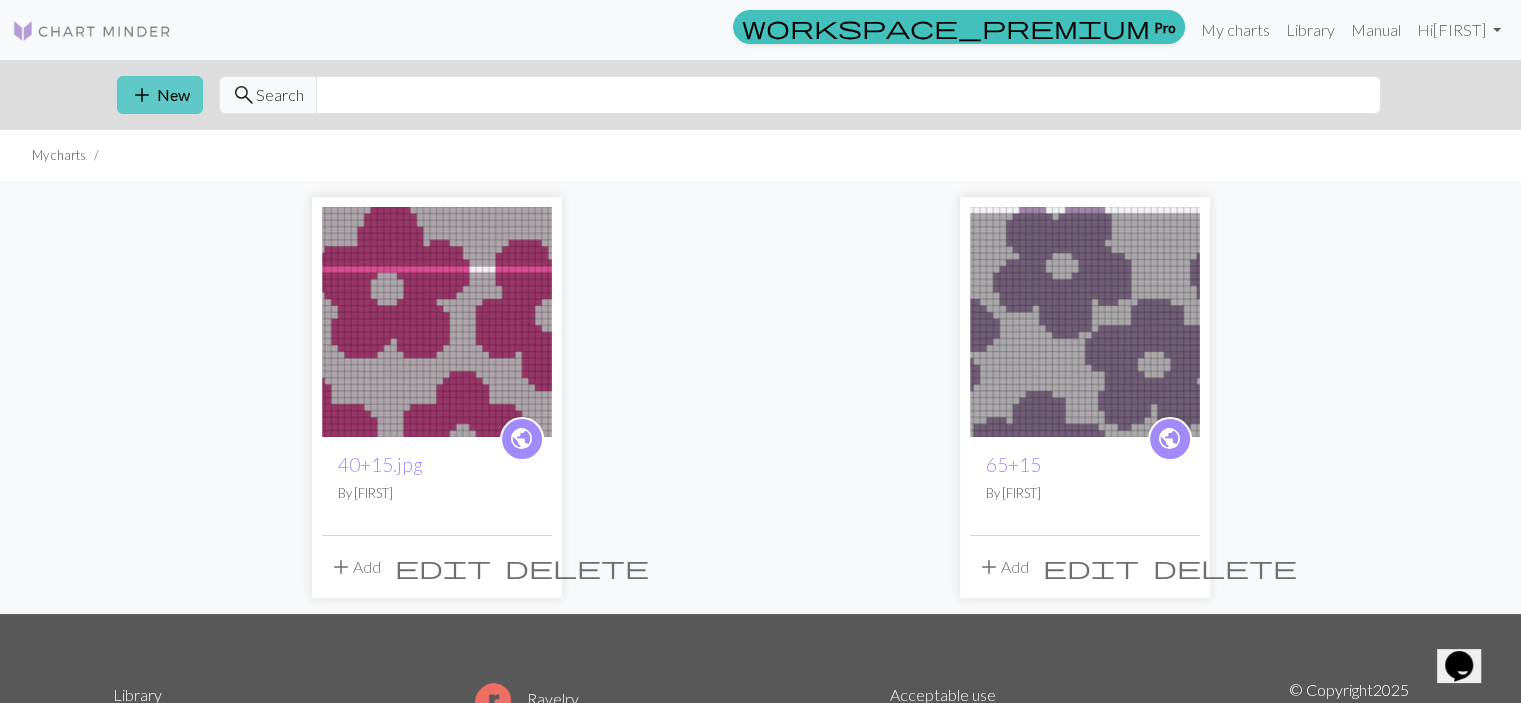 click on "add   New" at bounding box center (160, 95) 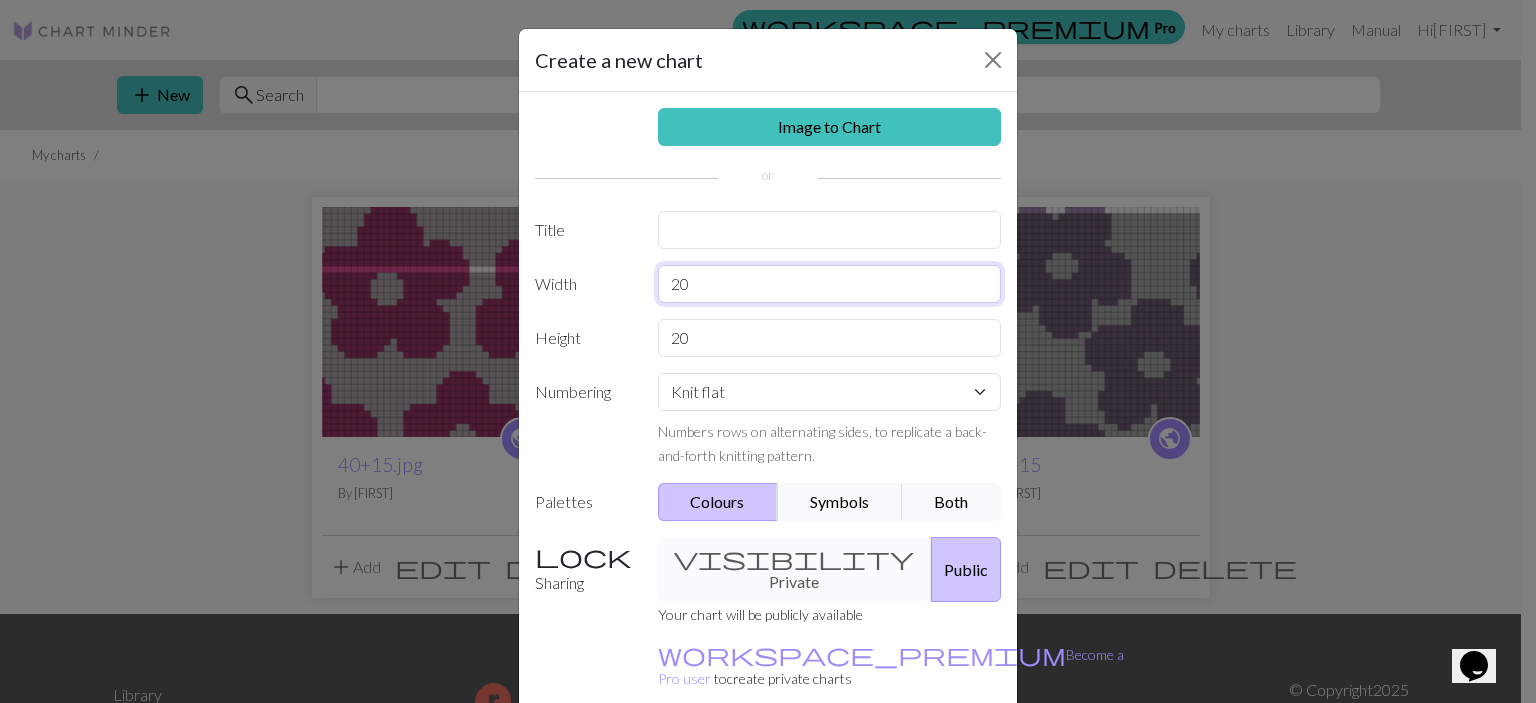 drag, startPoint x: 709, startPoint y: 290, endPoint x: 643, endPoint y: 291, distance: 66.007576 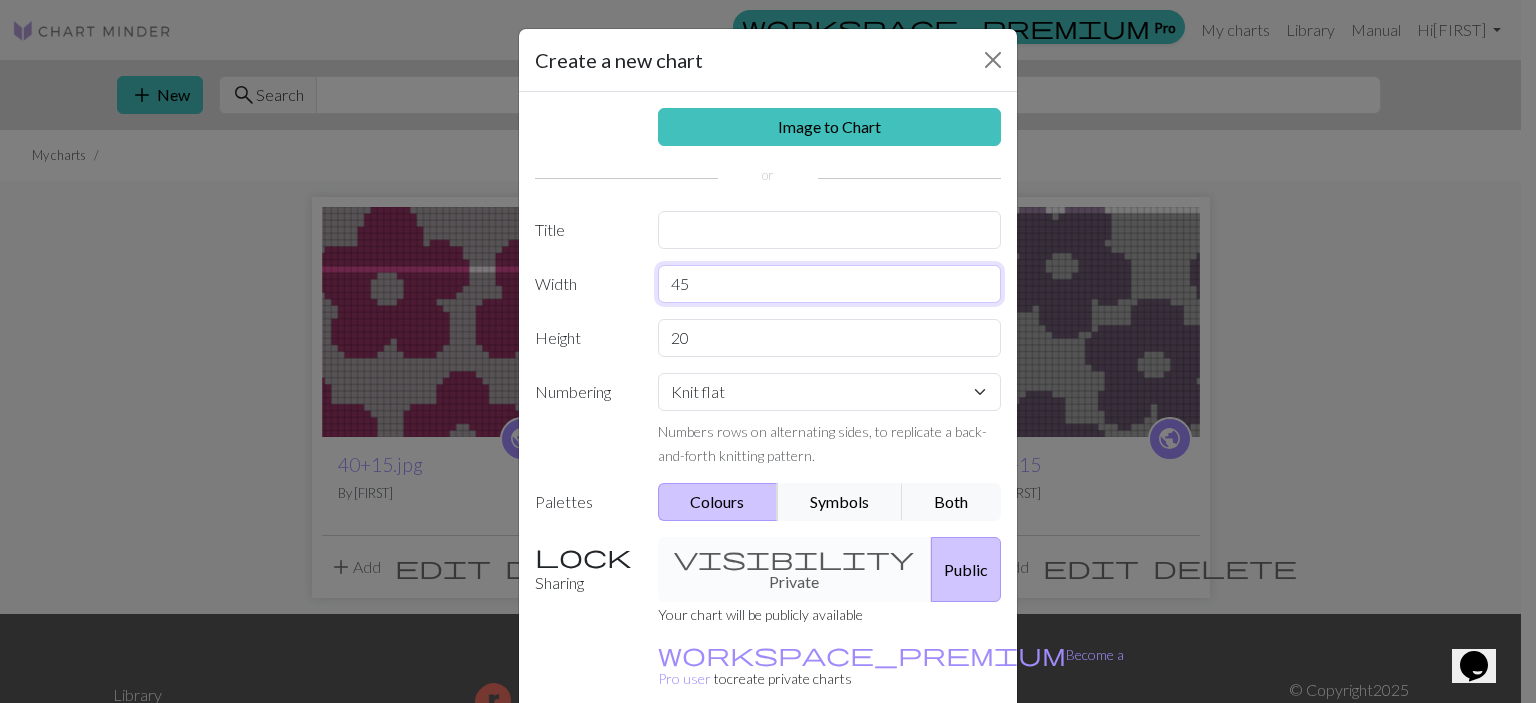 type on "45" 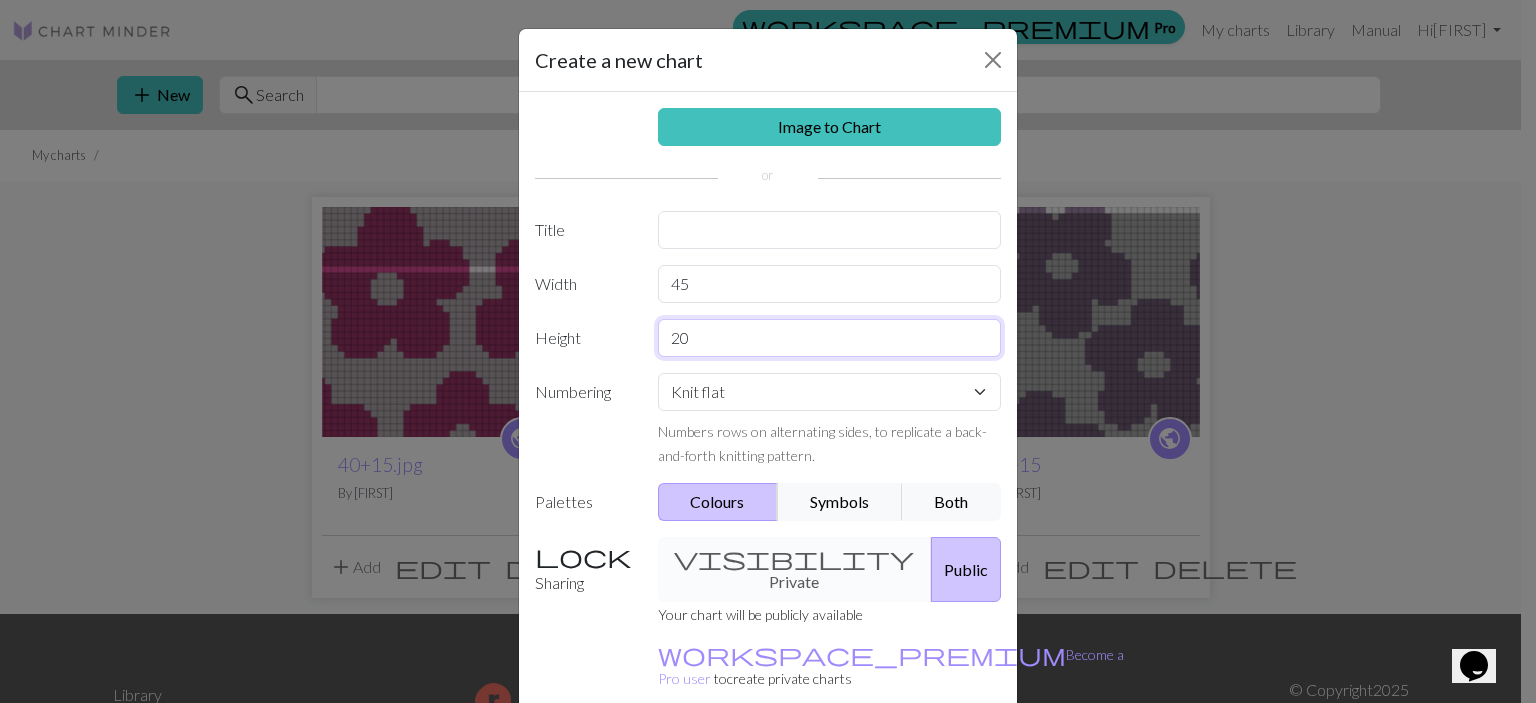 drag, startPoint x: 683, startPoint y: 343, endPoint x: 644, endPoint y: 334, distance: 40.024994 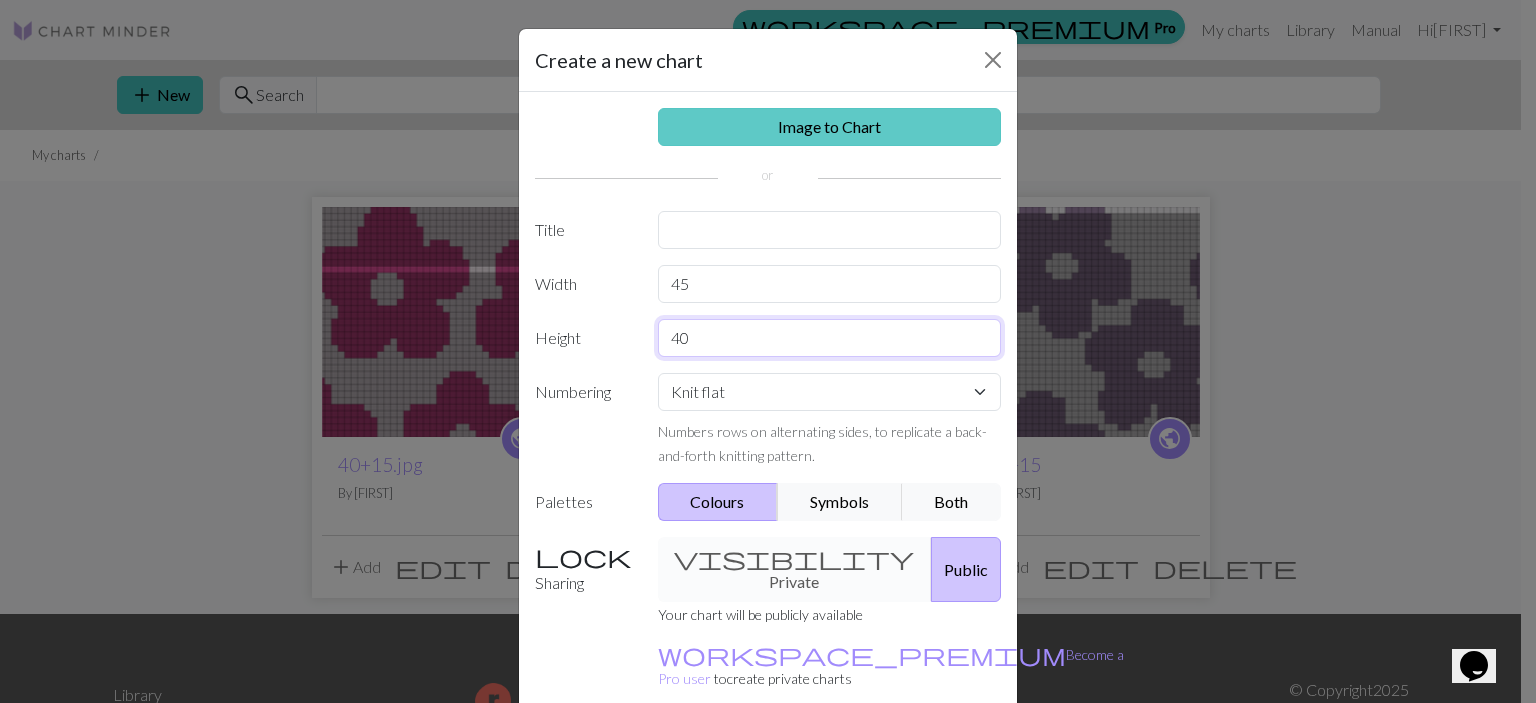 type on "40" 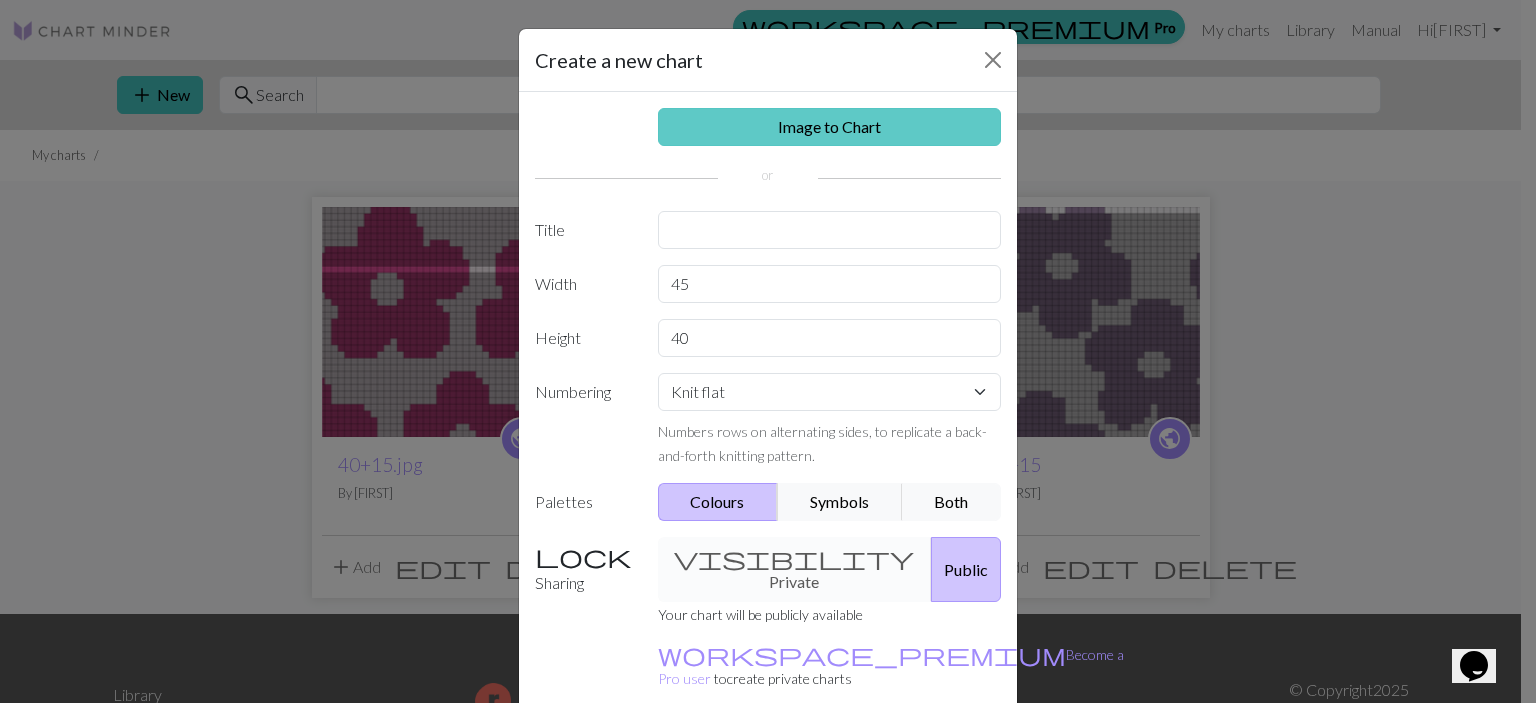 click on "Image to Chart" at bounding box center (830, 127) 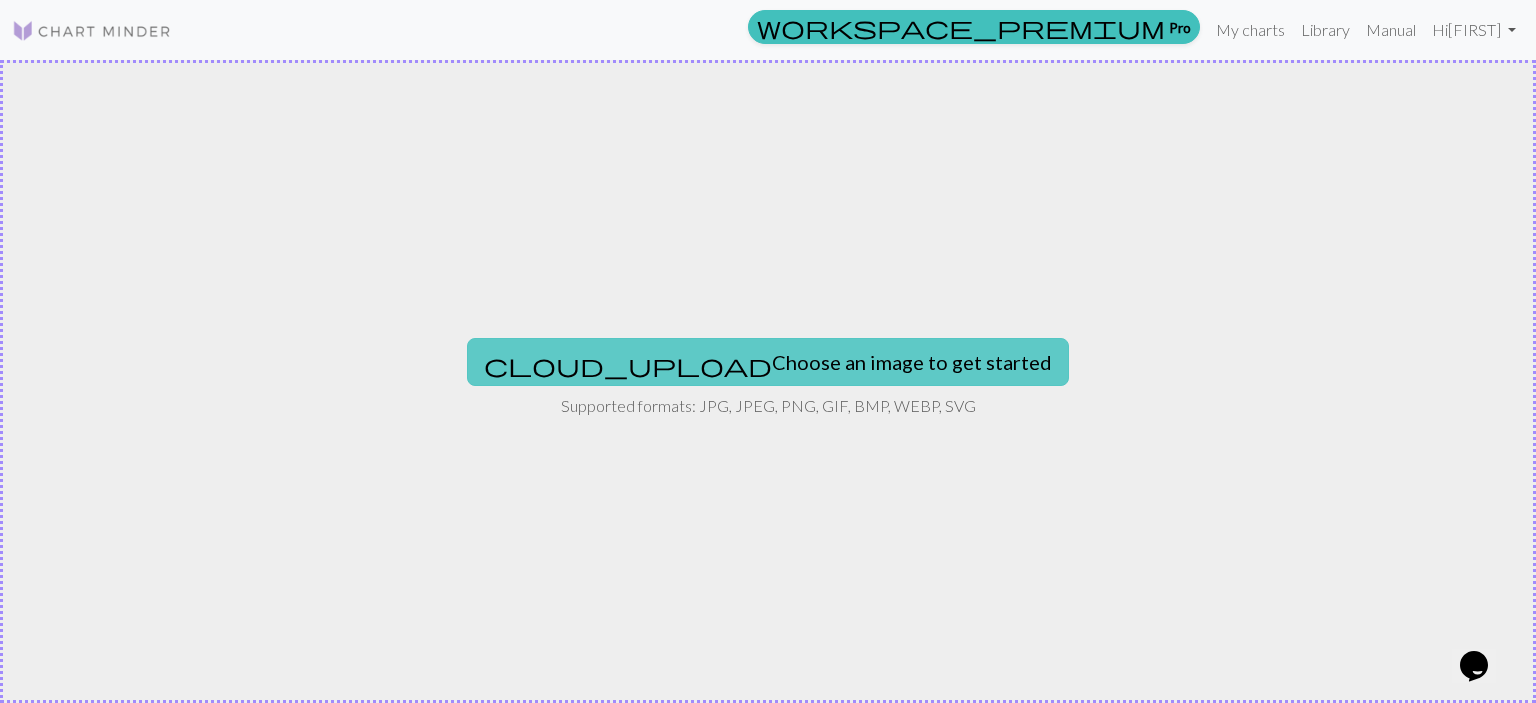 click on "cloud_upload  Choose an image to get started" at bounding box center (768, 362) 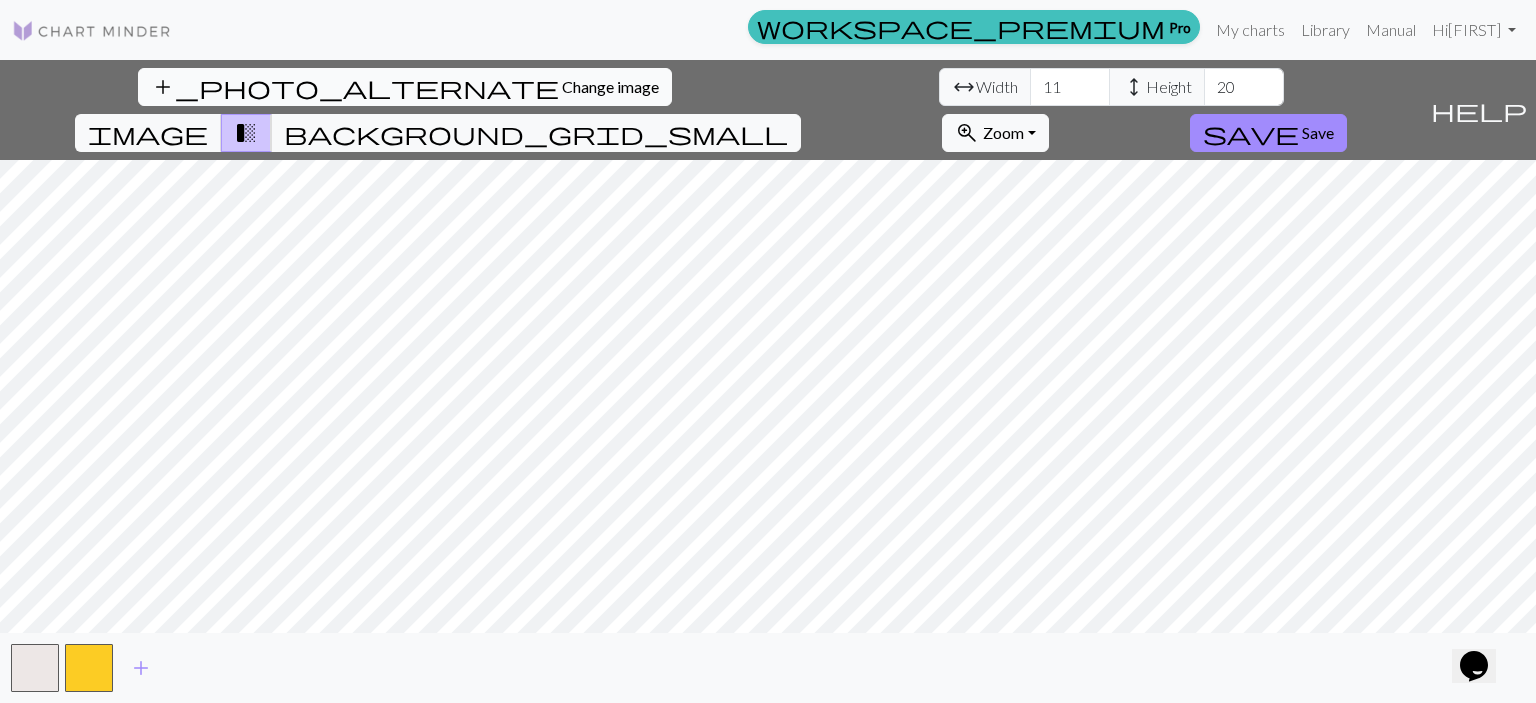 click on "add_photo_alternate   Change image" at bounding box center [405, 87] 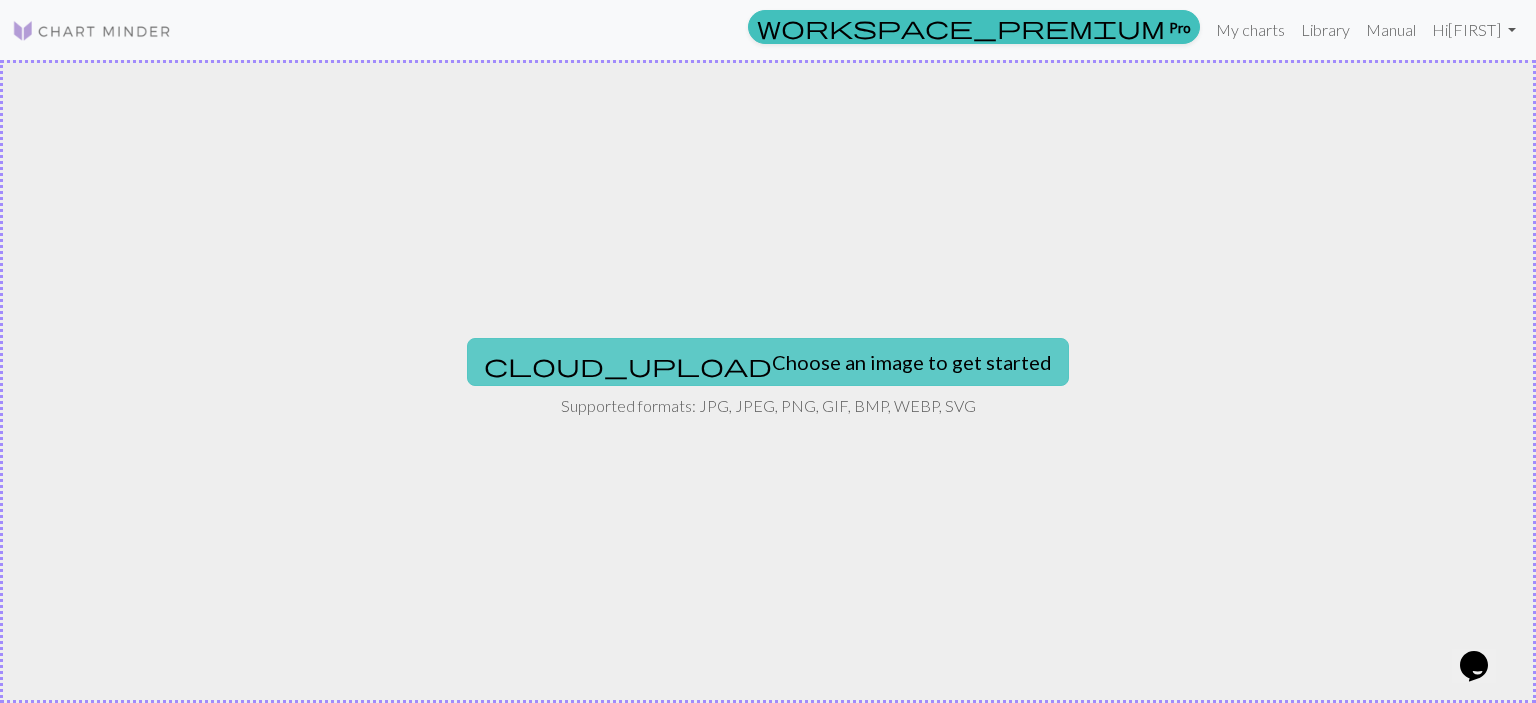 click on "cloud_upload  Choose an image to get started" at bounding box center [768, 362] 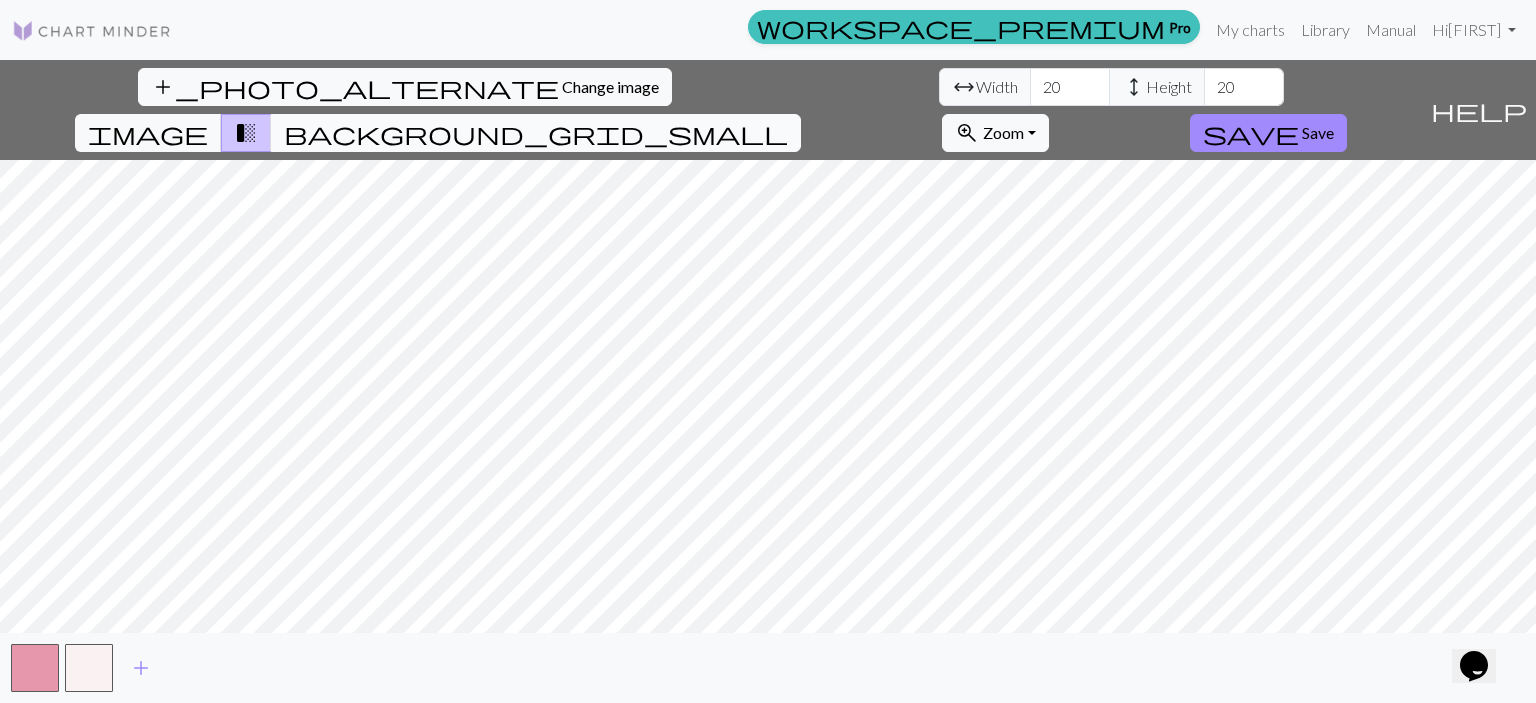 click on "background_grid_small" at bounding box center [536, 133] 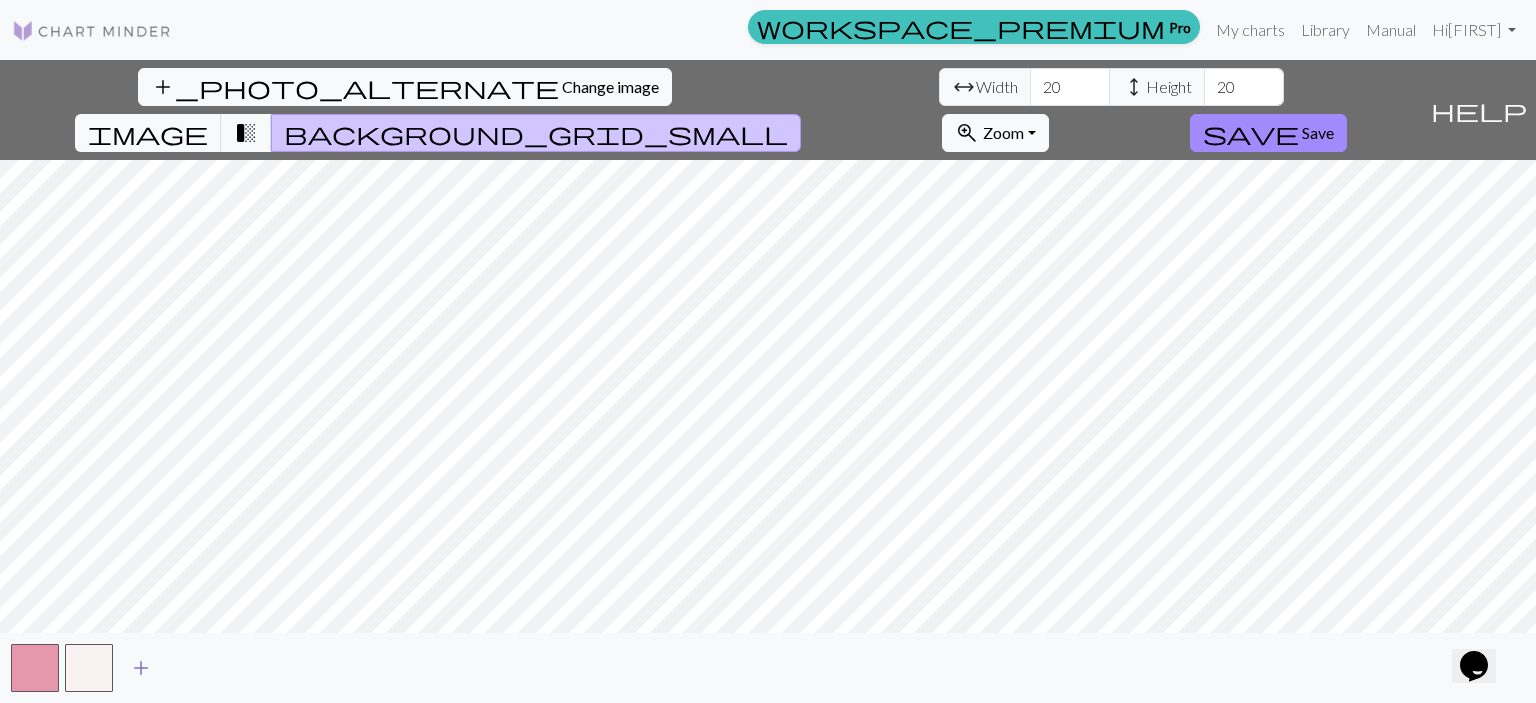 click on "add" at bounding box center [141, 668] 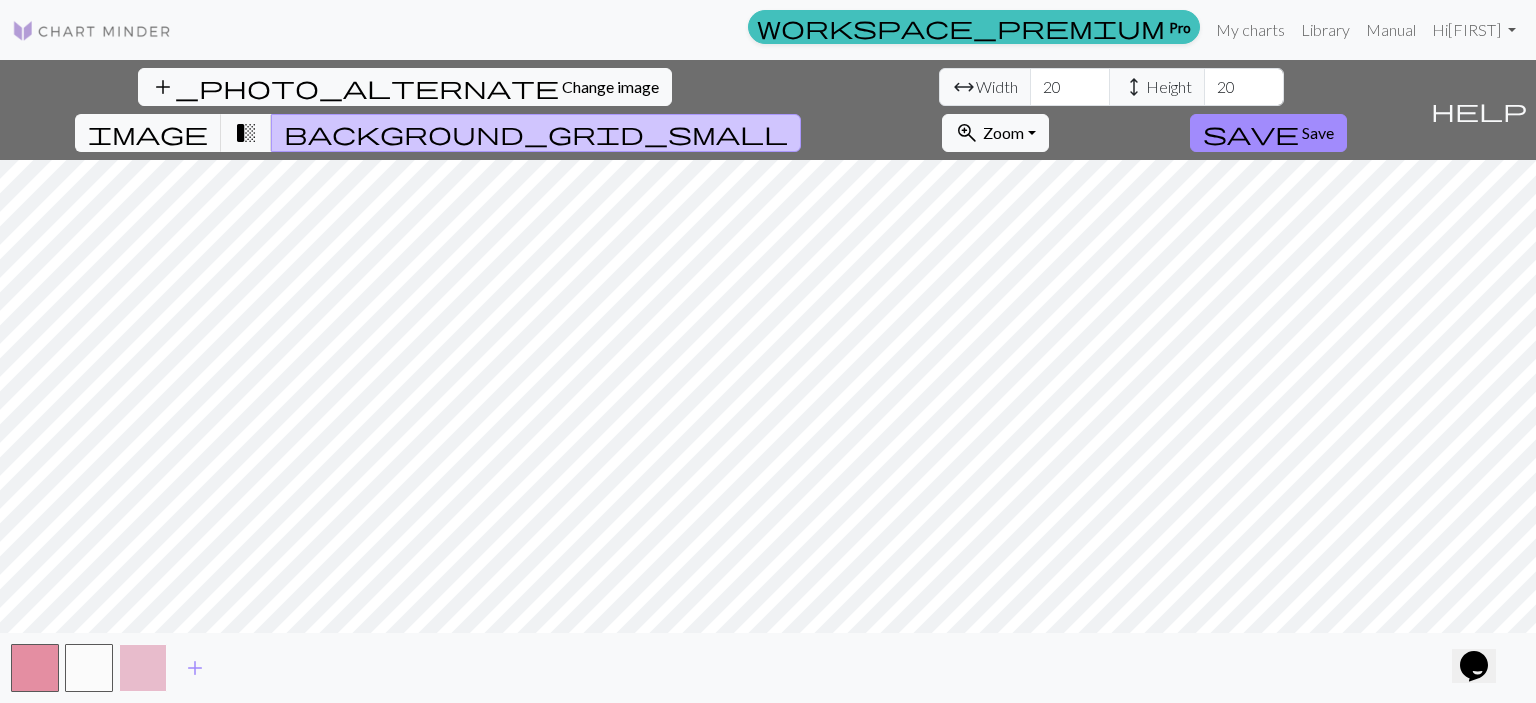 click at bounding box center [143, 668] 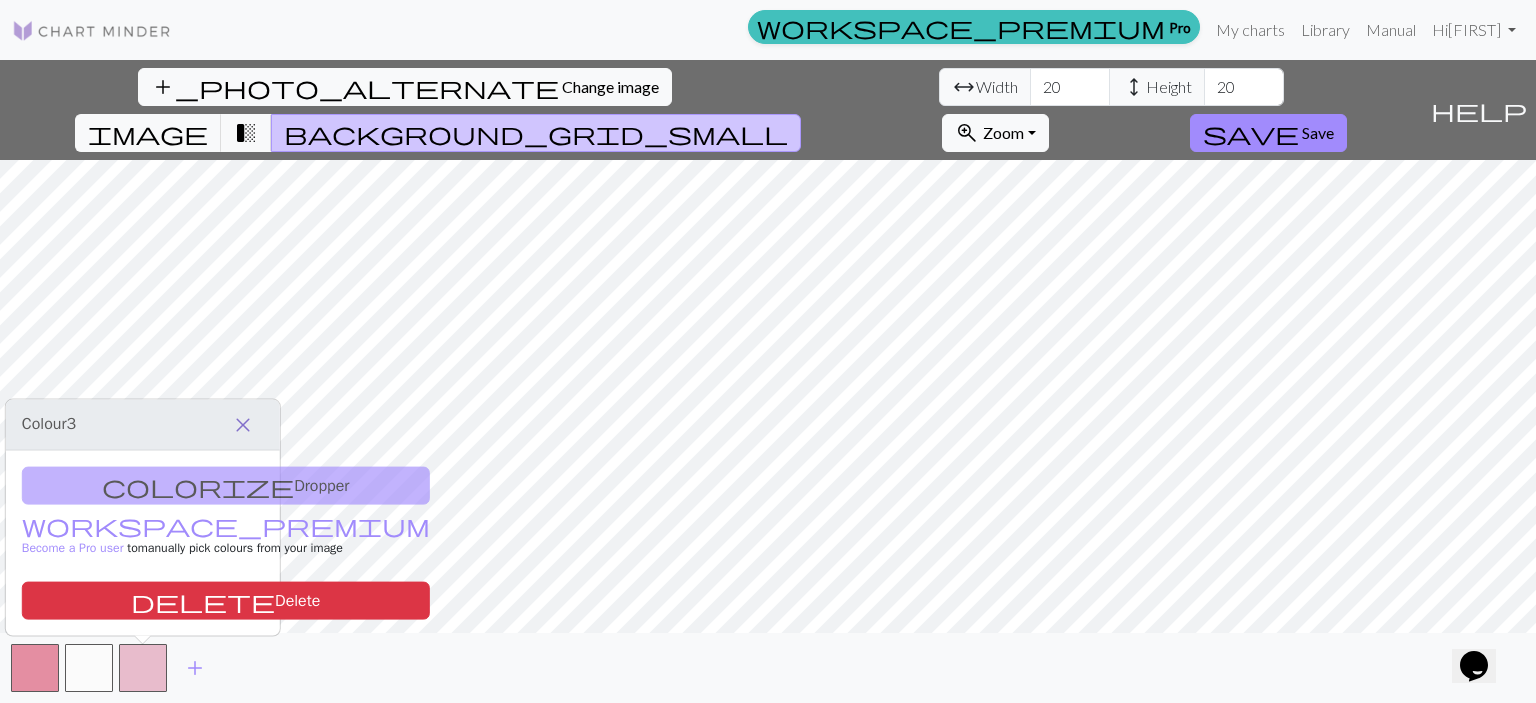 click on "close" at bounding box center (243, 425) 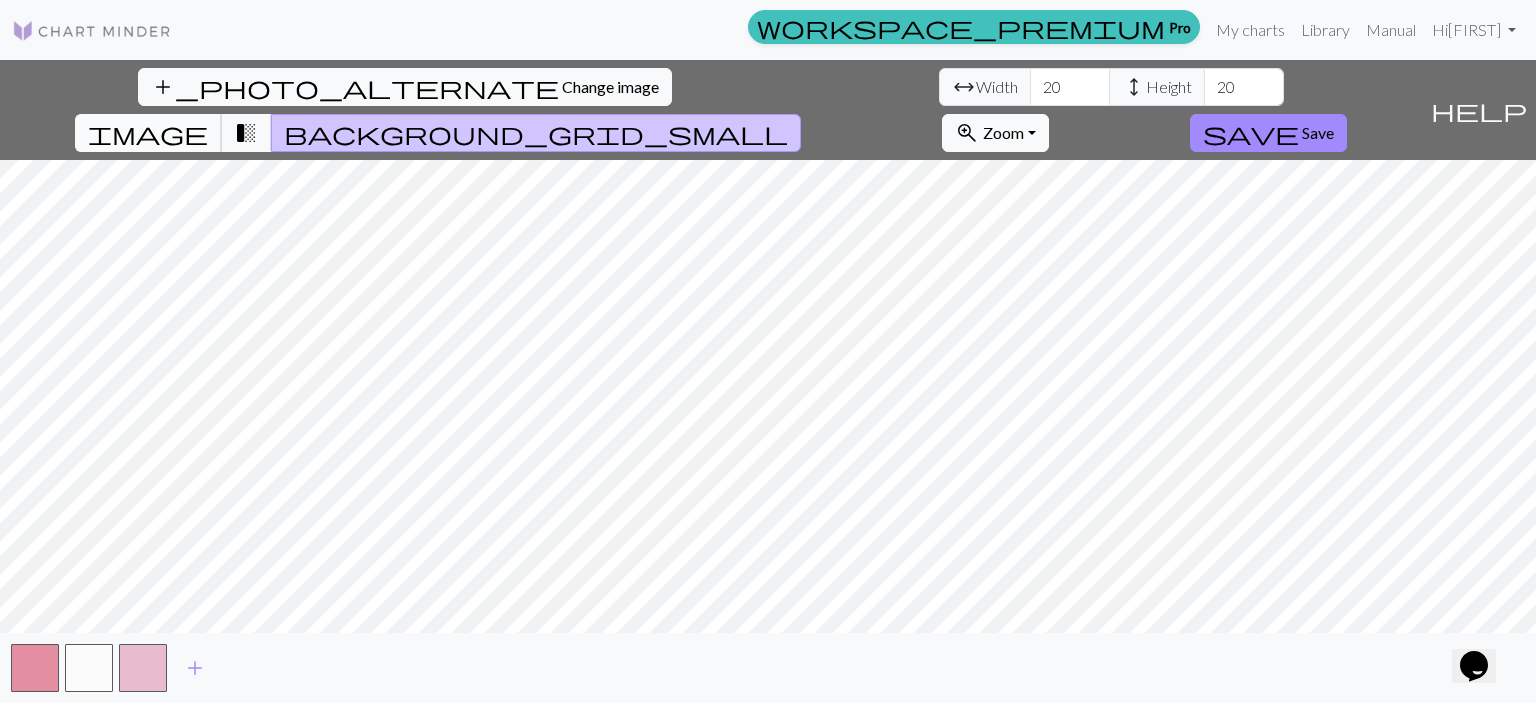 click on "image" at bounding box center [148, 133] 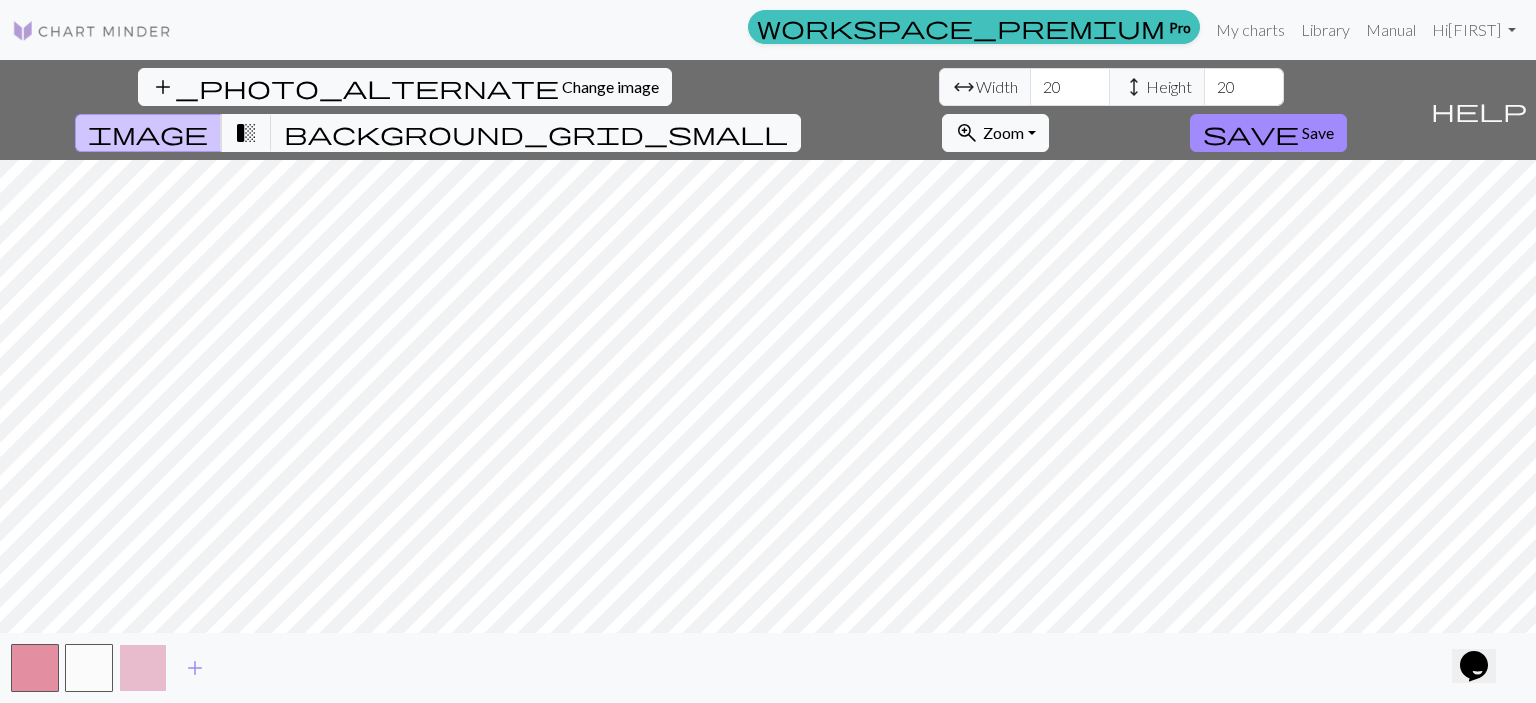 click at bounding box center [143, 668] 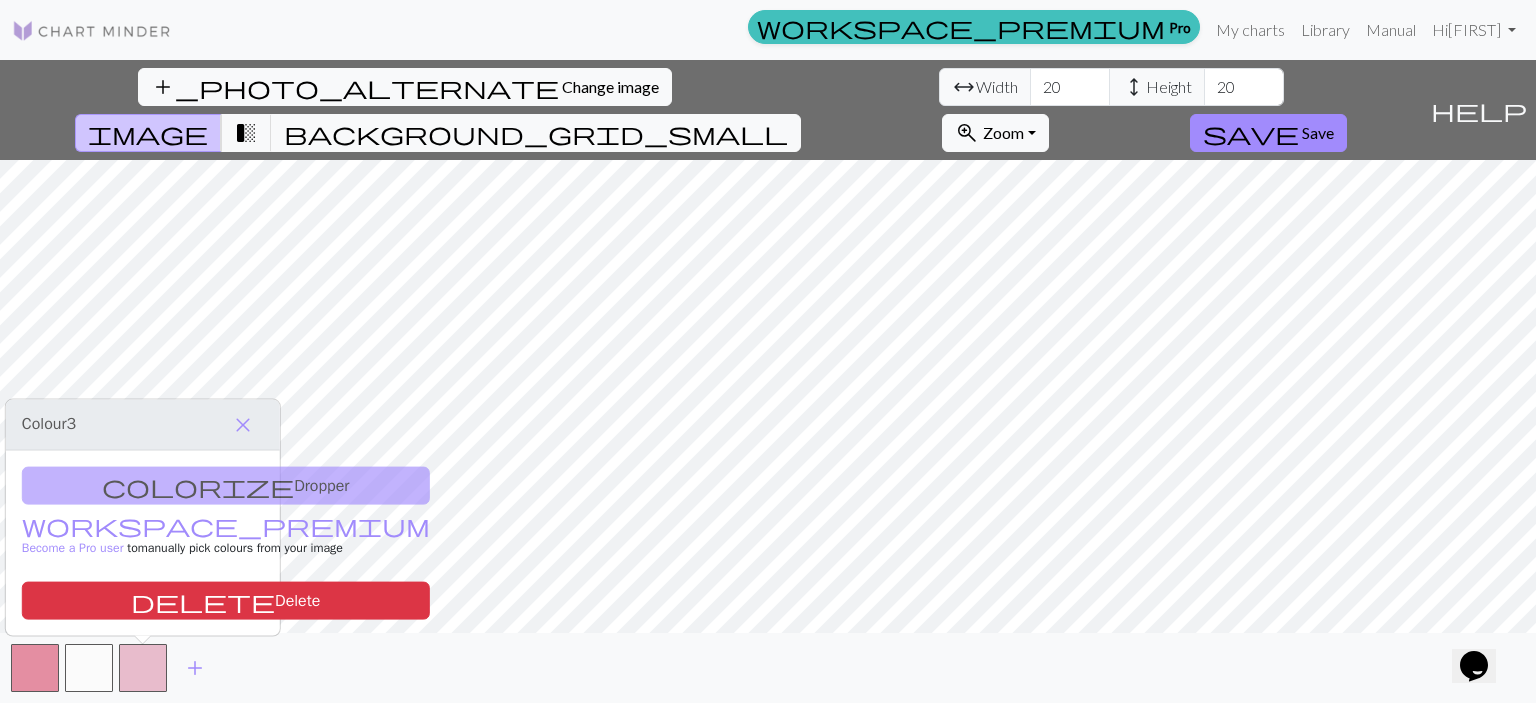 click on "colorize Dropper workspace_premium Become a Pro user   to  manually pick colours from your image delete Delete" at bounding box center (143, 543) 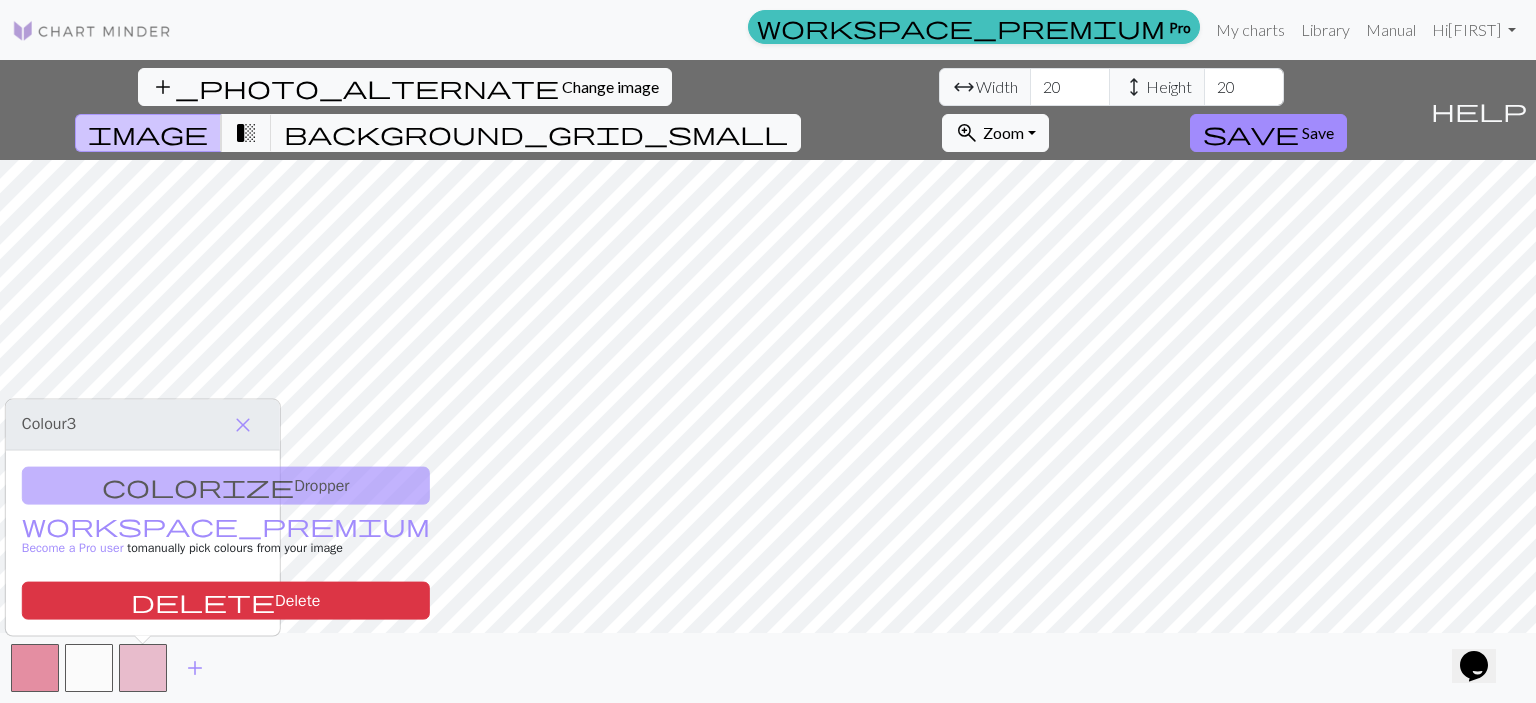 click on "colorize Dropper workspace_premium Become a Pro user   to  manually pick colours from your image delete Delete" at bounding box center (143, 543) 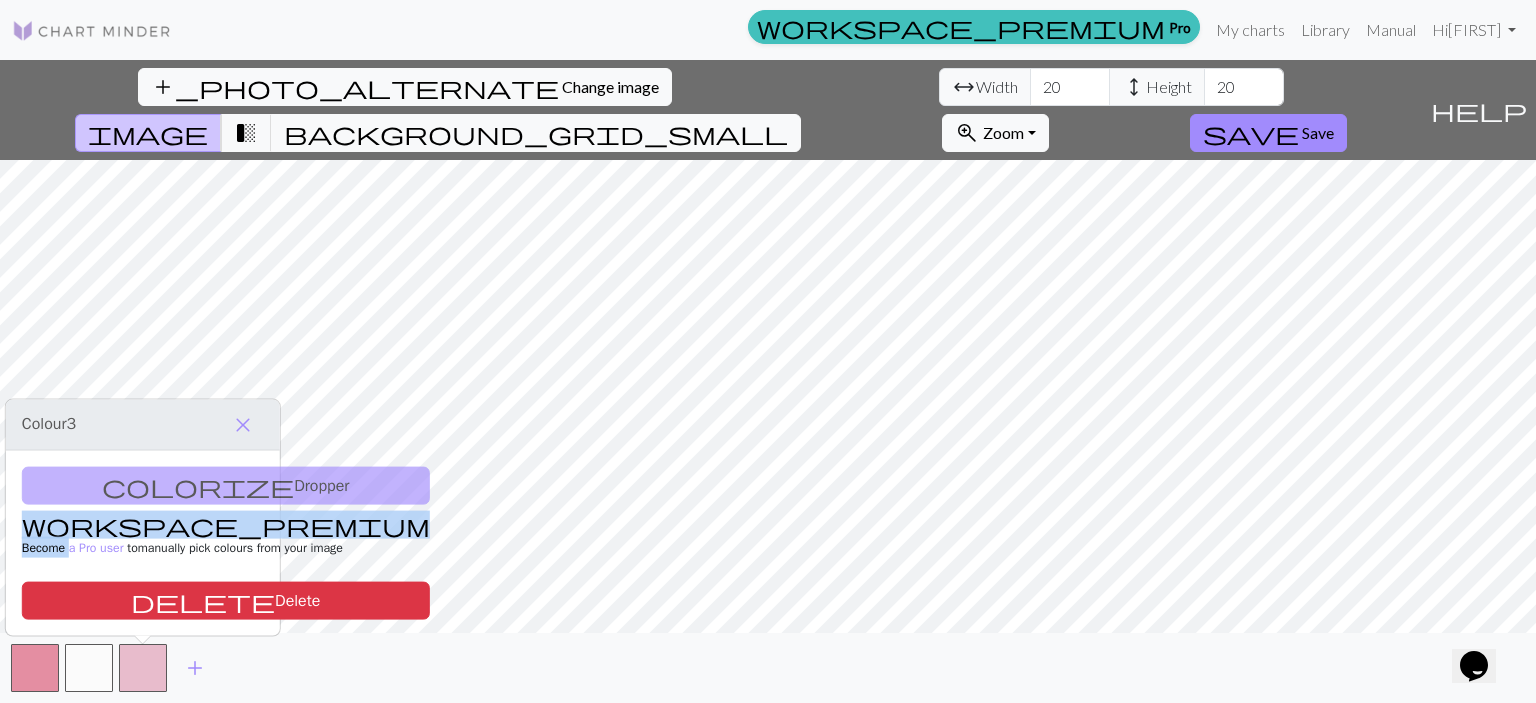 click on "colorize Dropper workspace_premium Become a Pro user   to  manually pick colours from your image delete Delete" at bounding box center (143, 543) 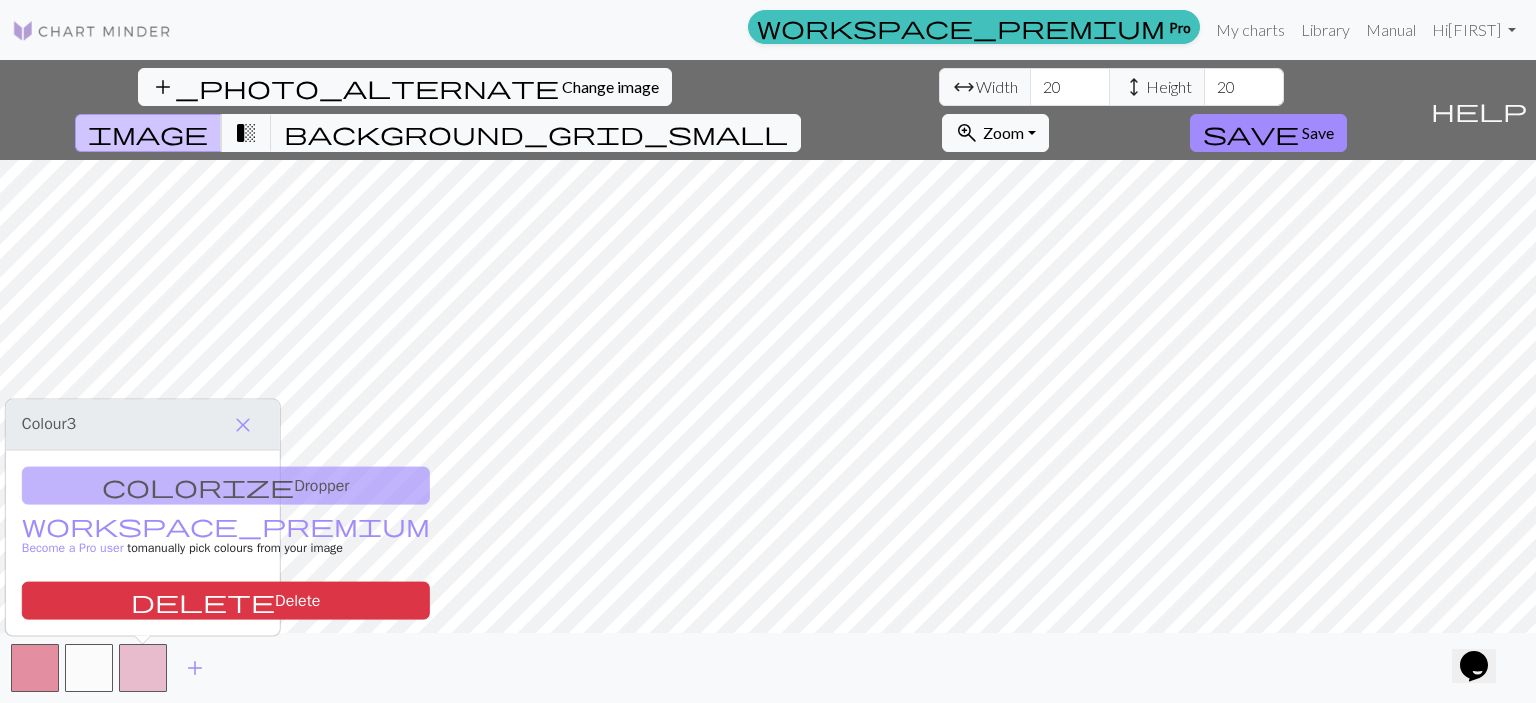 click on "colorize Dropper workspace_premium Become a Pro user   to  manually pick colours from your image delete Delete" at bounding box center (143, 543) 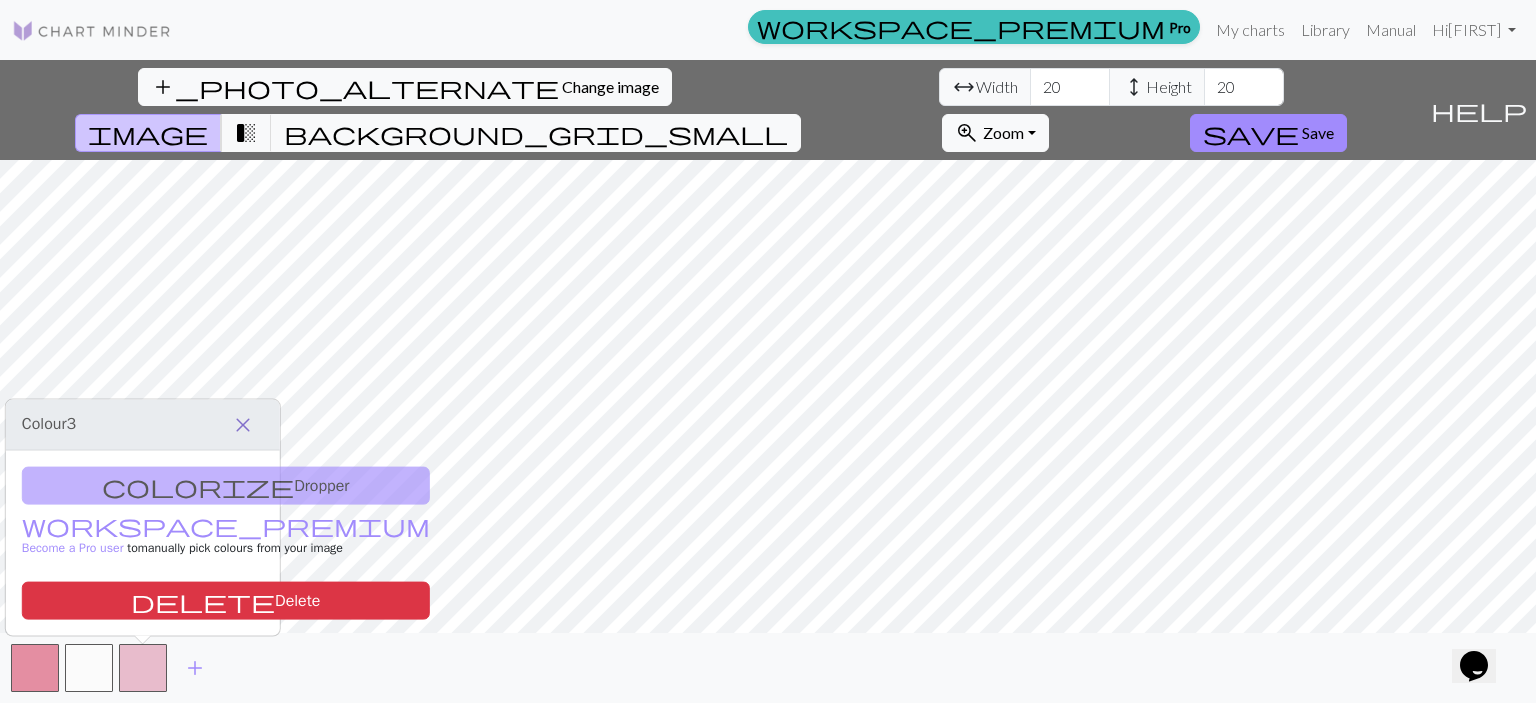 click on "close" at bounding box center (243, 425) 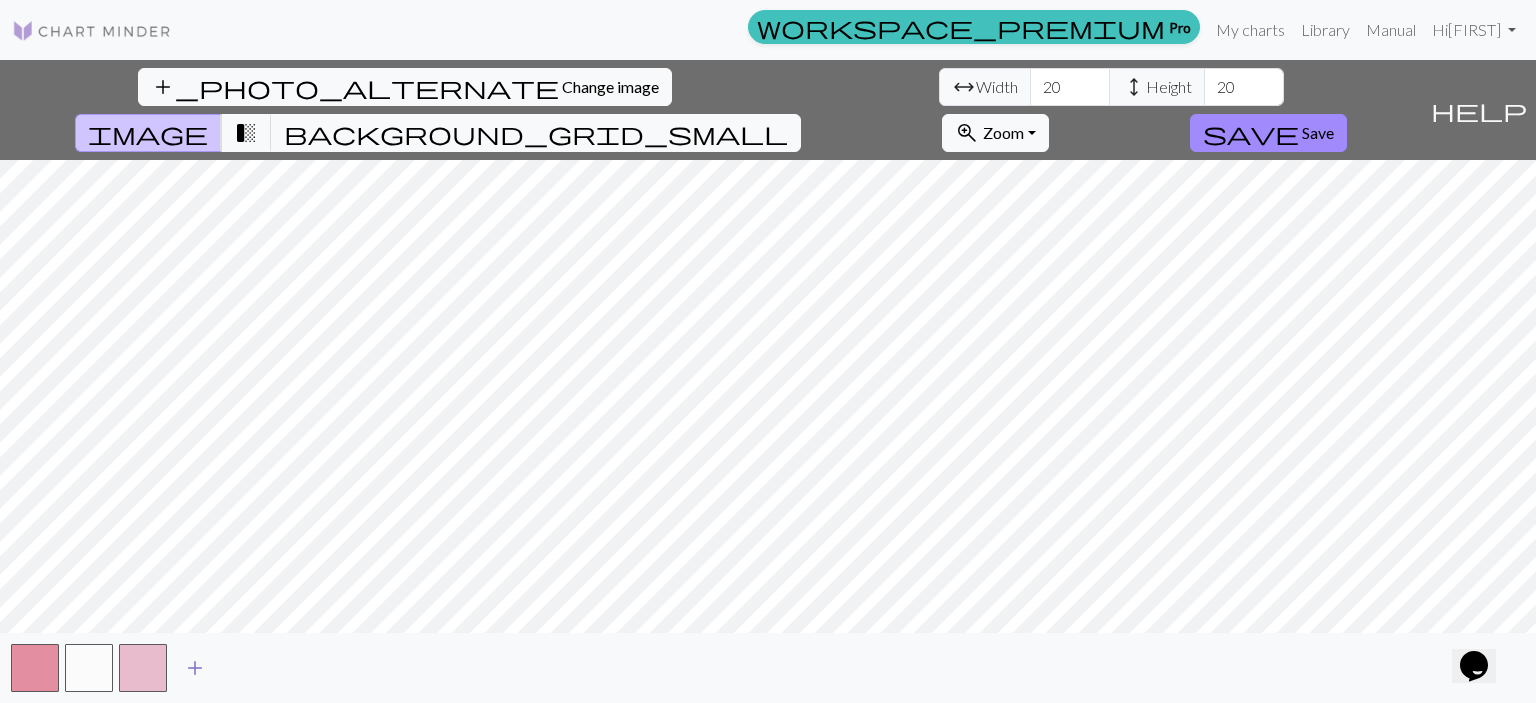click on "add" at bounding box center [195, 668] 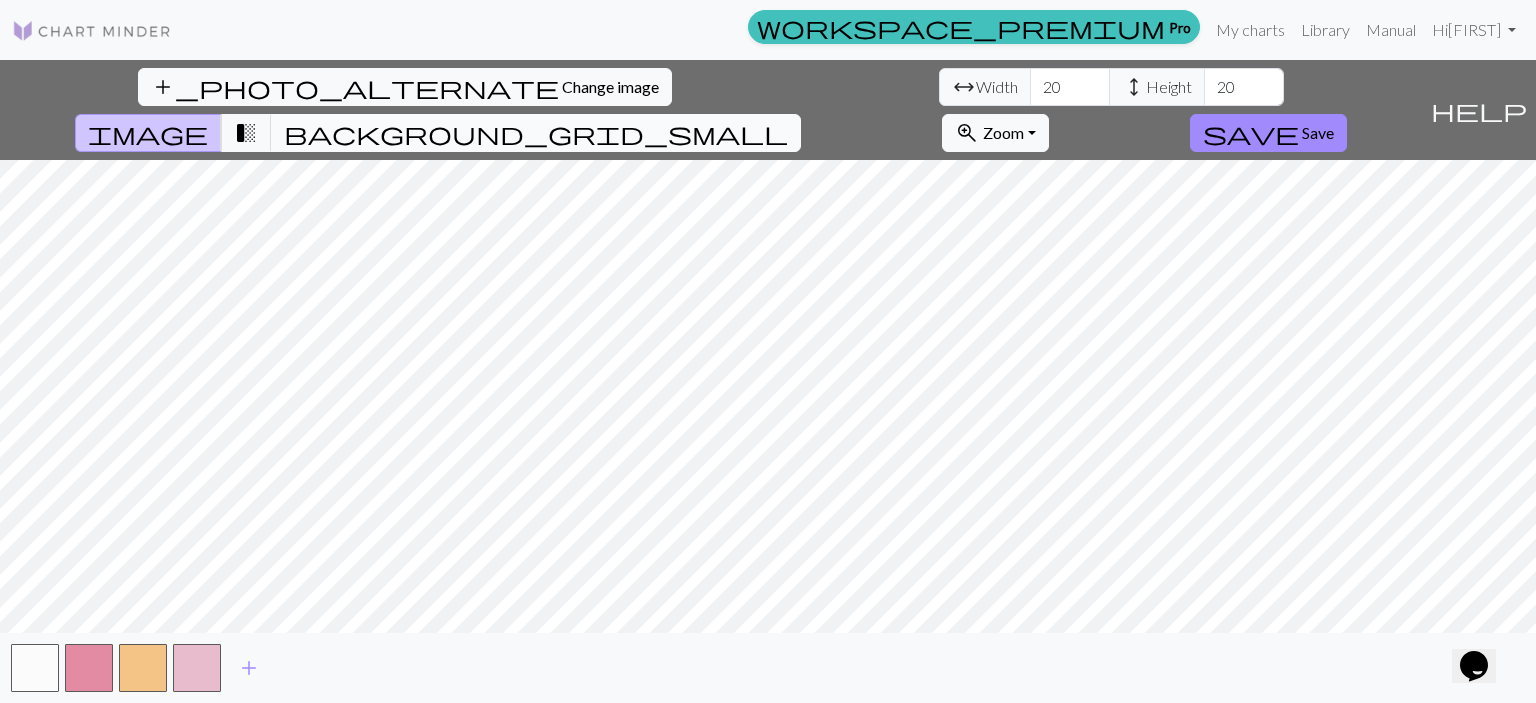 click on "background_grid_small" at bounding box center (536, 133) 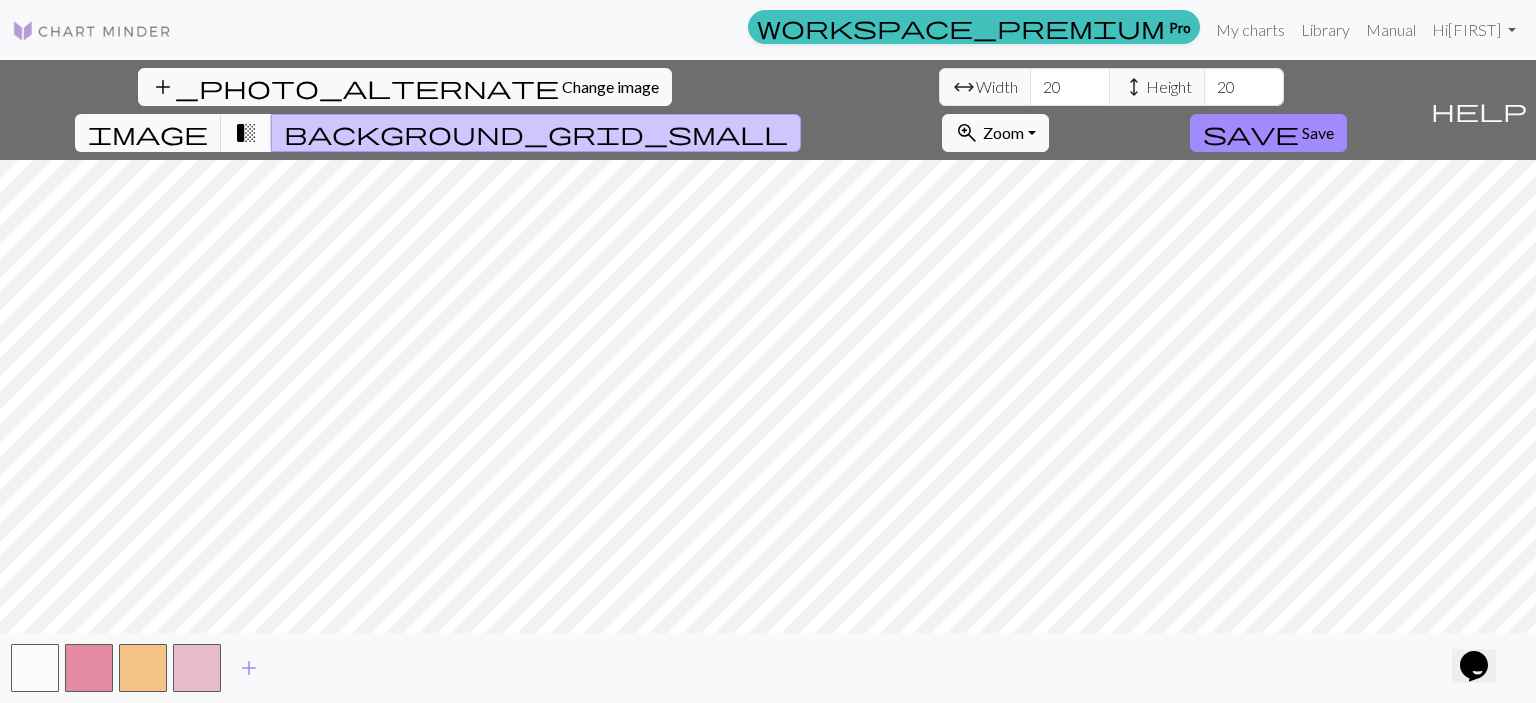 click on "transition_fade" at bounding box center (246, 133) 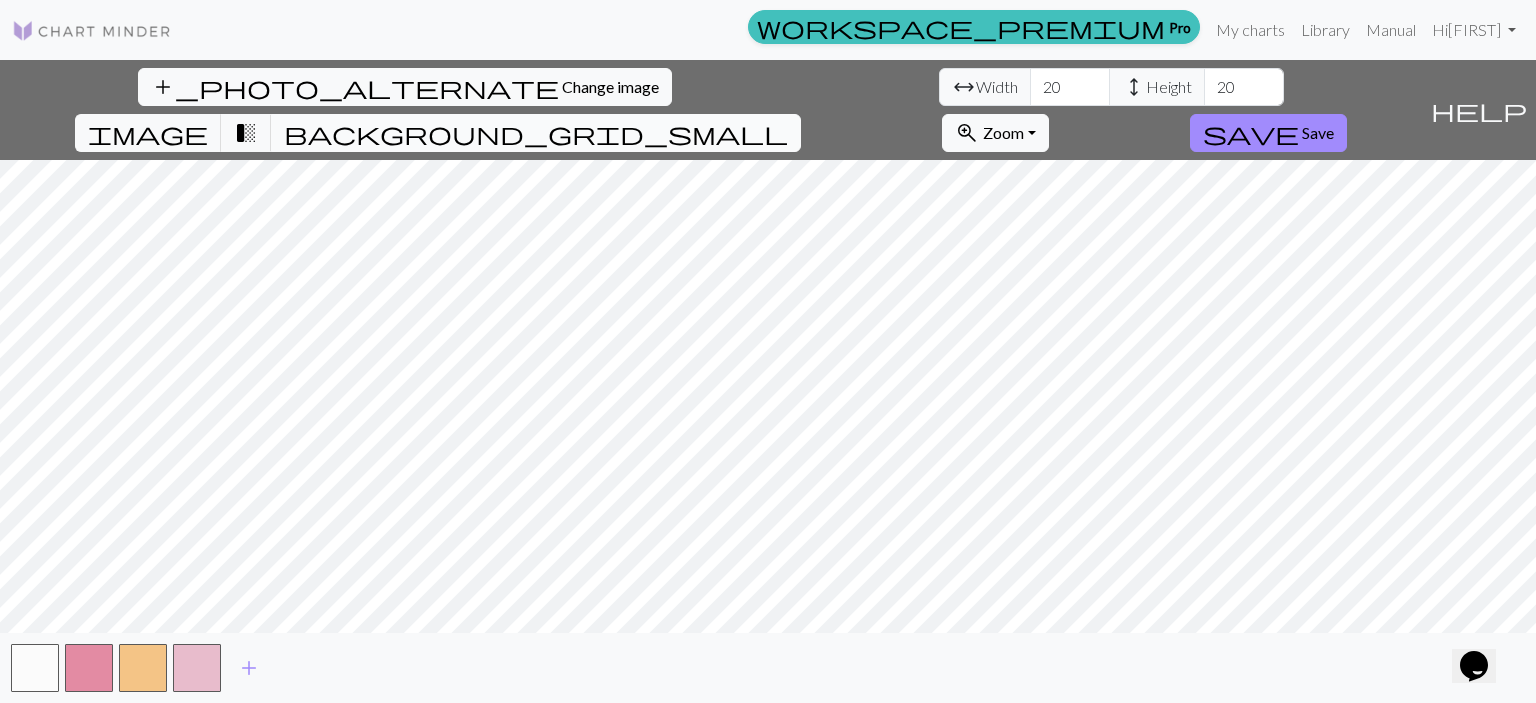 click on "background_grid_small" at bounding box center (536, 133) 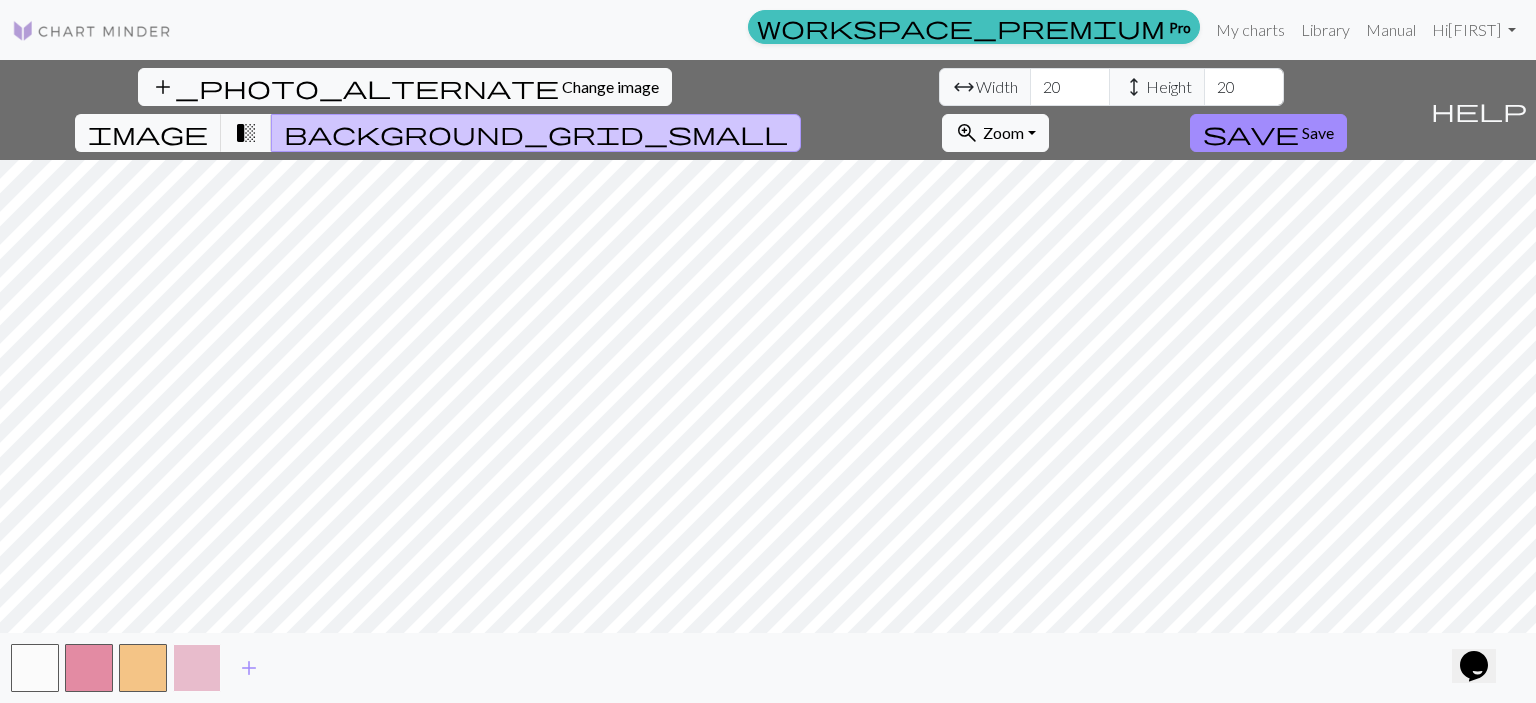 click at bounding box center [197, 668] 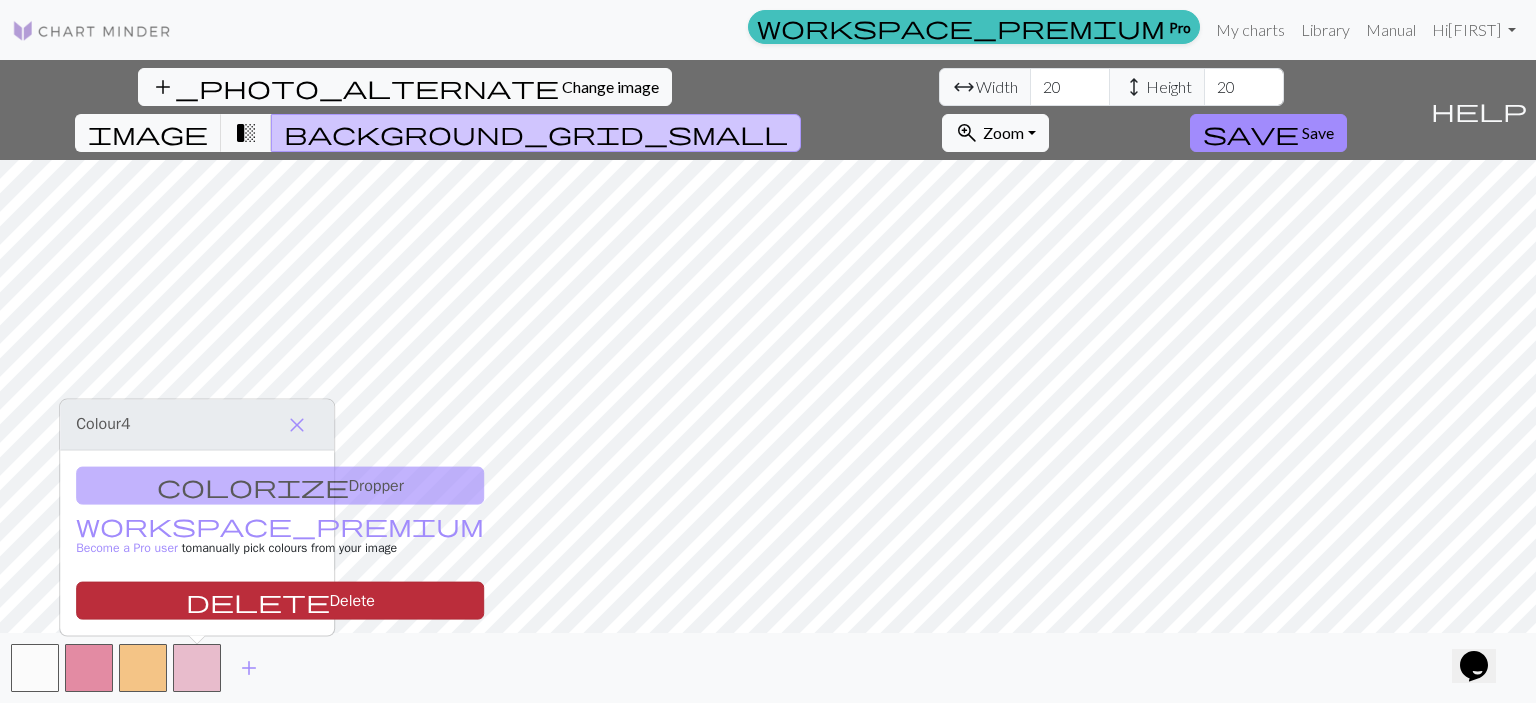 click on "delete Delete" at bounding box center [280, 601] 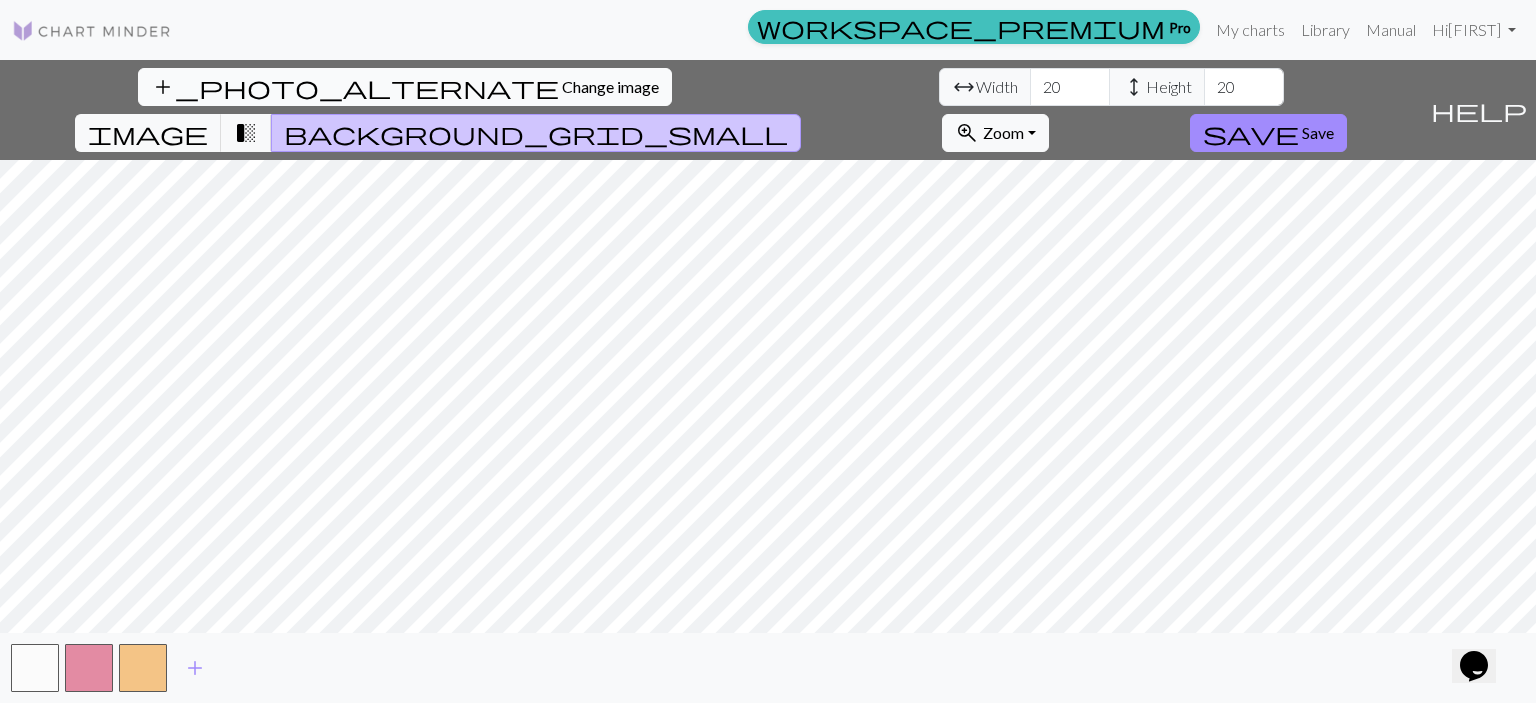 click on "Change image" at bounding box center (610, 86) 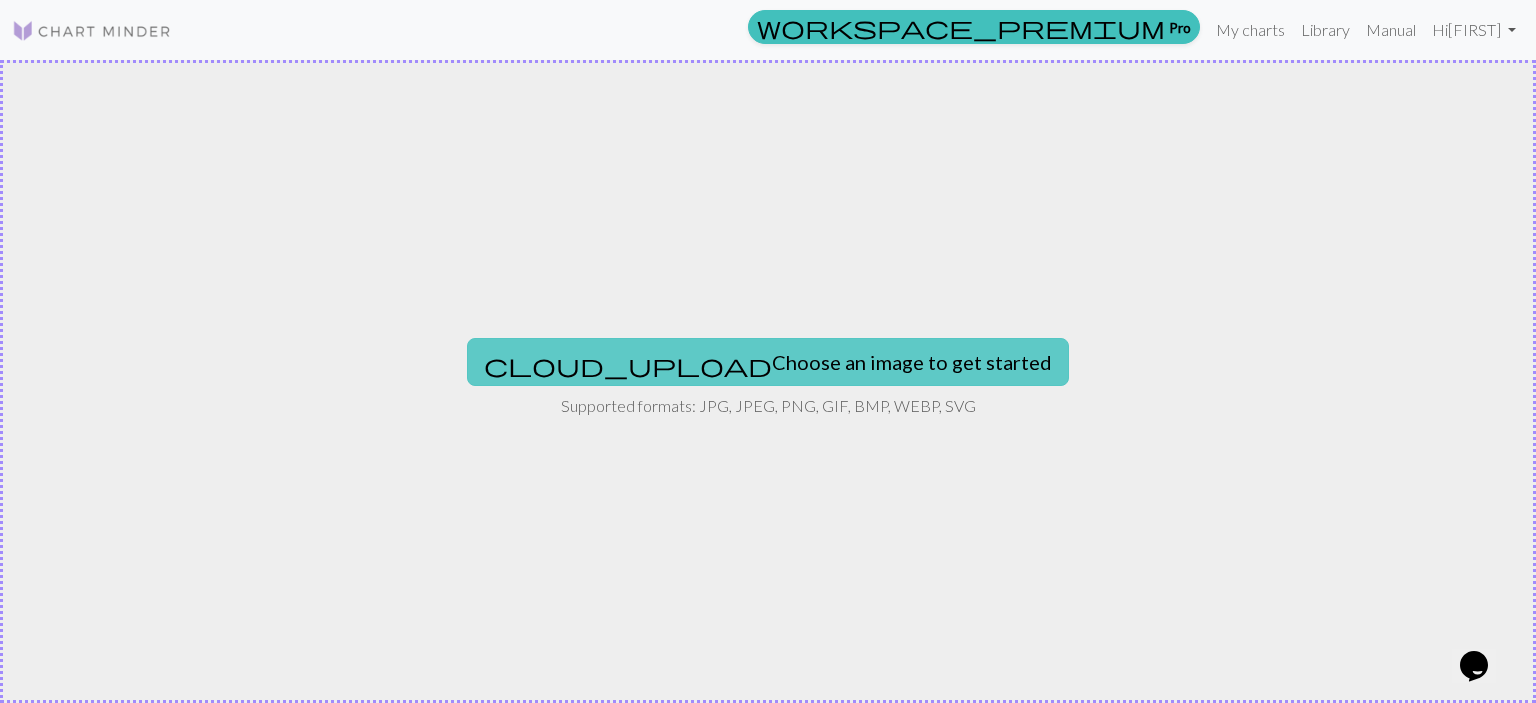 click on "cloud_upload  Choose an image to get started" at bounding box center (768, 362) 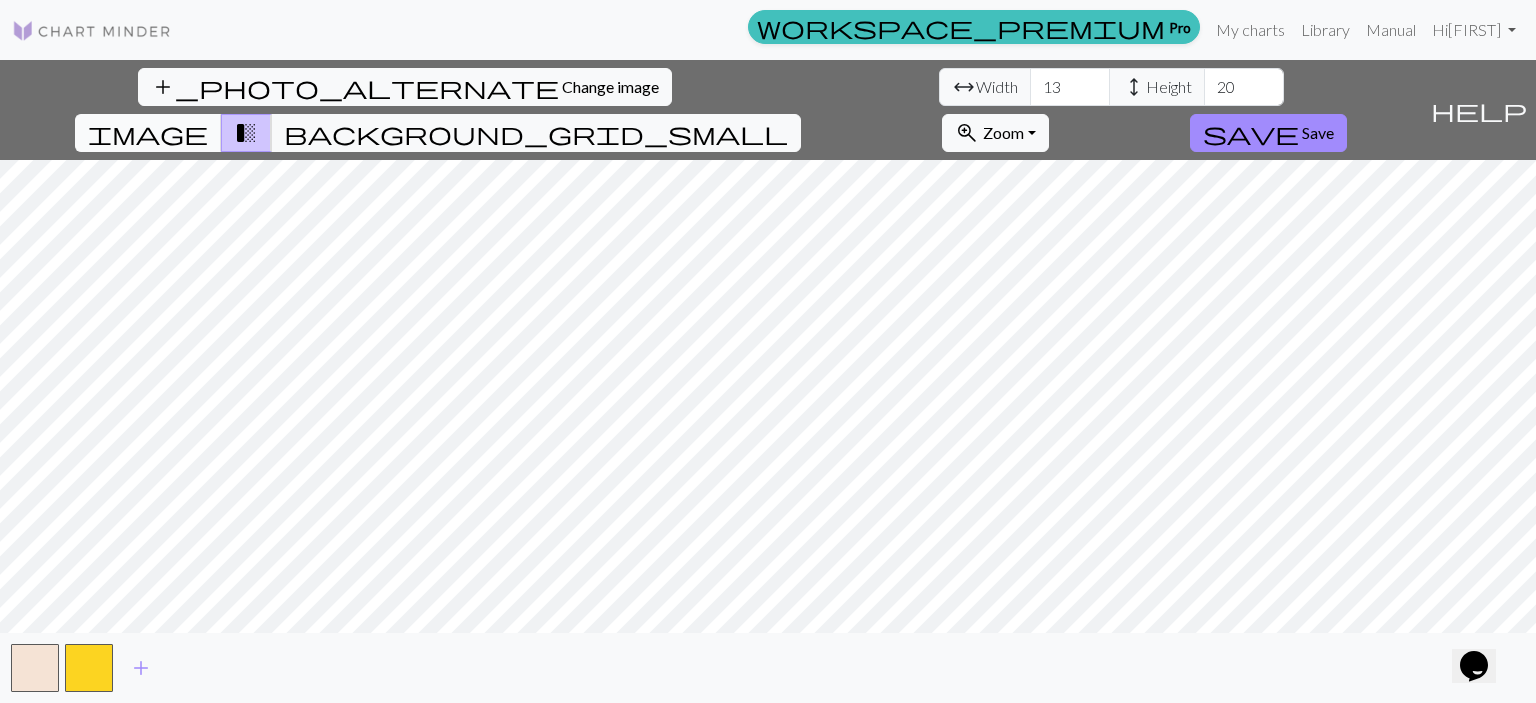 click on "image" at bounding box center (148, 133) 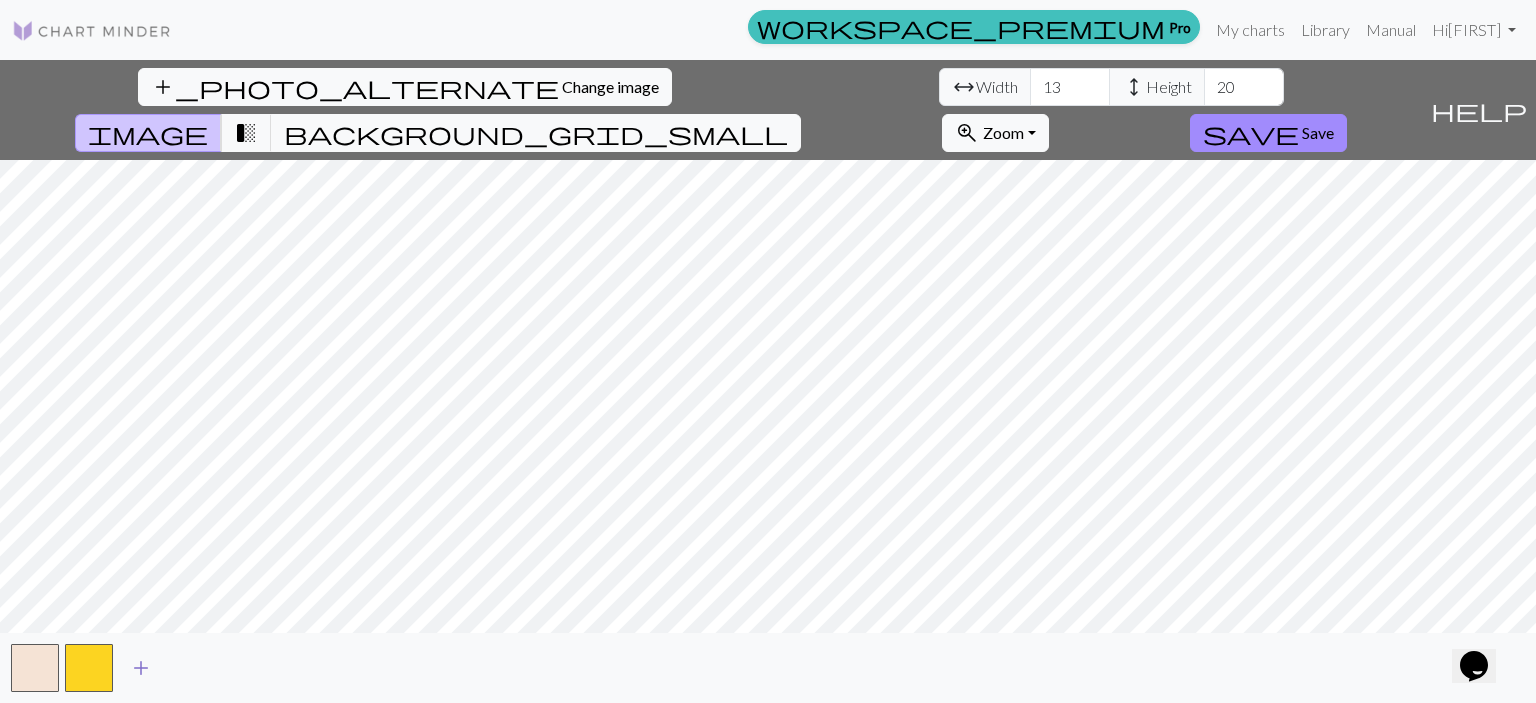 click on "add" at bounding box center [141, 668] 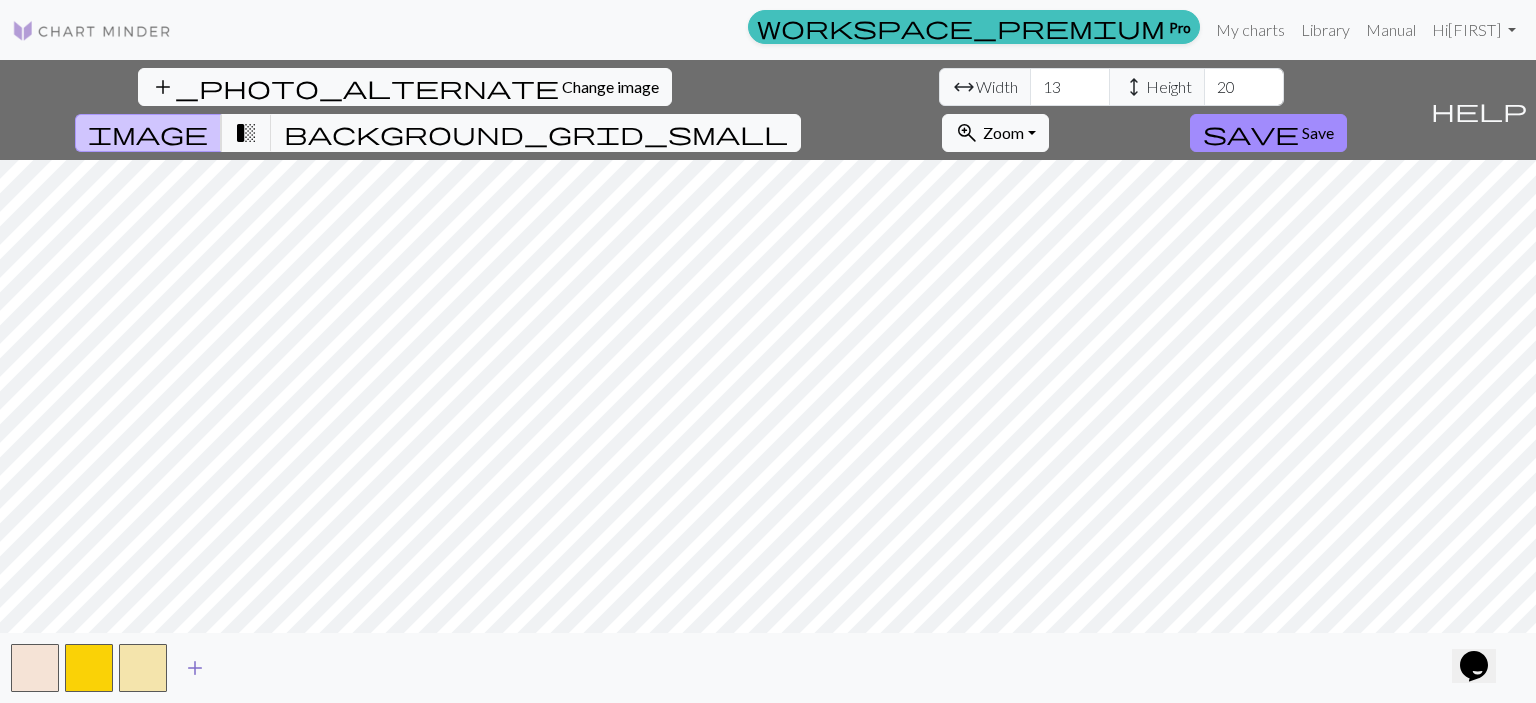 click at bounding box center [143, 668] 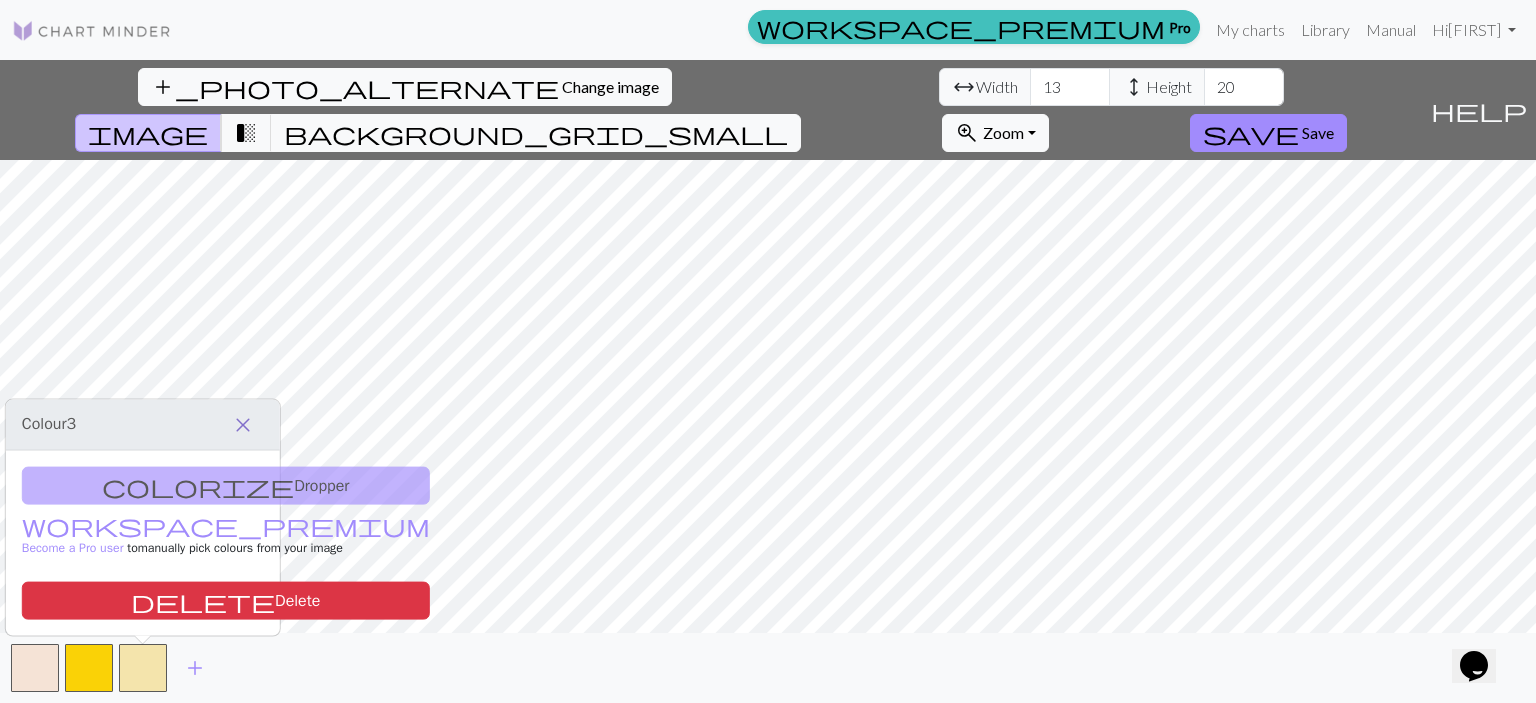 click on "close" at bounding box center (243, 425) 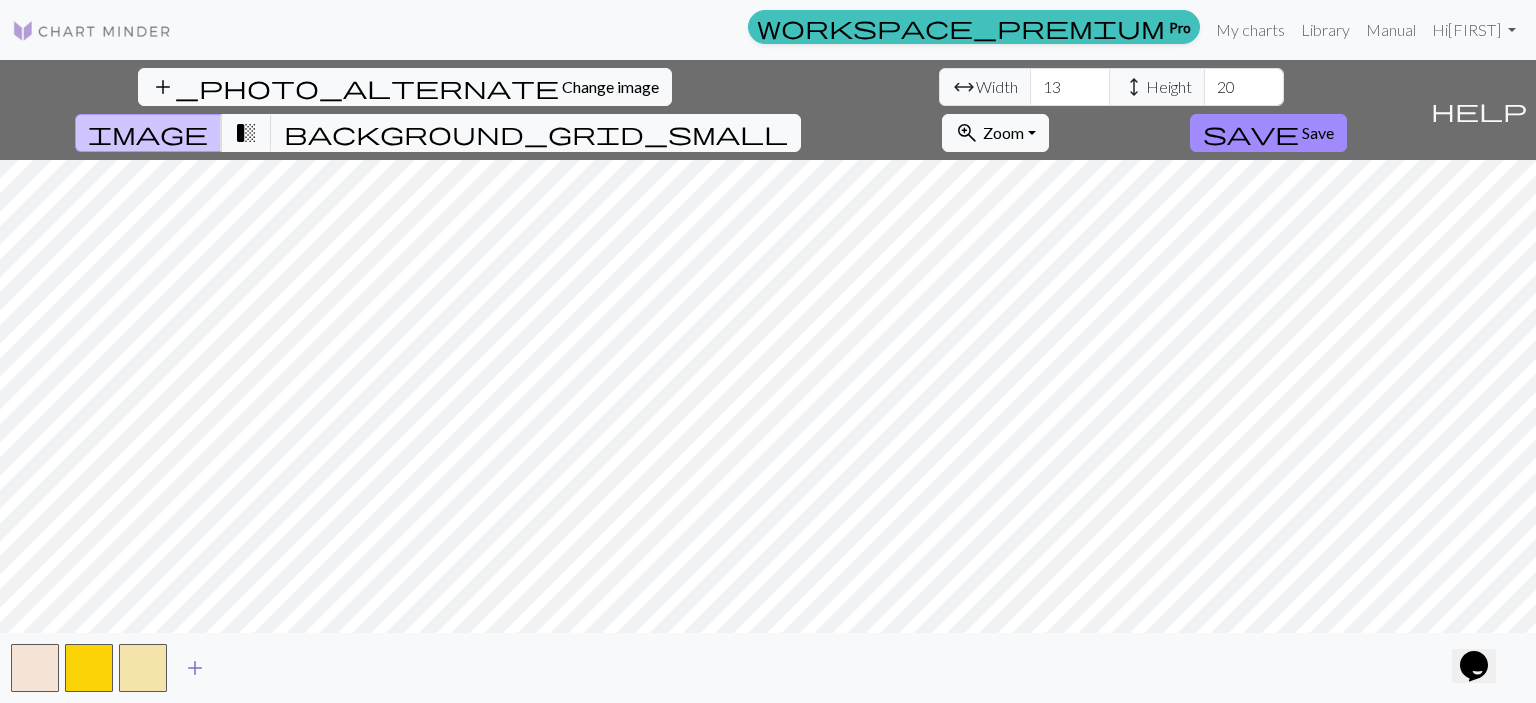 click on "add" at bounding box center (195, 668) 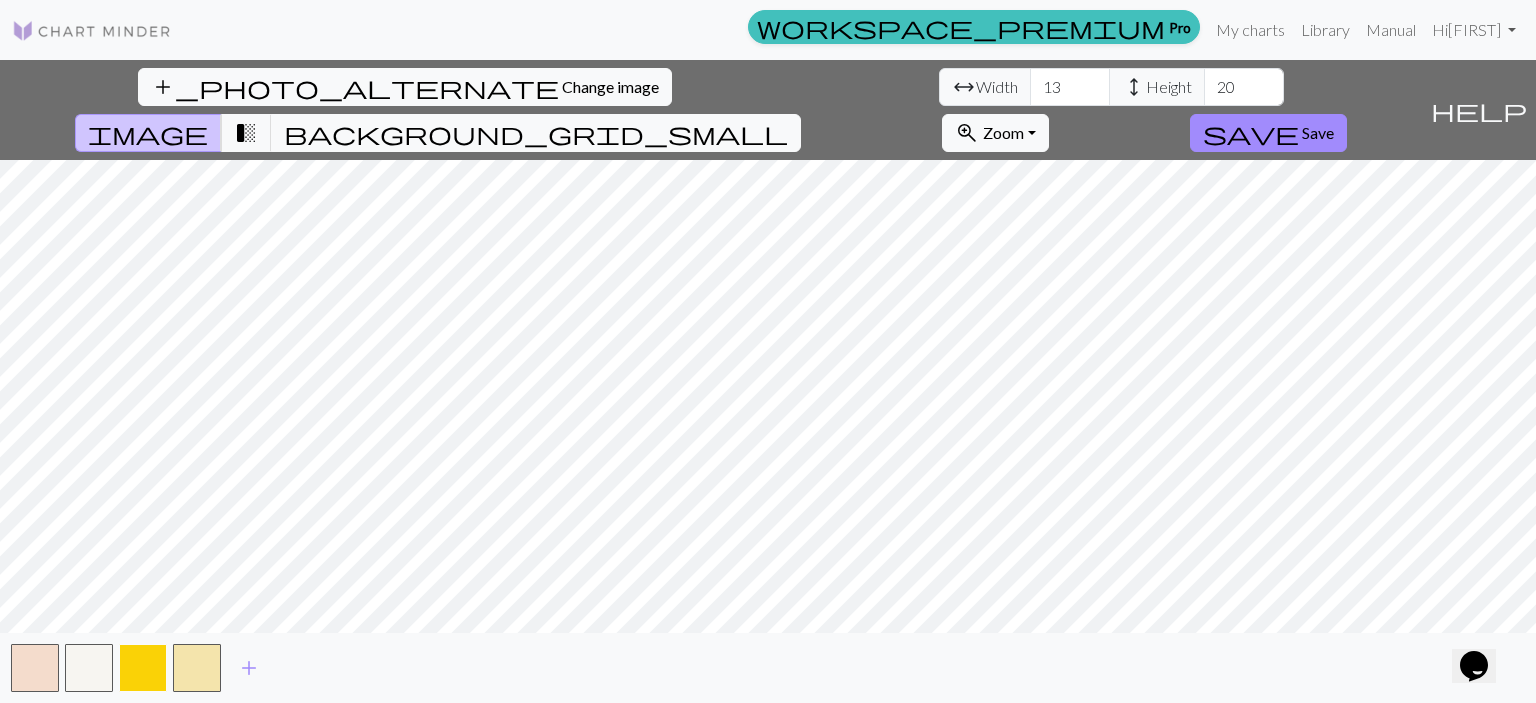 click at bounding box center (143, 668) 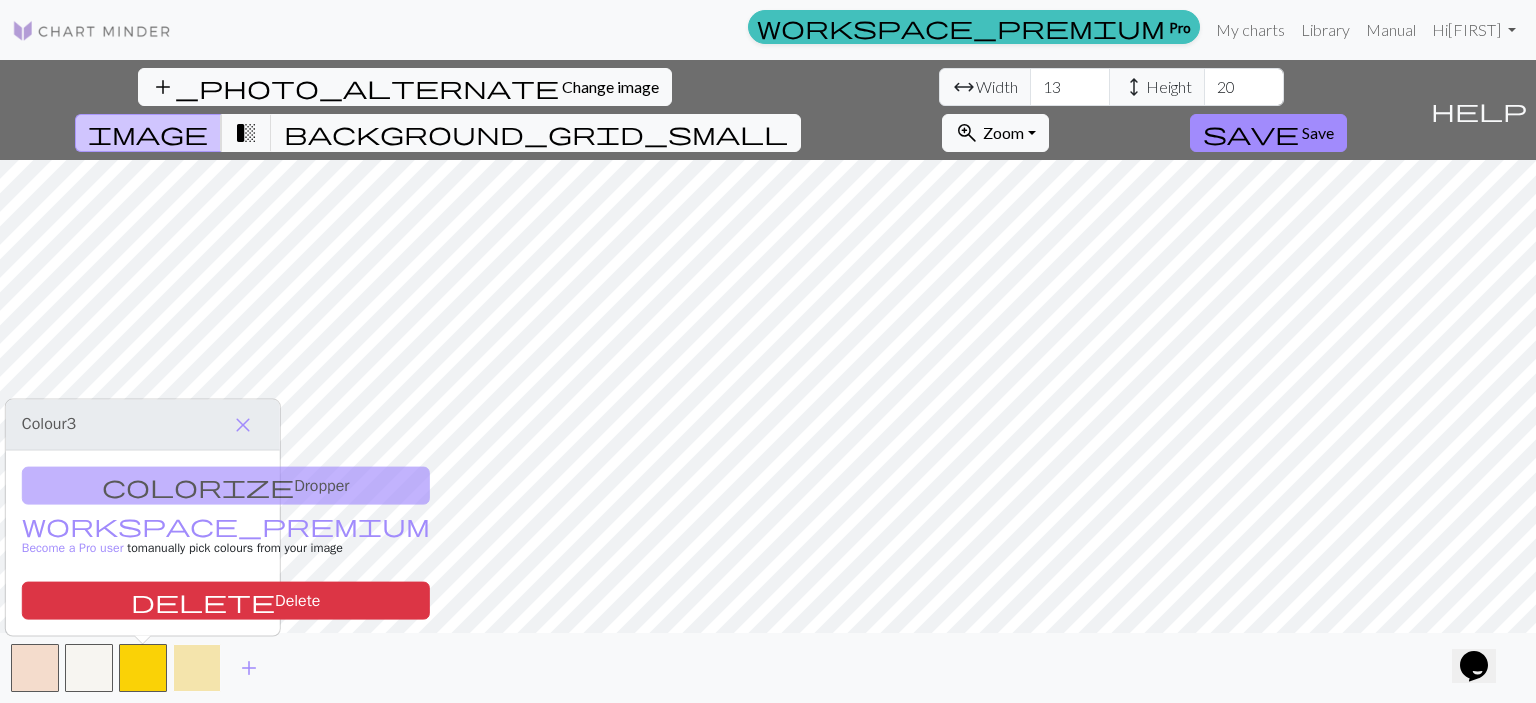click at bounding box center [197, 668] 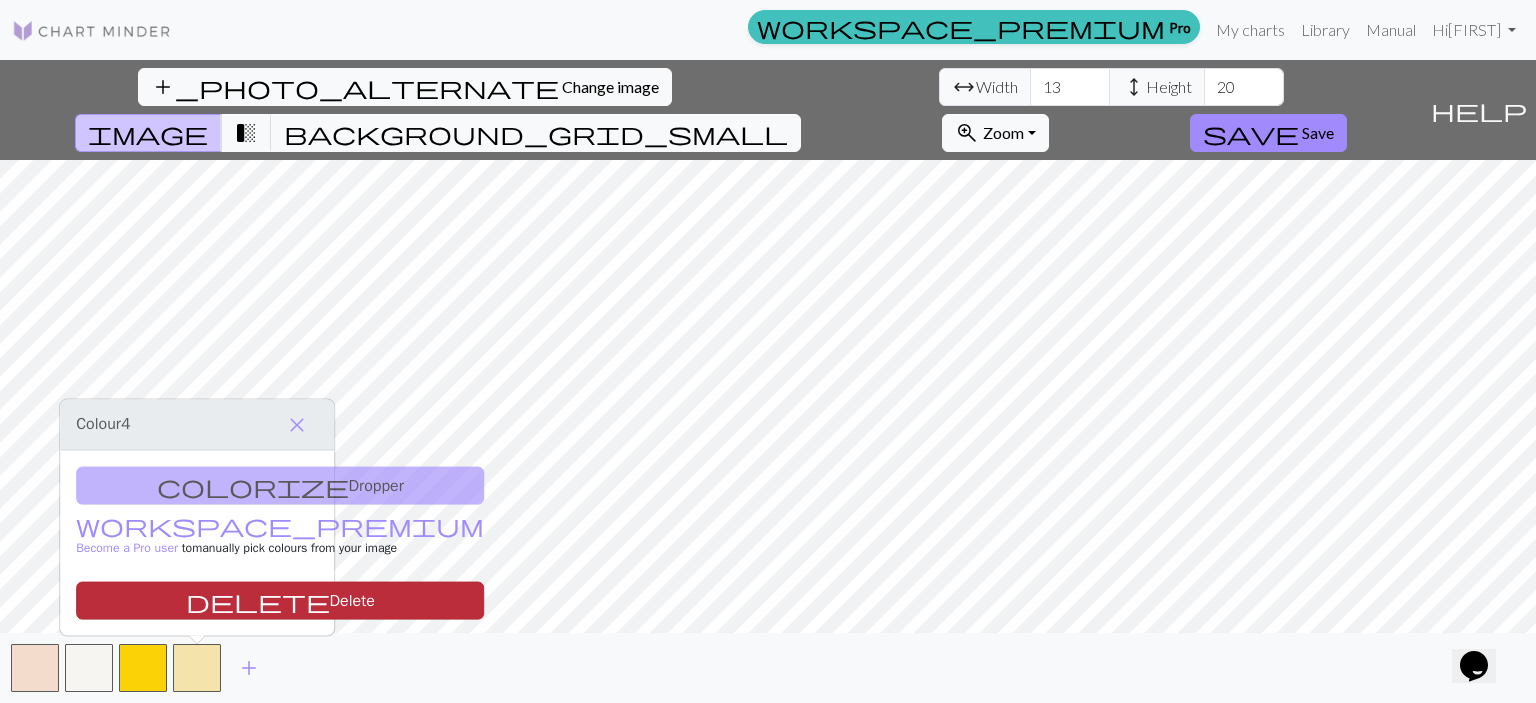 click on "delete Delete" at bounding box center (280, 601) 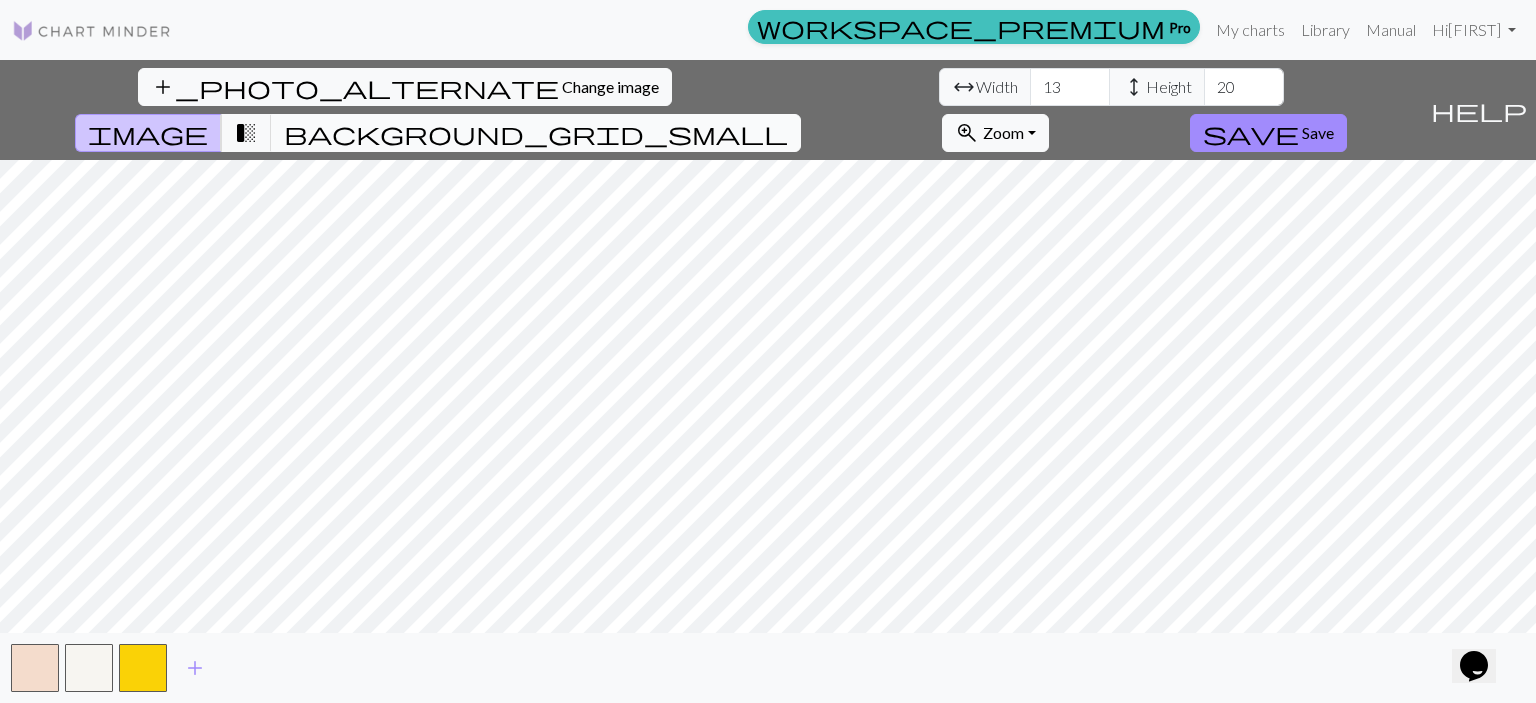 click on "background_grid_small" at bounding box center [536, 133] 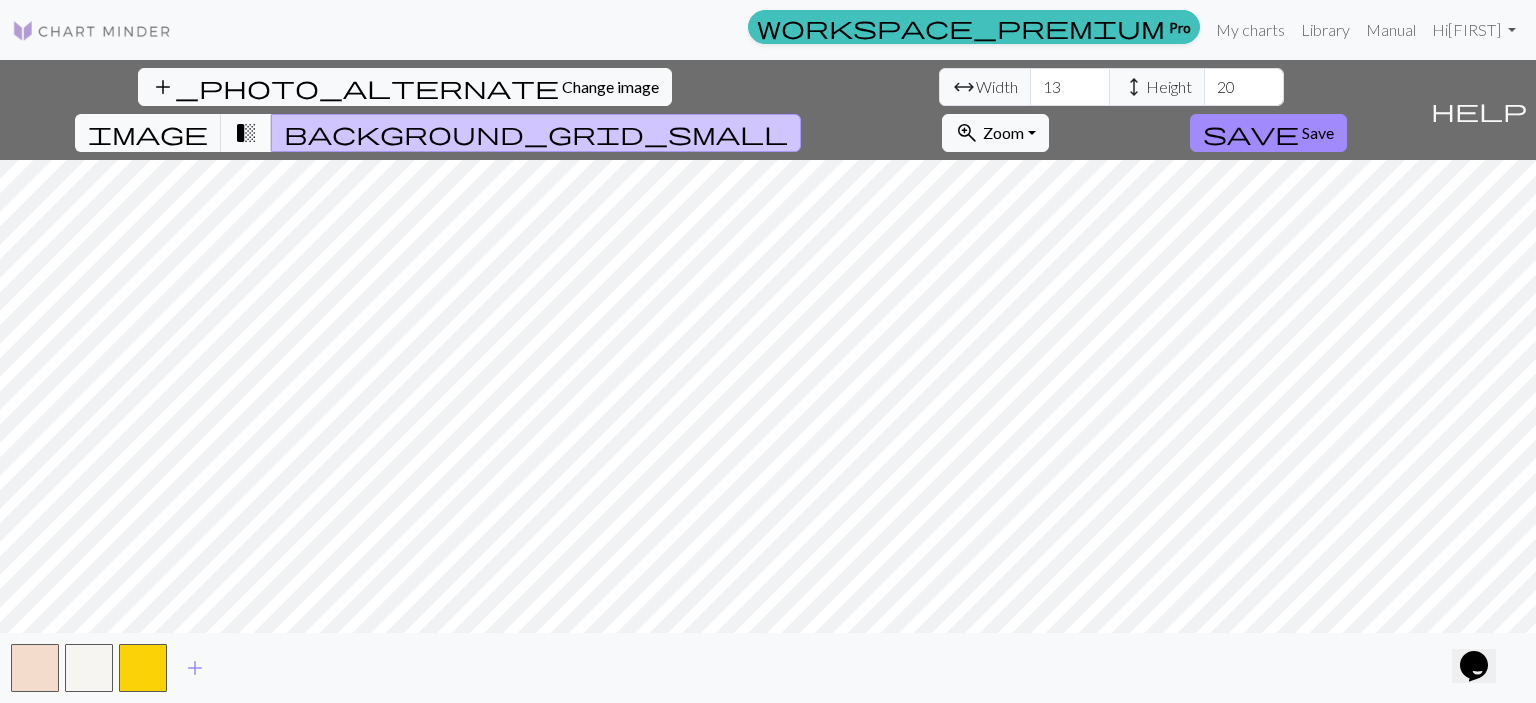 click on "transition_fade" at bounding box center (246, 133) 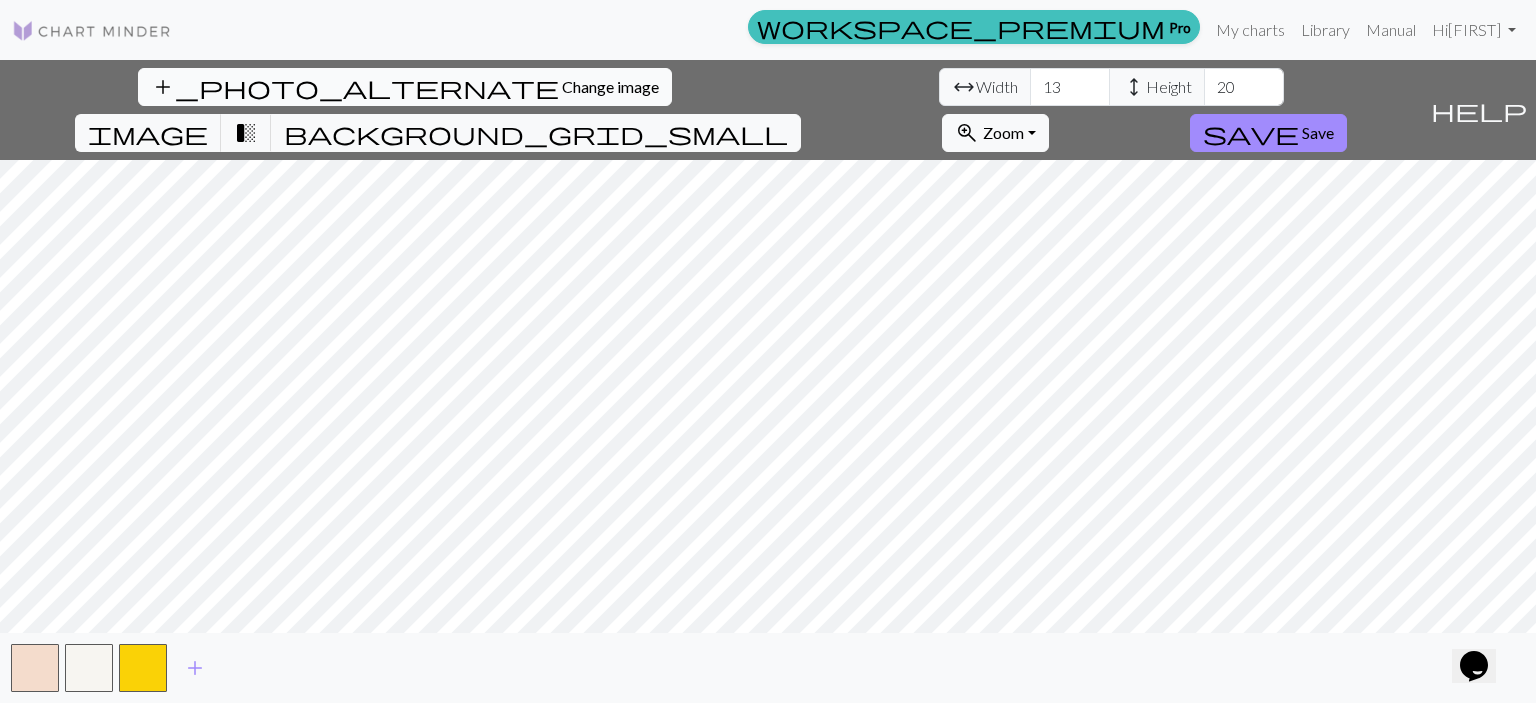click on "Change image" at bounding box center (610, 86) 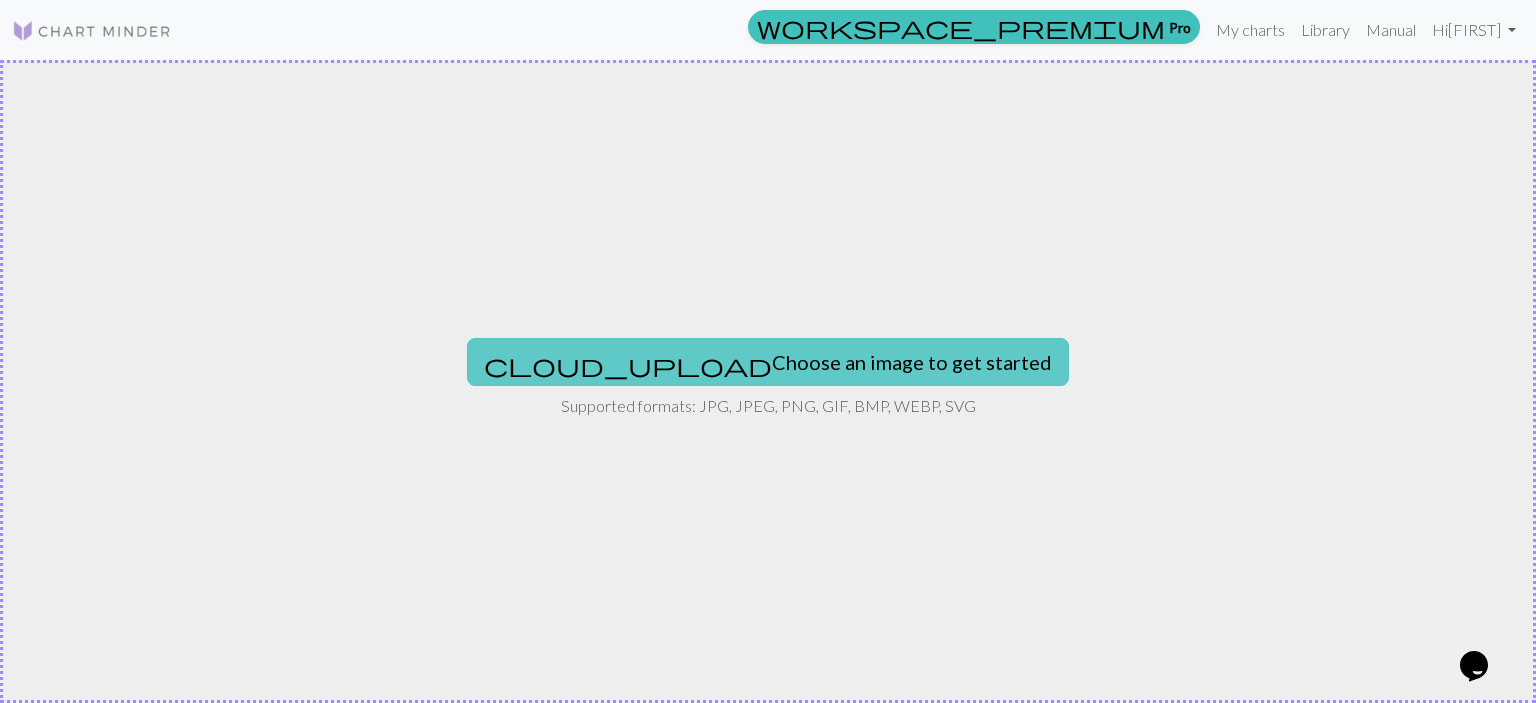 click on "cloud_upload  Choose an image to get started" at bounding box center [768, 362] 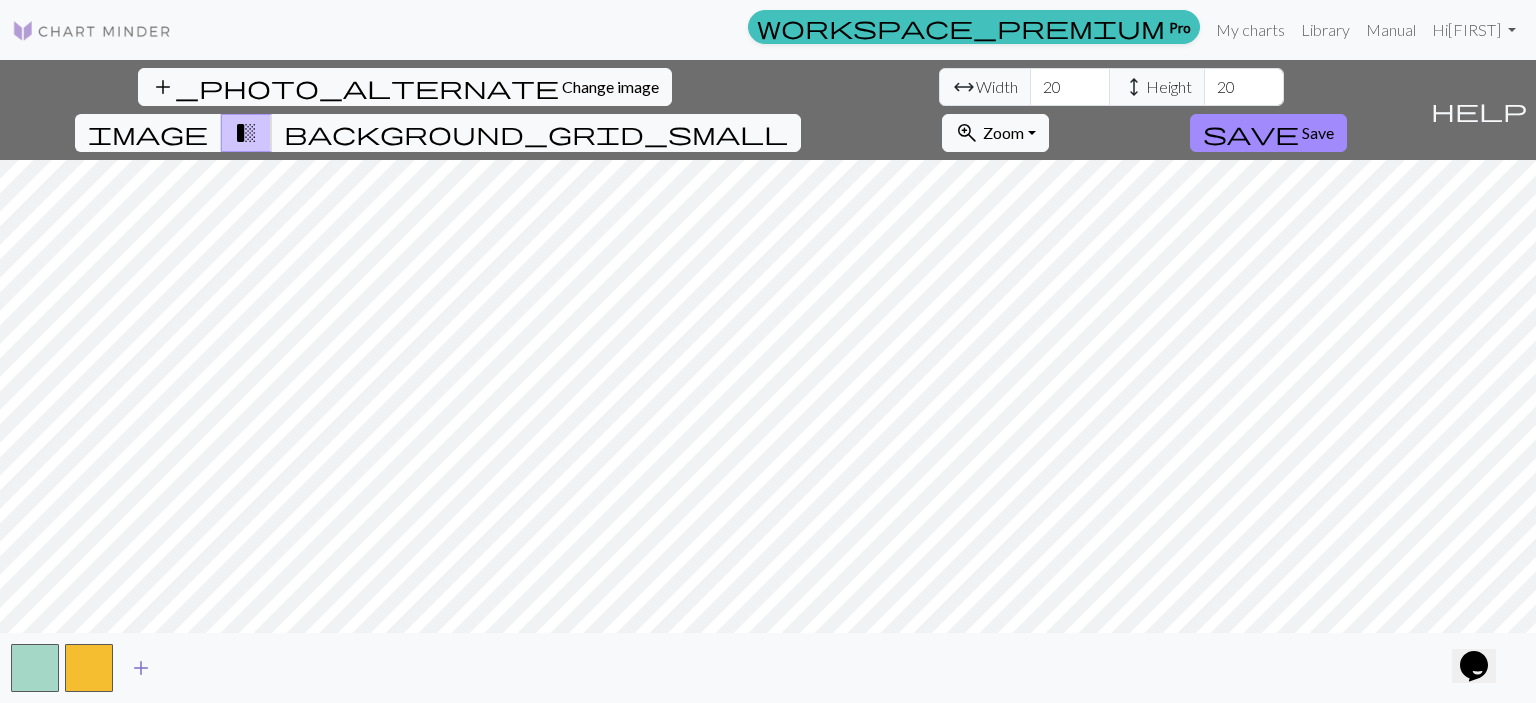 click on "add" at bounding box center (141, 668) 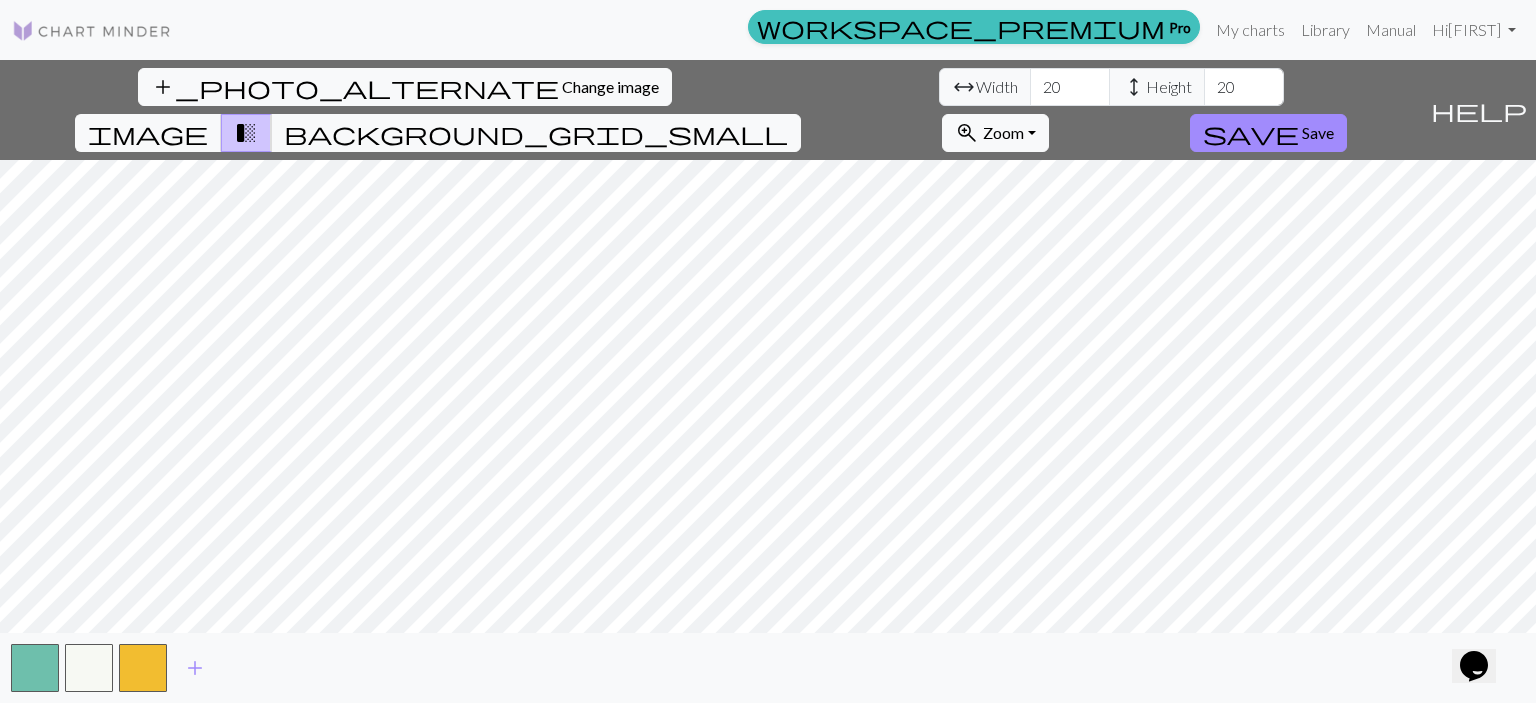 click on "add_photo_alternate   Change image arrow_range   Width 20 height   Height 20 image transition_fade background_grid_small zoom_in Zoom Zoom Fit all Fit width Fit height 50% 100% 150% 200% save   Save" at bounding box center [711, 110] 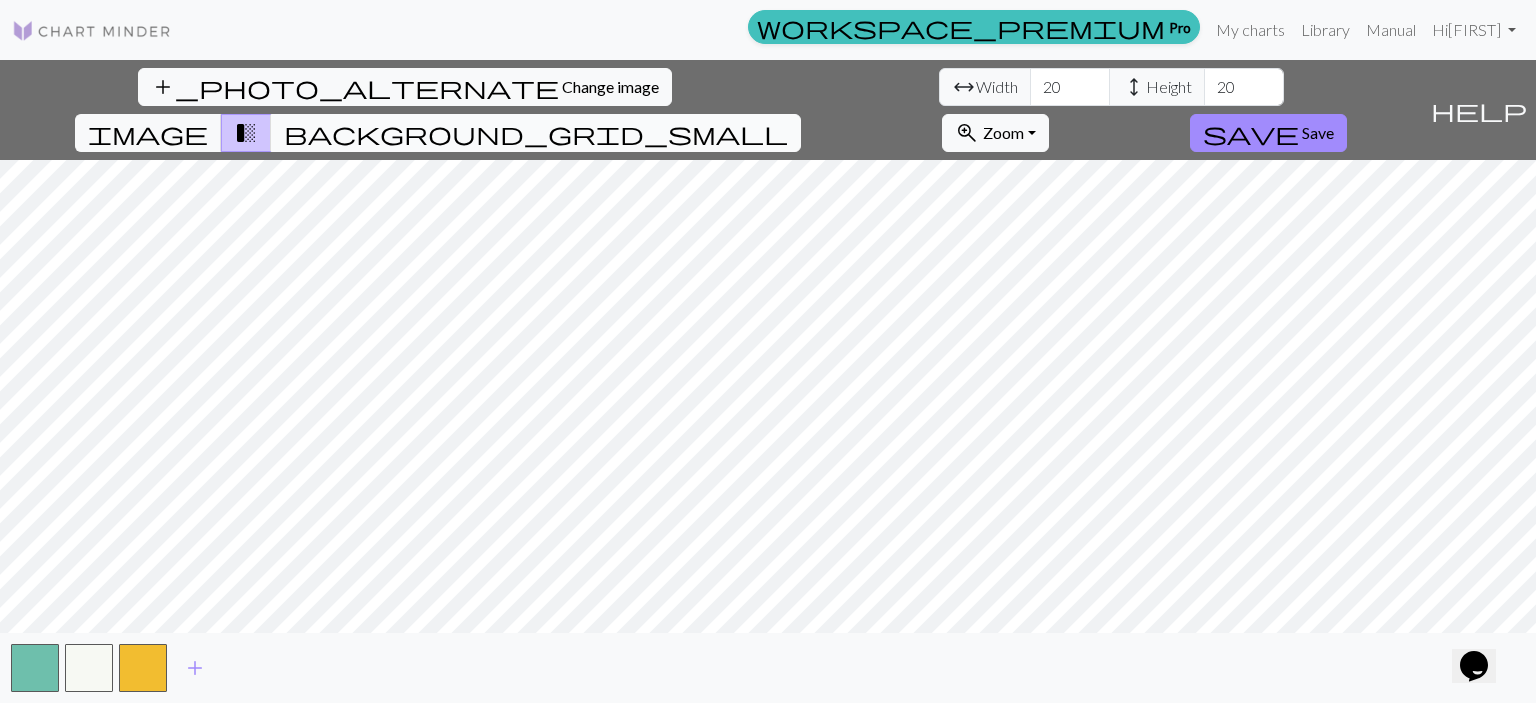 click on "background_grid_small" at bounding box center [536, 133] 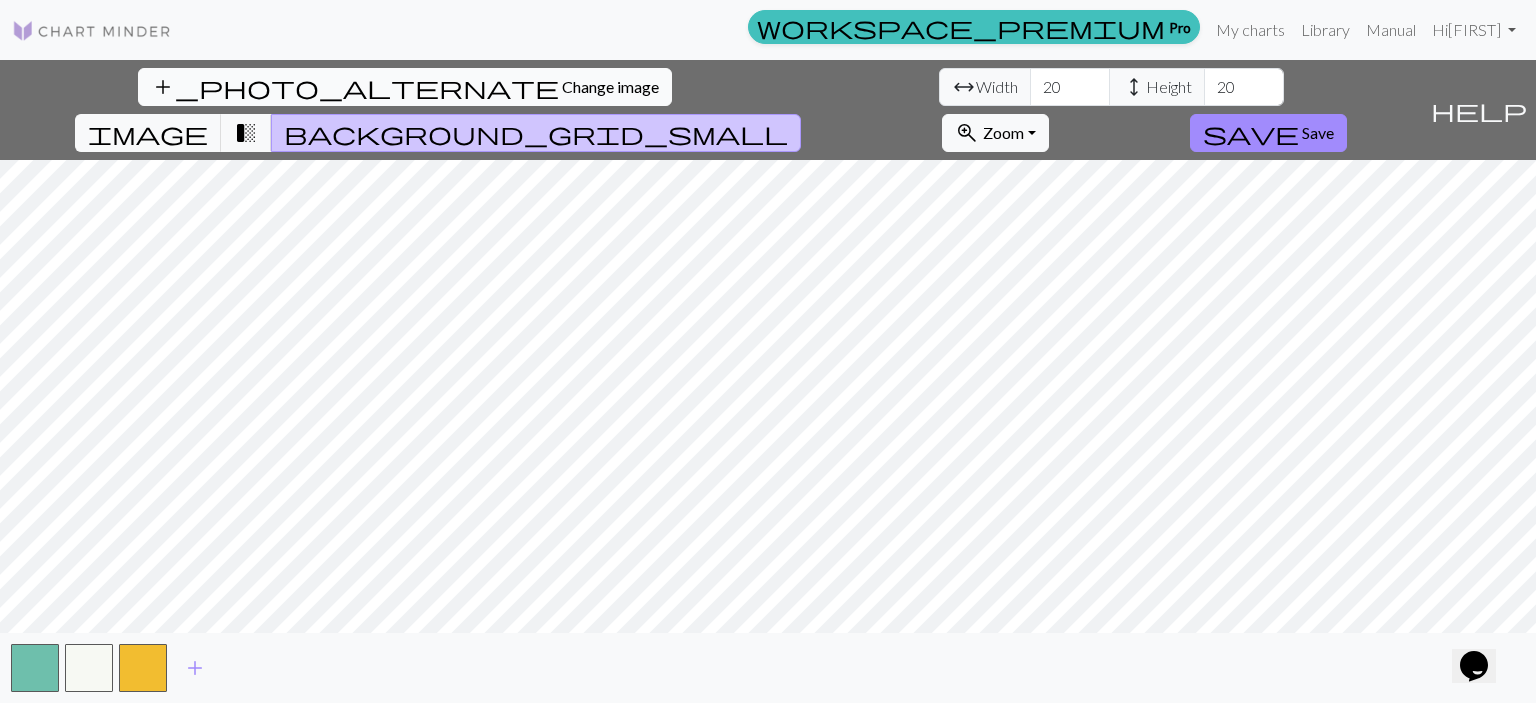 click on "add_photo_alternate" at bounding box center (355, 87) 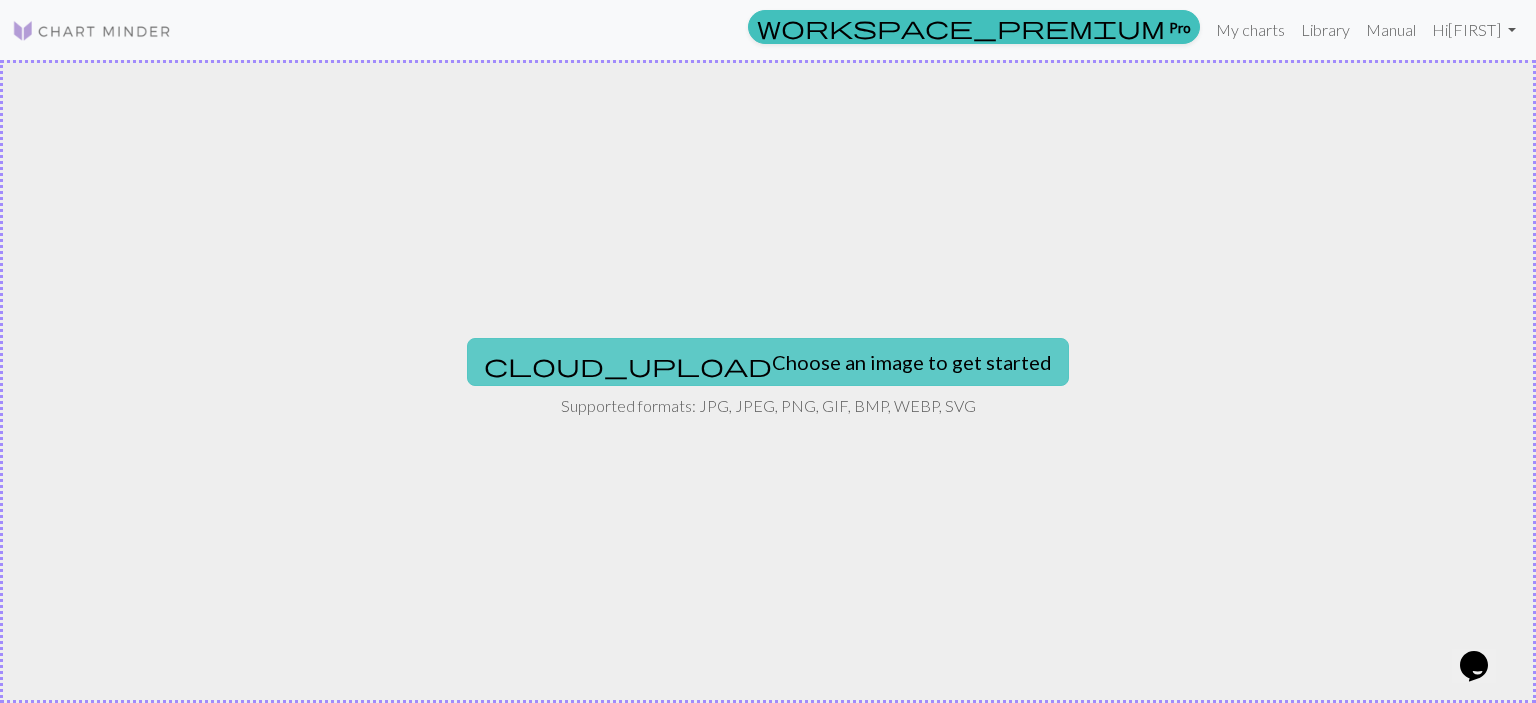 click on "cloud_upload  Choose an image to get started" at bounding box center [768, 362] 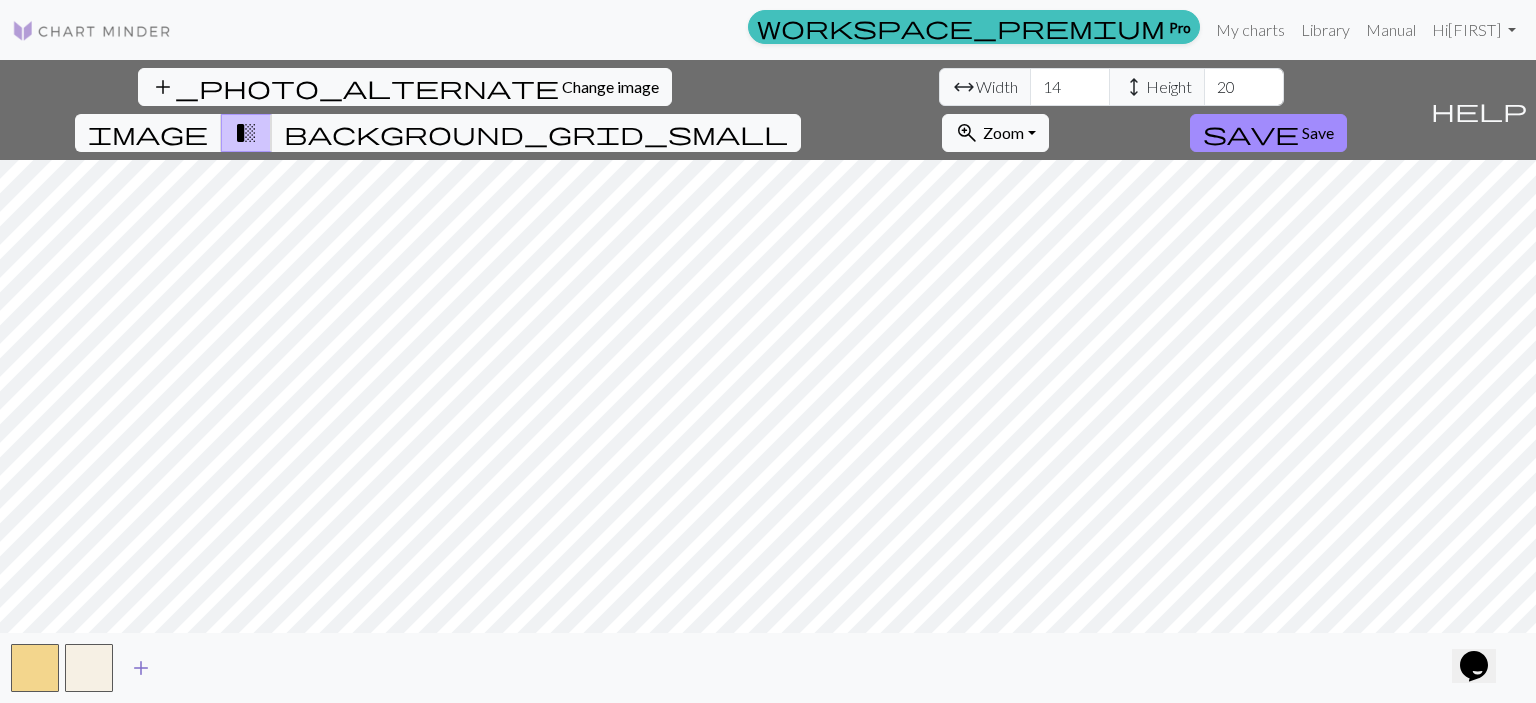 click on "add" at bounding box center (141, 668) 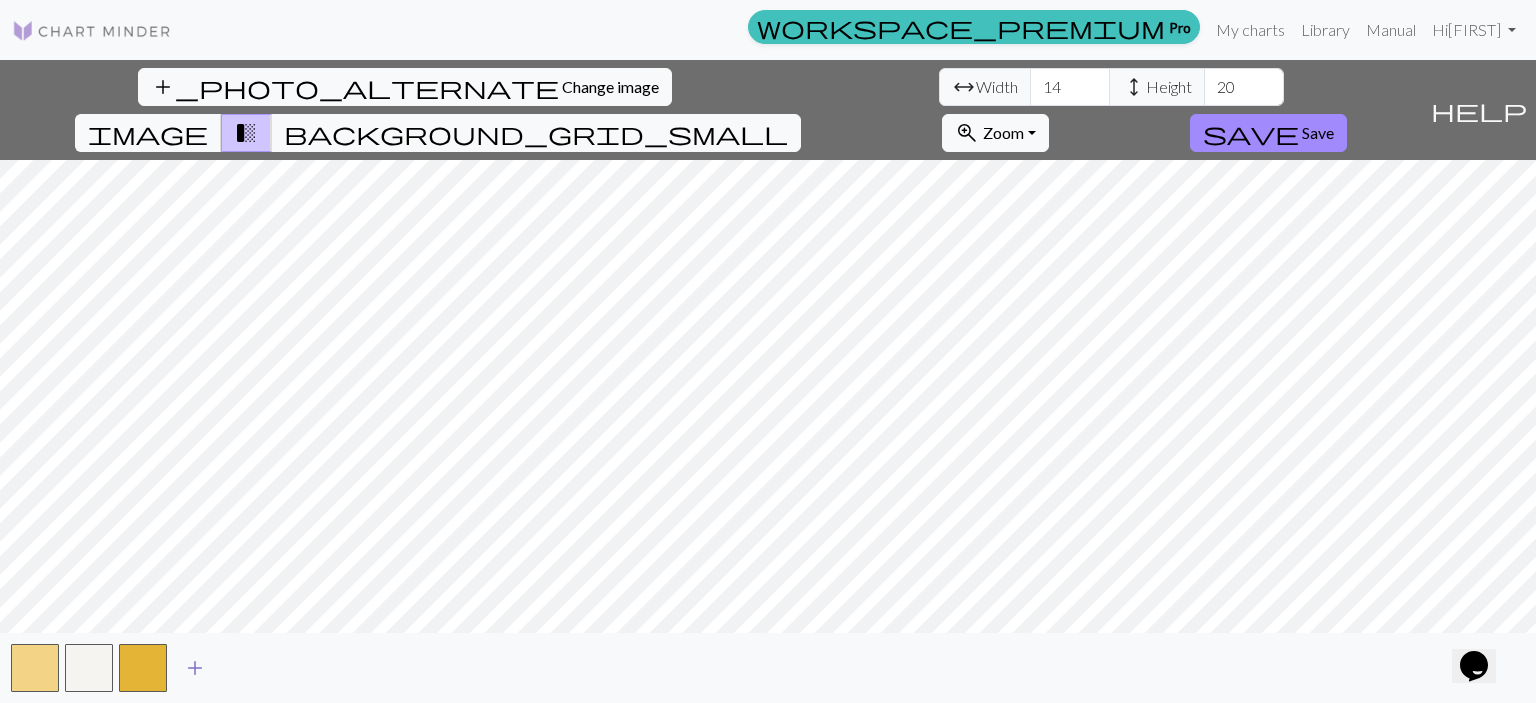 click at bounding box center [143, 668] 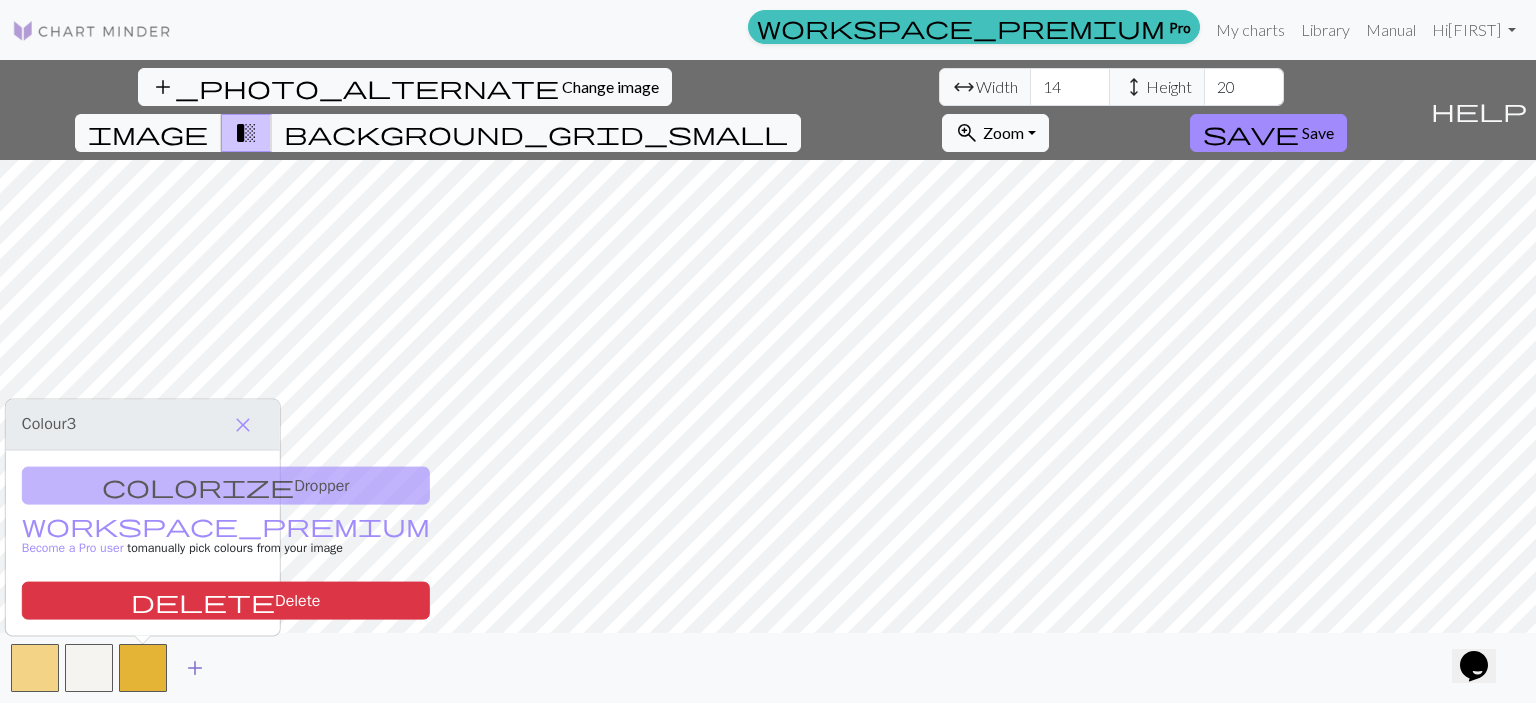 click on "add" at bounding box center (195, 668) 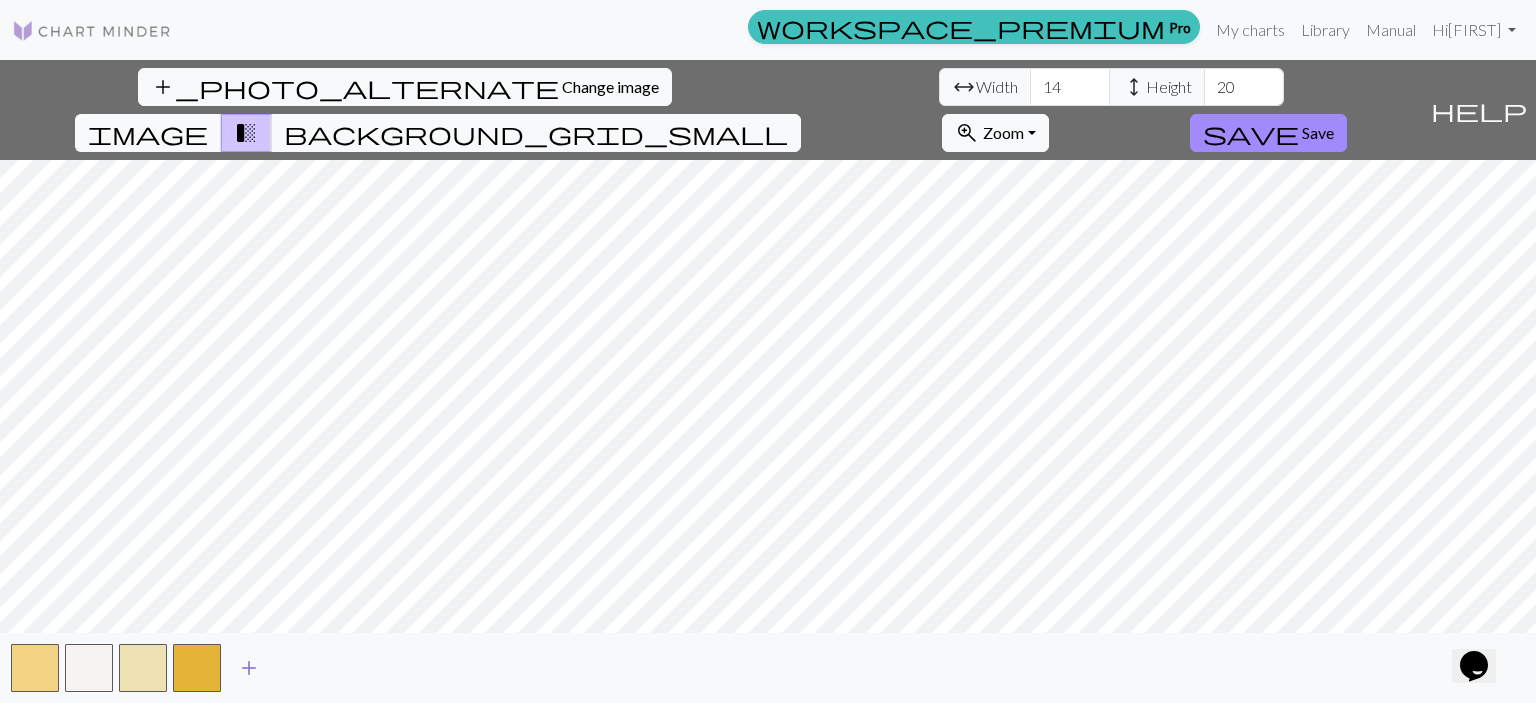 click at bounding box center (197, 668) 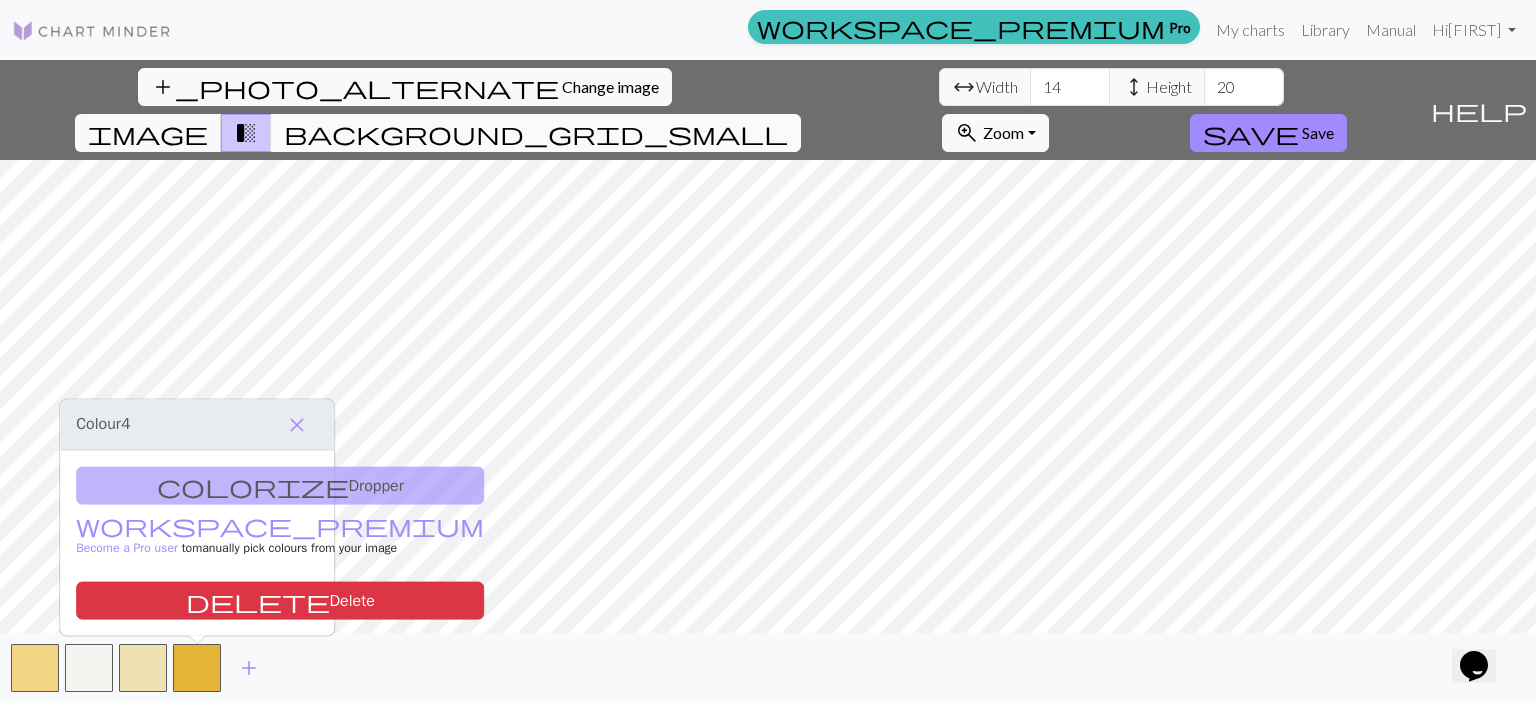 click on "background_grid_small" at bounding box center (536, 133) 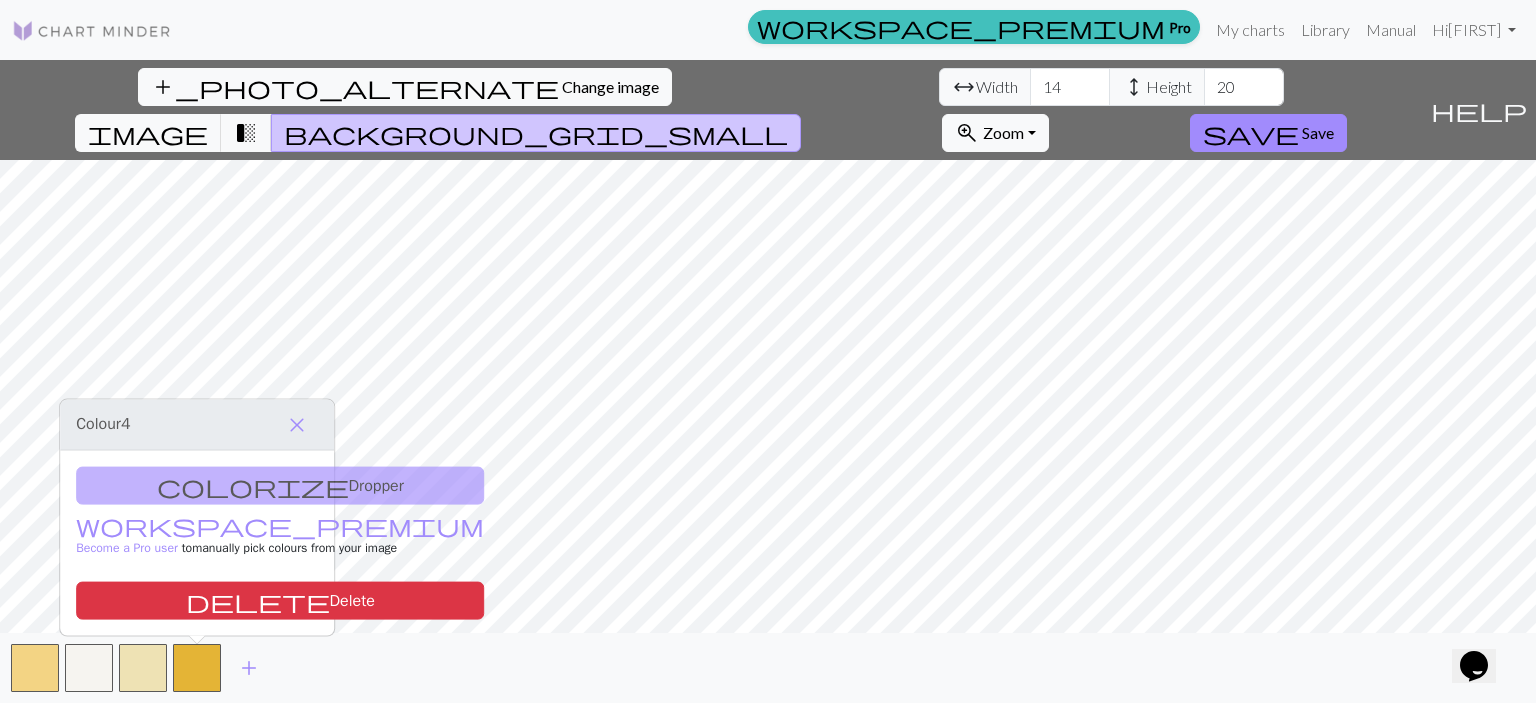 click on "add_photo_alternate   Change image arrow_range   Width 14 height   Height 20 image transition_fade background_grid_small zoom_in Zoom Zoom Fit all Fit width Fit height 50% 100% 150% 200% save   Save help Show me around add" at bounding box center (768, 381) 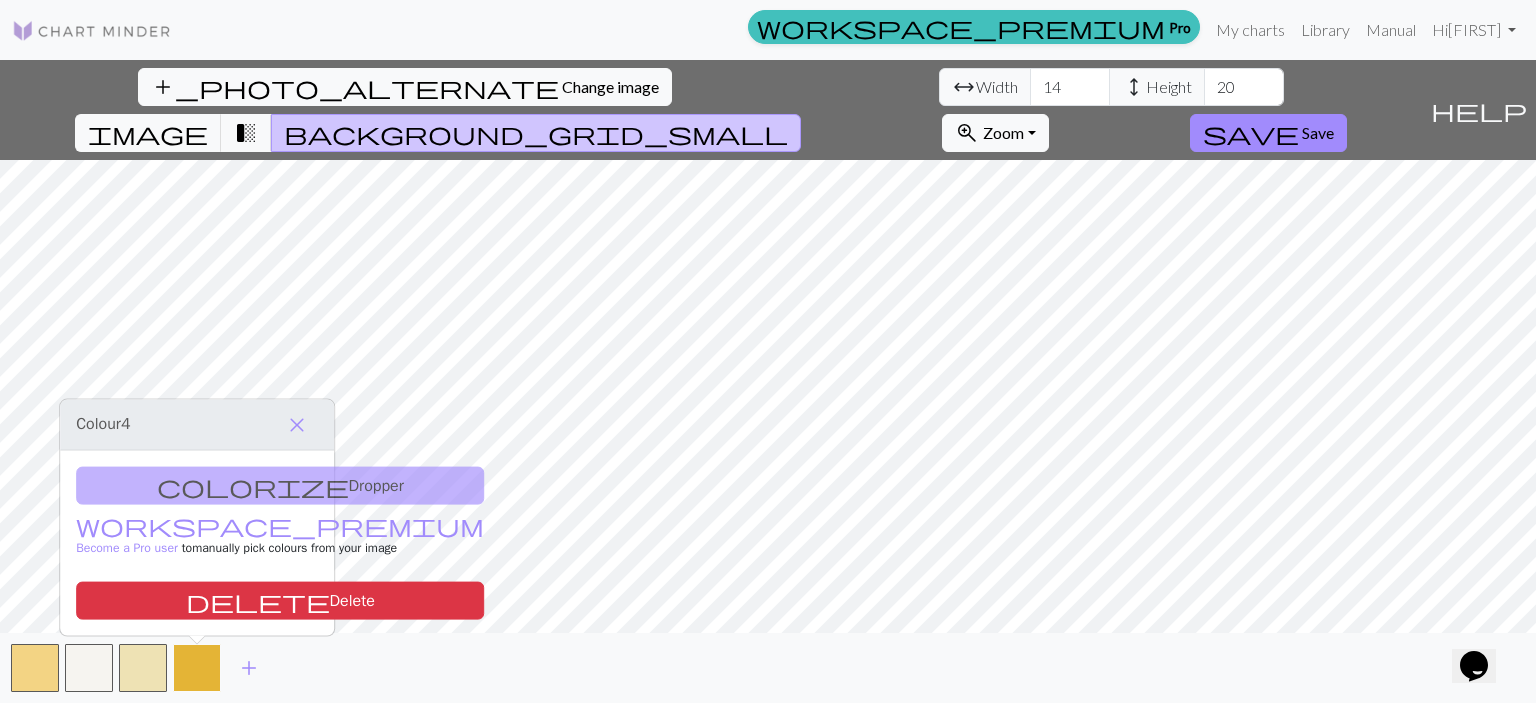 click at bounding box center [197, 668] 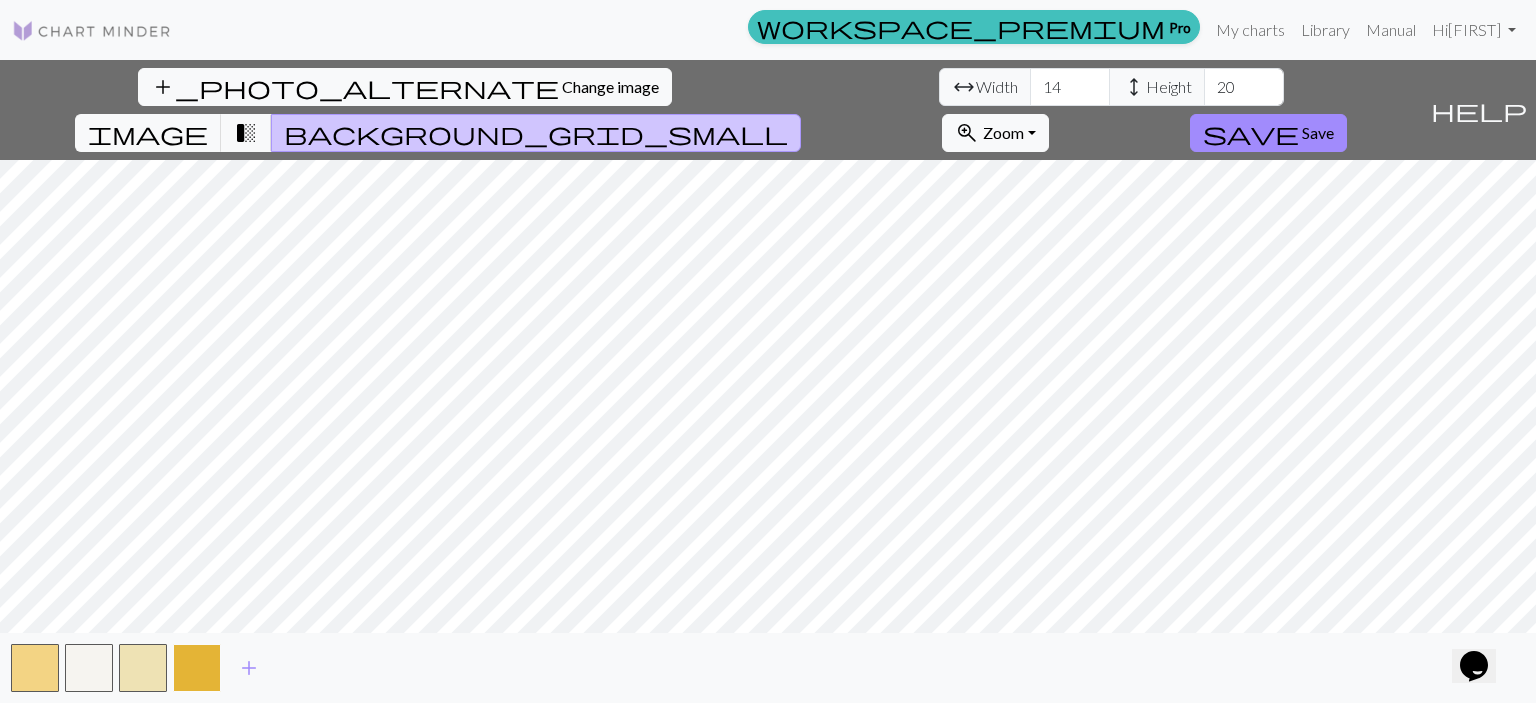 click at bounding box center [197, 668] 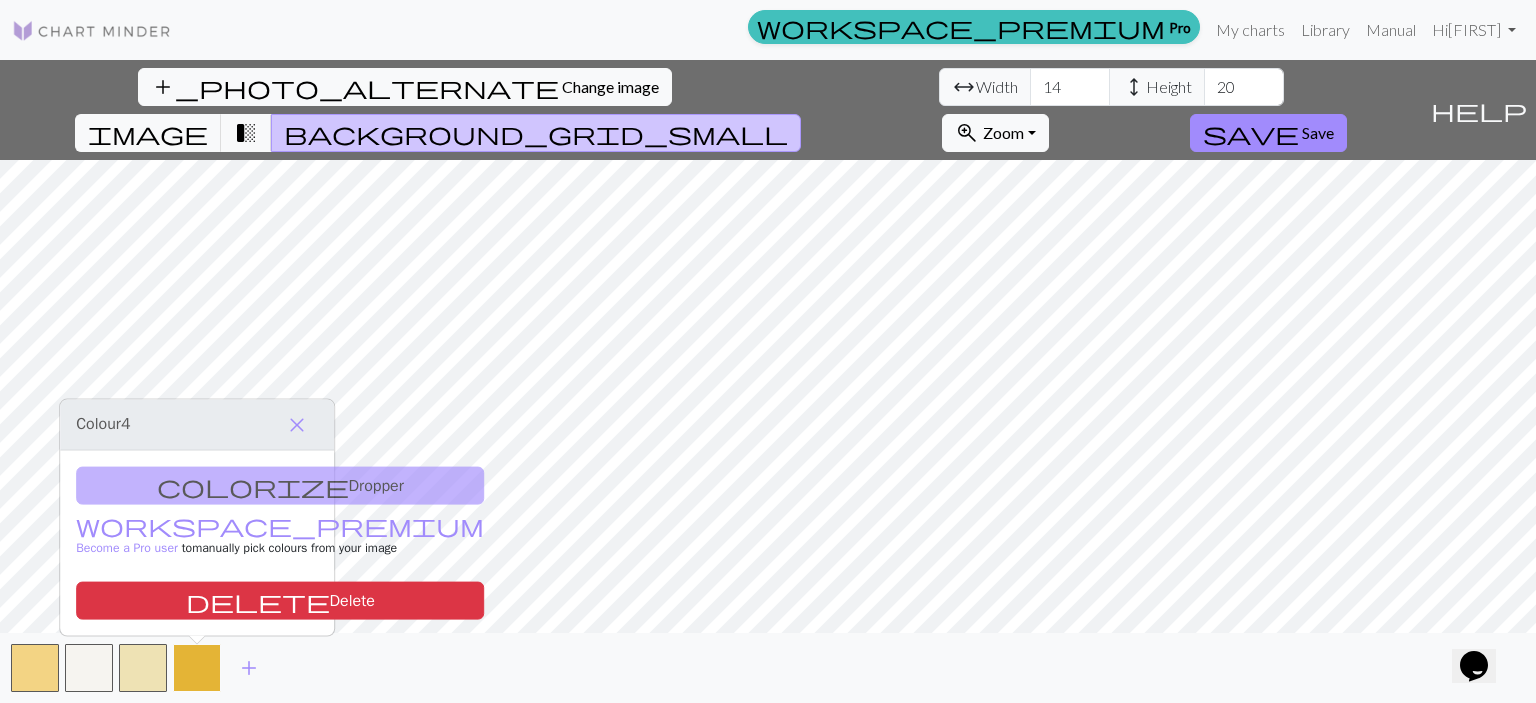 click at bounding box center (197, 668) 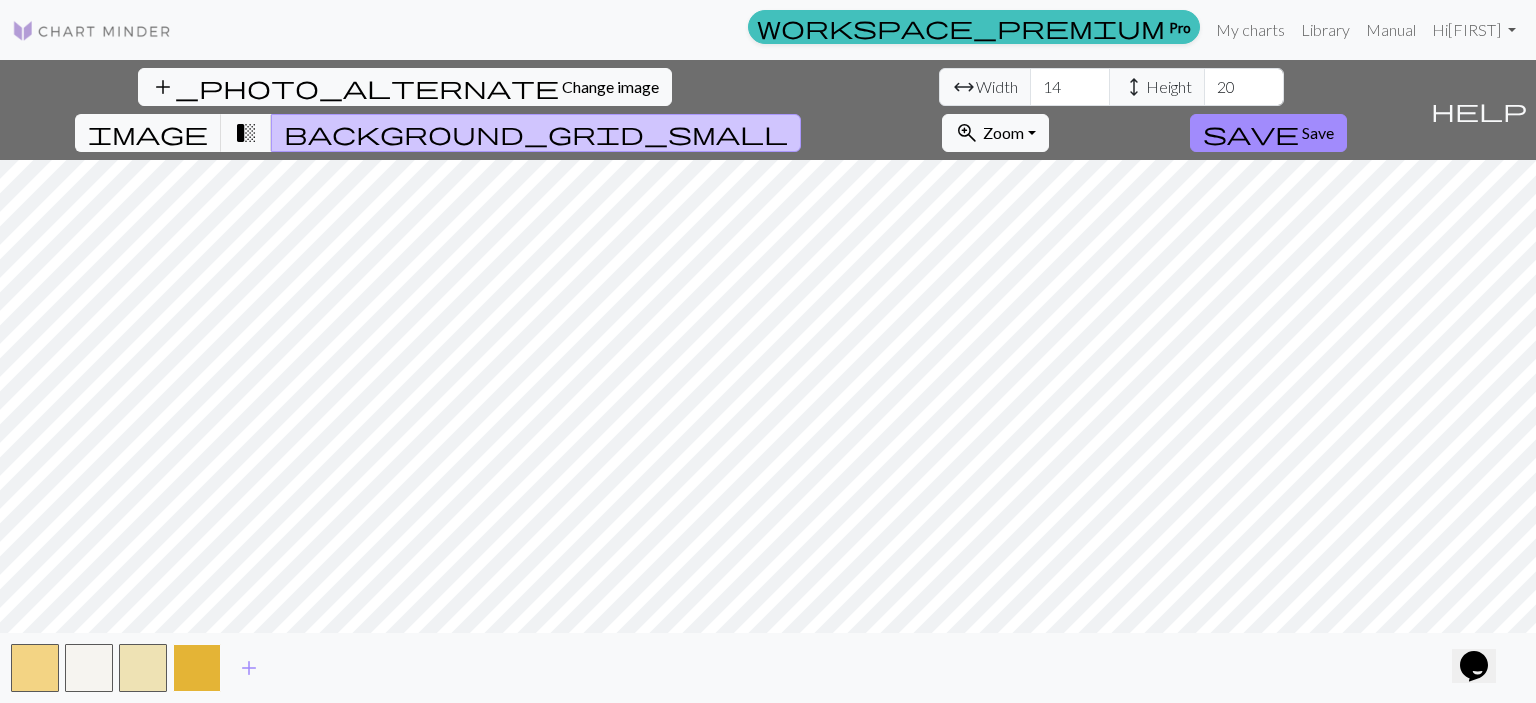 click at bounding box center [197, 668] 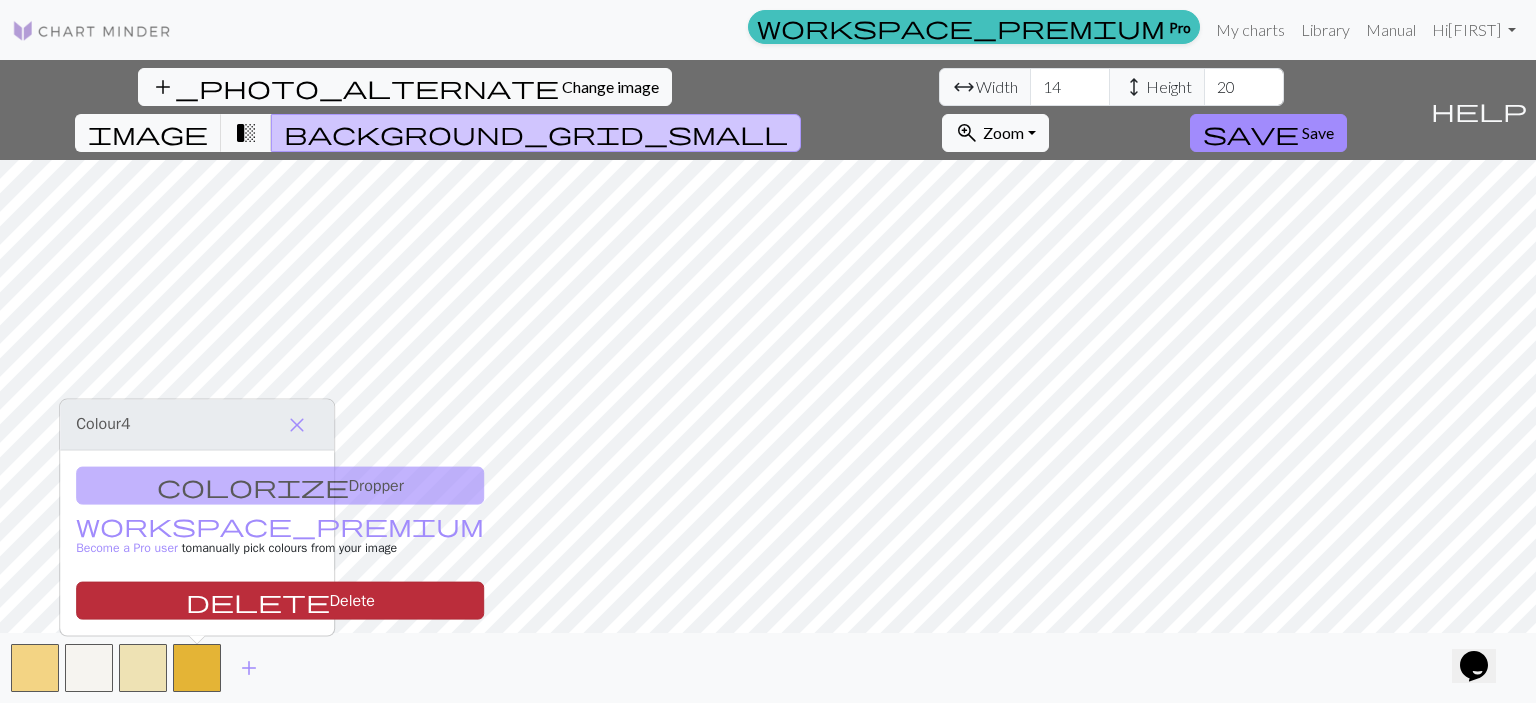 click on "delete Delete" at bounding box center (280, 601) 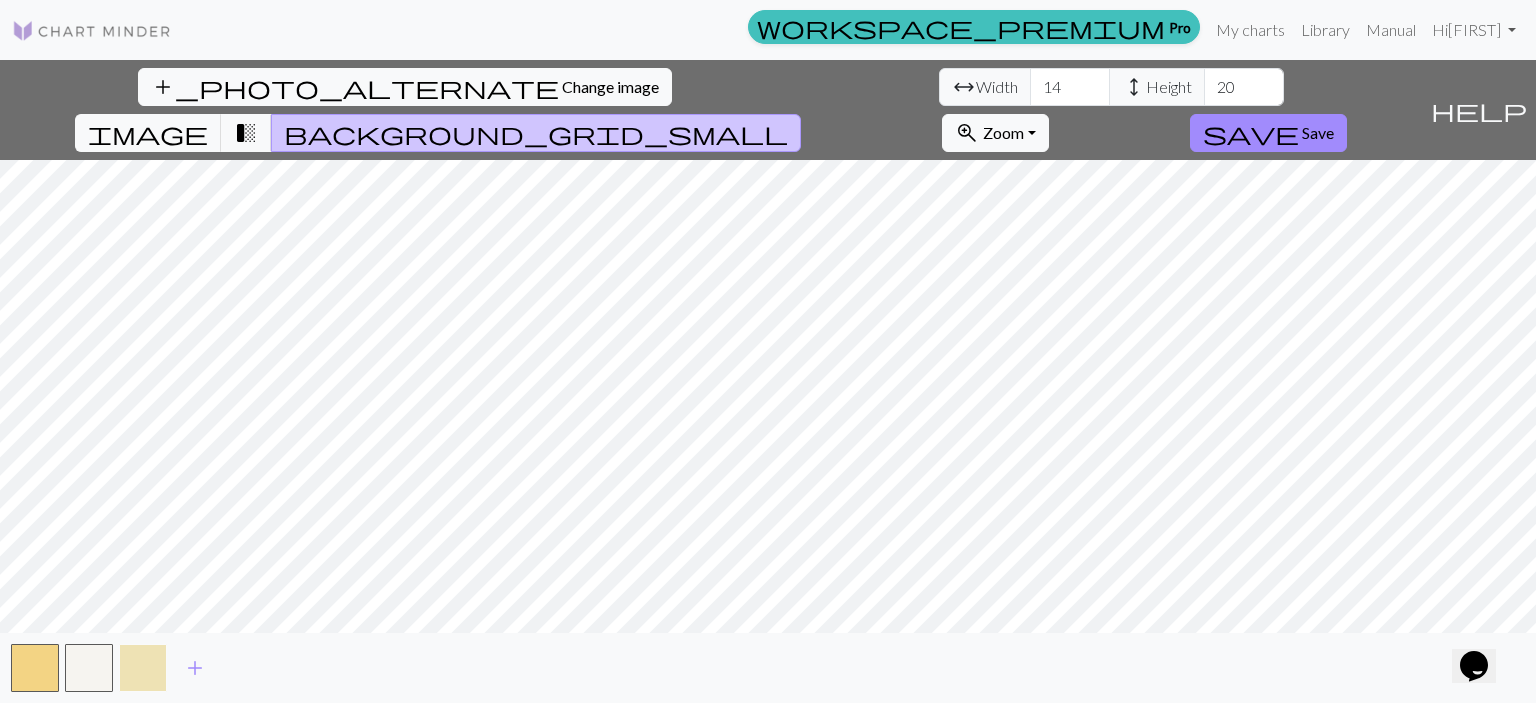 click at bounding box center [143, 668] 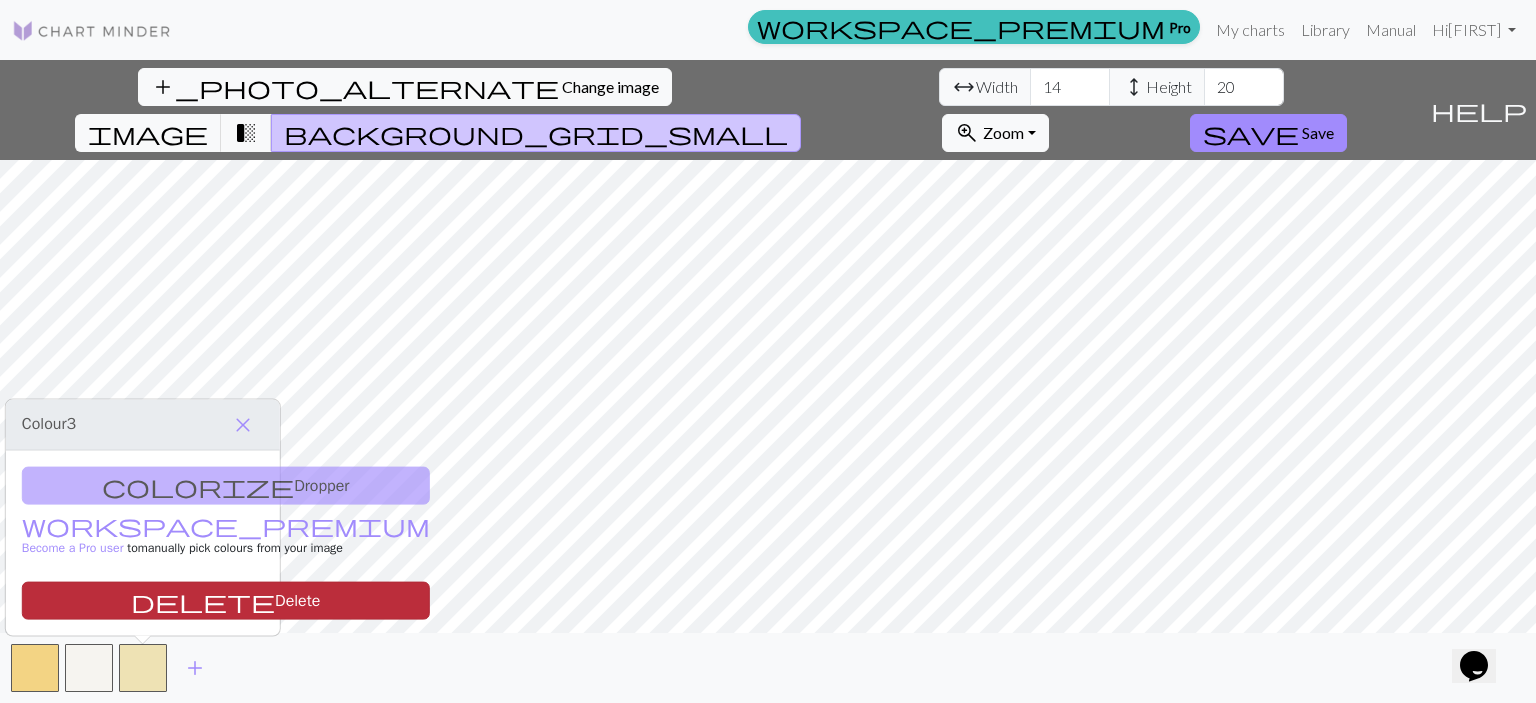 click on "delete Delete" at bounding box center (226, 601) 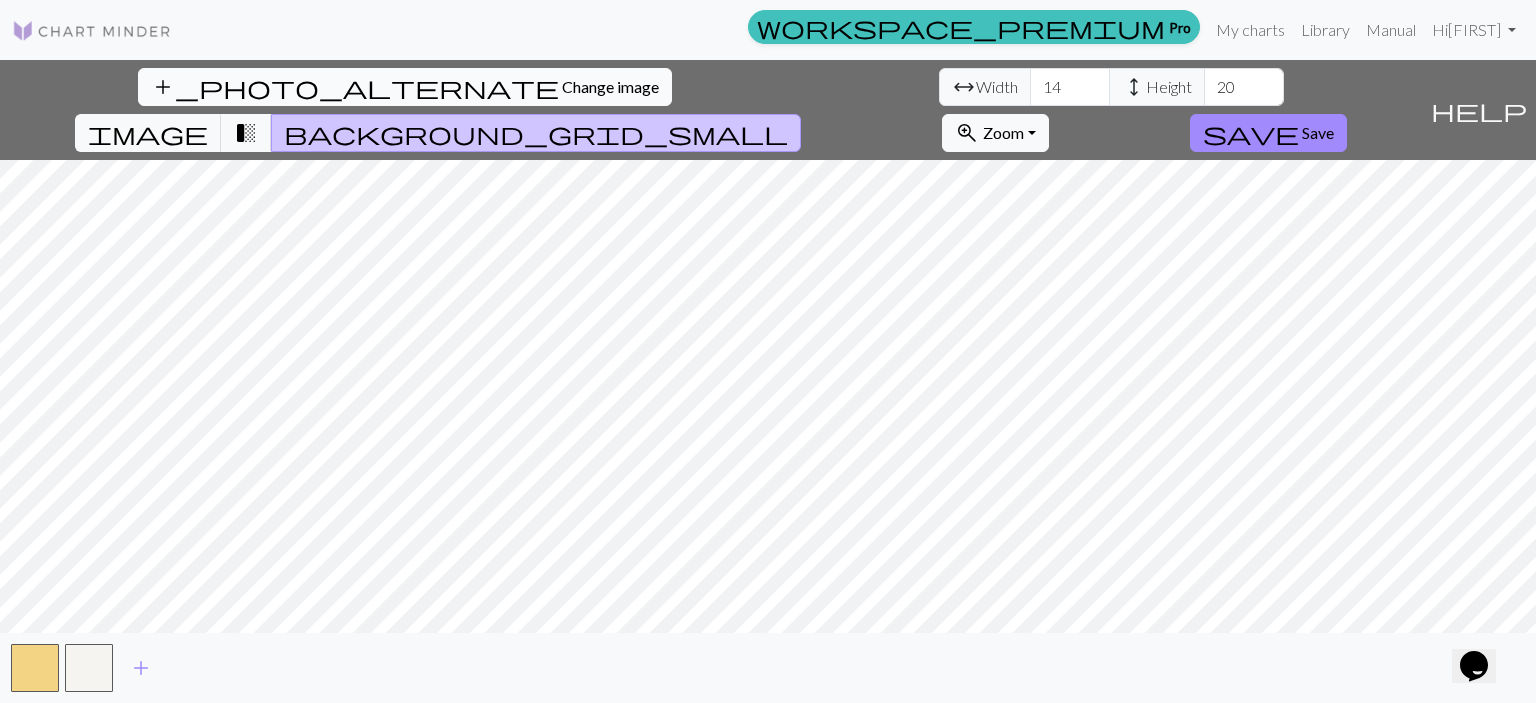 click on "add_photo_alternate   Change image arrow_range   Width 14 height   Height 20 image transition_fade background_grid_small zoom_in Zoom Zoom Fit all Fit width Fit height 50% 100% 150% 200% save   Save" at bounding box center [711, 110] 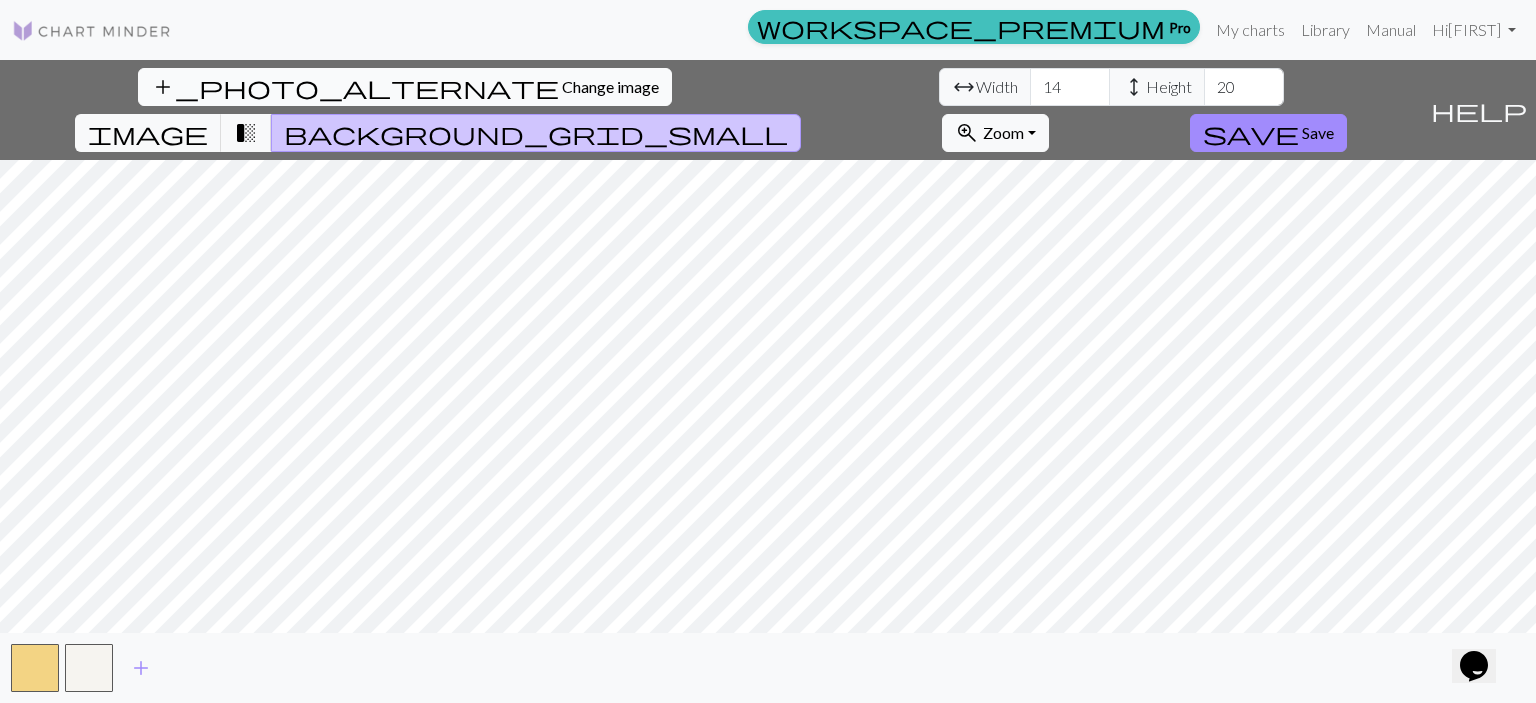 click on "add_photo_alternate   Change image" at bounding box center (405, 87) 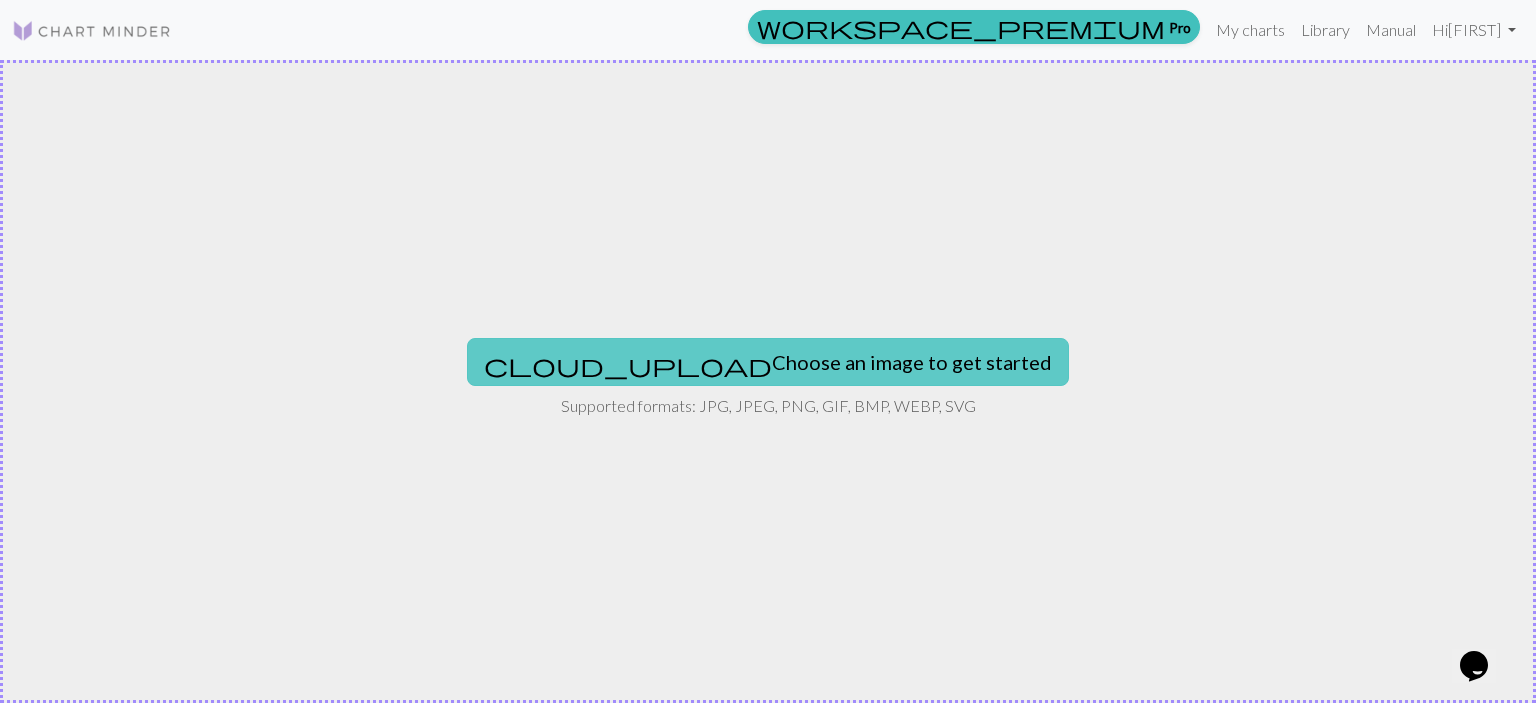 click on "cloud_upload  Choose an image to get started" at bounding box center [768, 362] 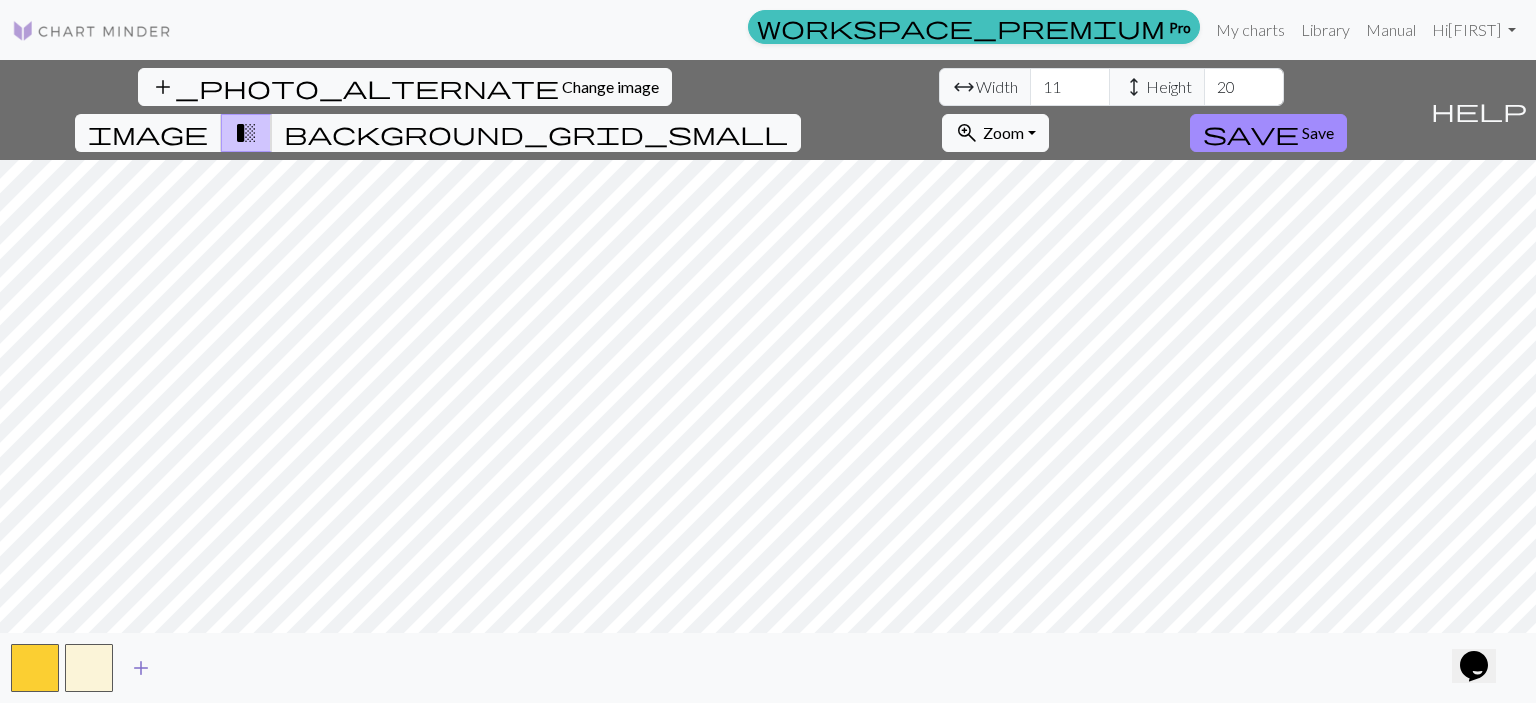 click on "add" at bounding box center (141, 668) 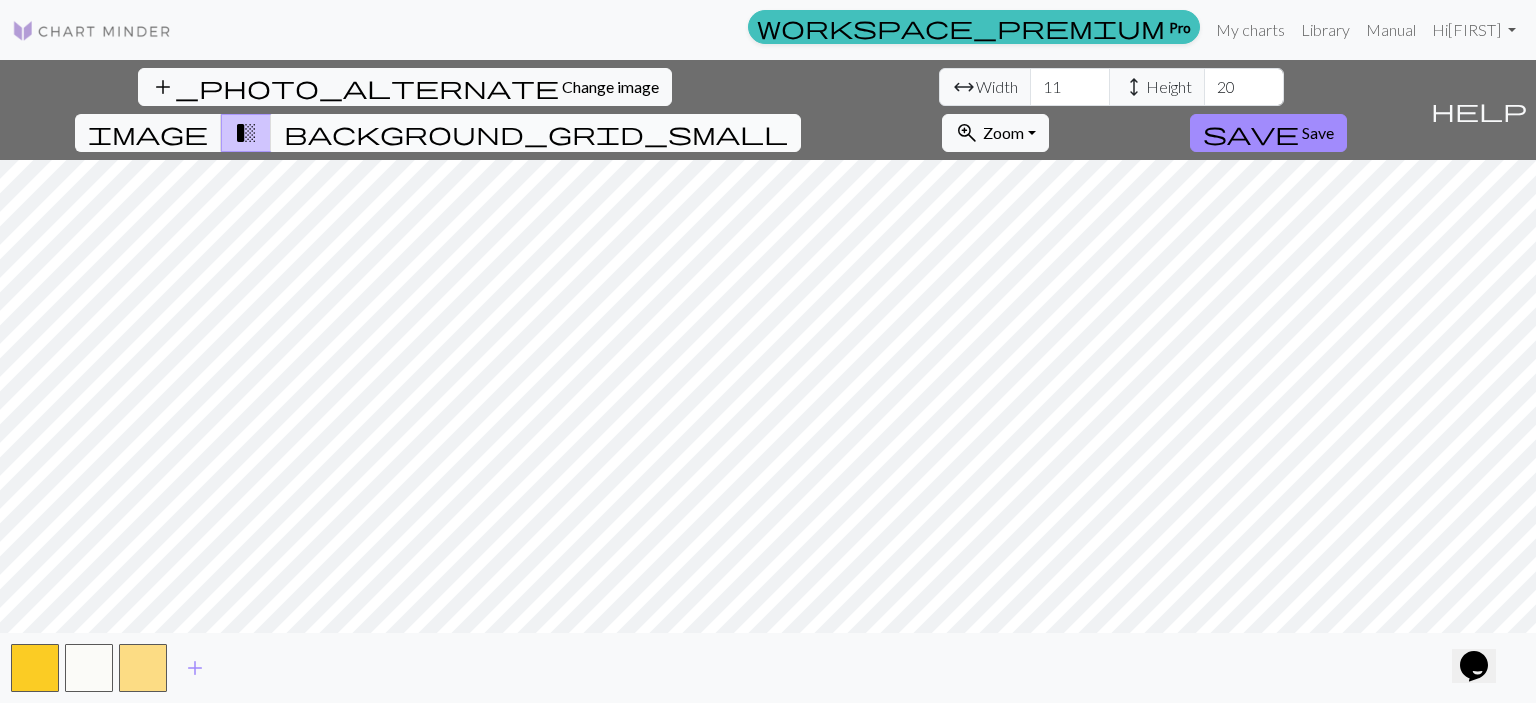 click on "background_grid_small" at bounding box center [536, 133] 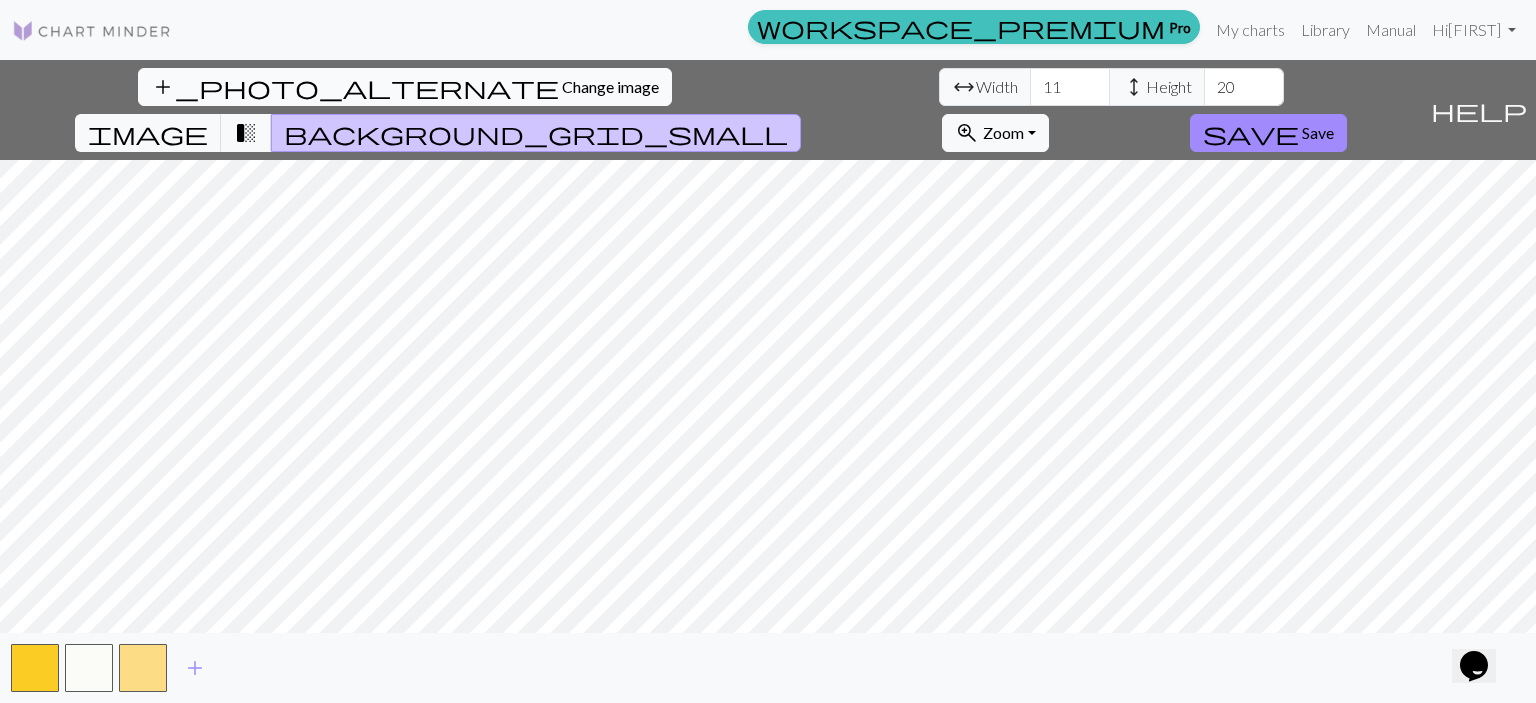click on "Change image" at bounding box center (610, 86) 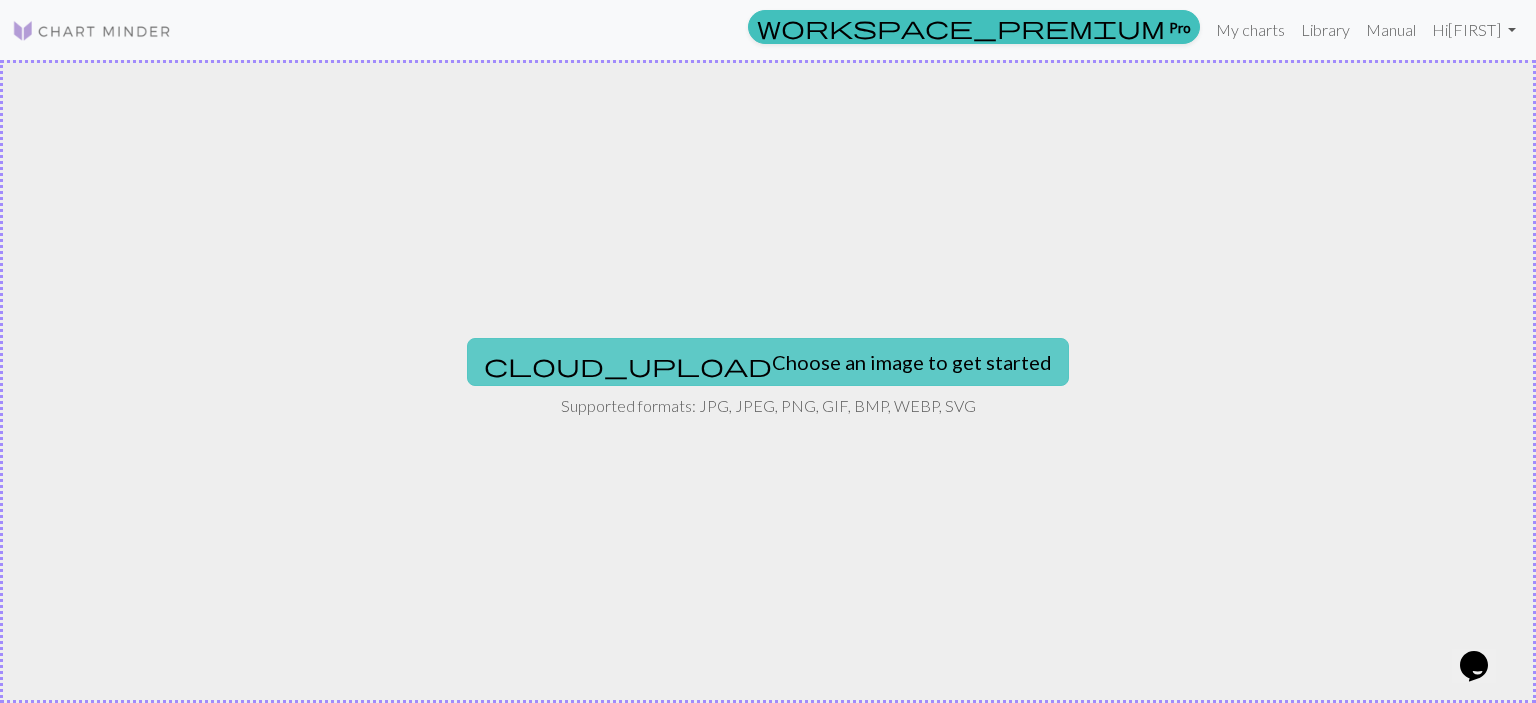 click on "cloud_upload  Choose an image to get started" at bounding box center [768, 362] 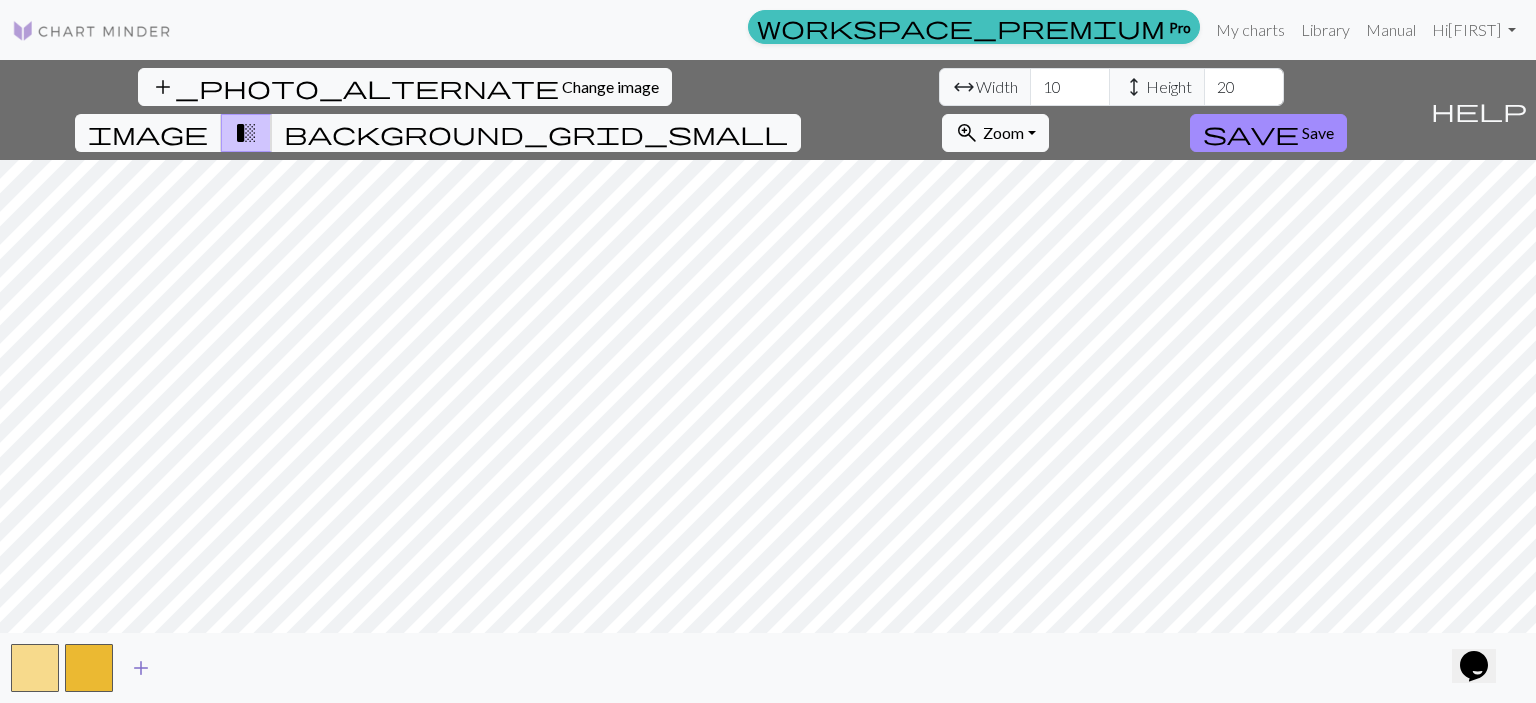 click on "add" at bounding box center (141, 668) 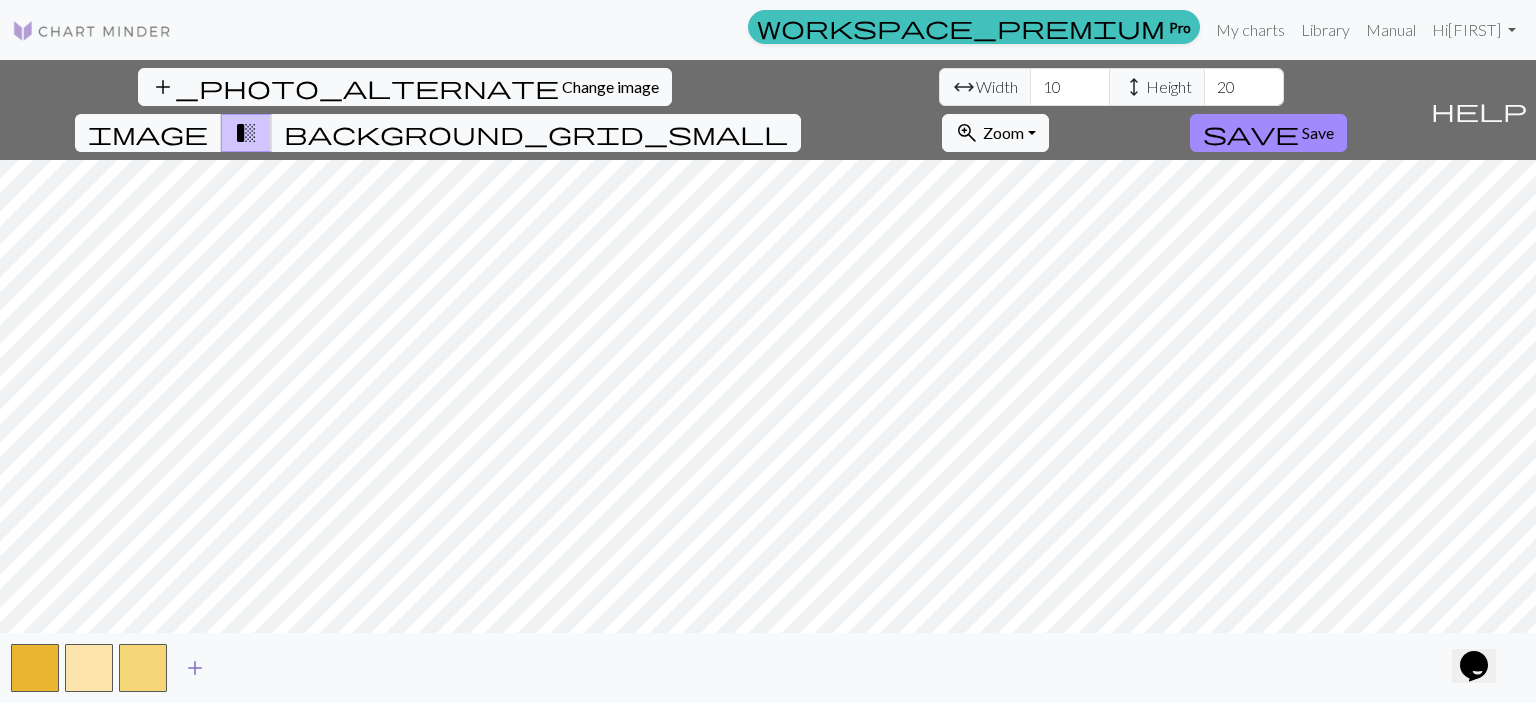 click at bounding box center [143, 668] 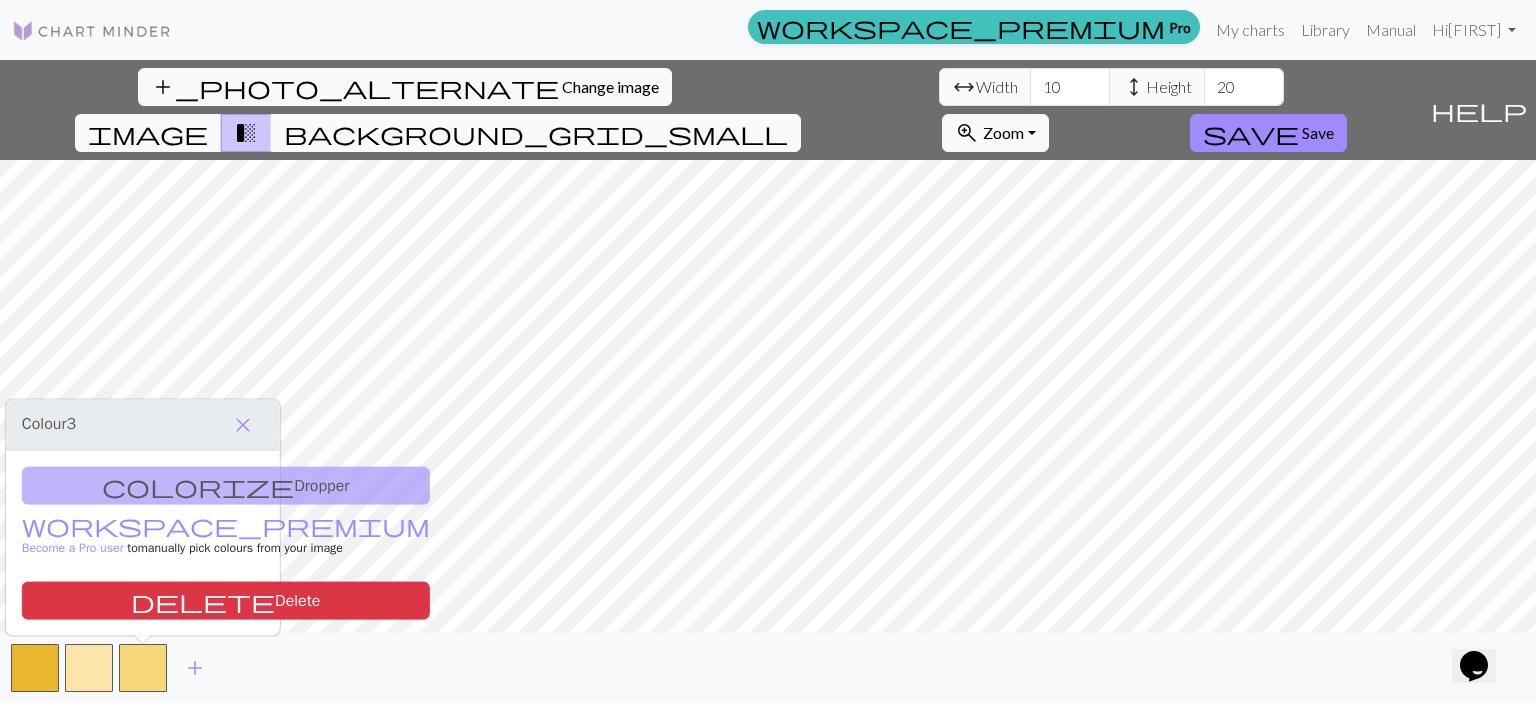 click on "background_grid_small" at bounding box center (536, 133) 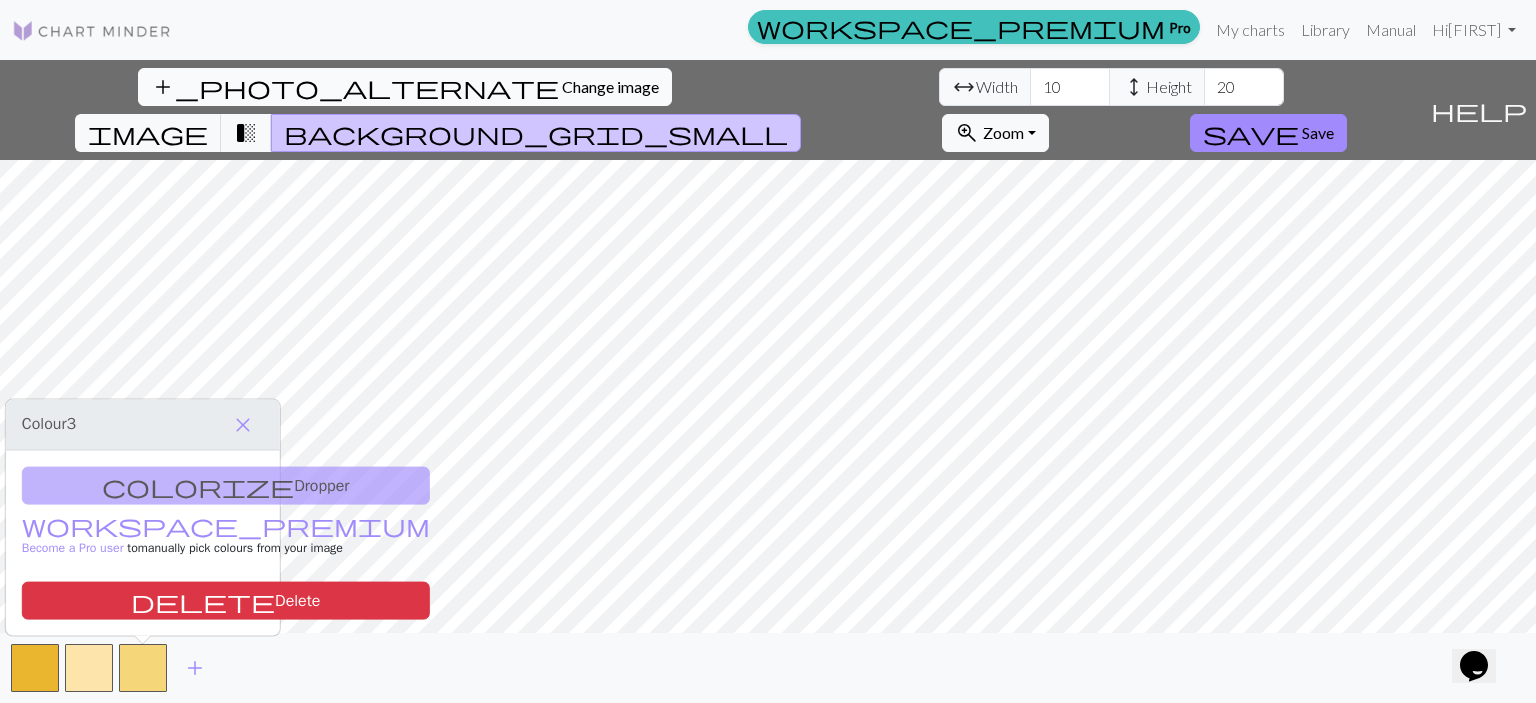 click on "Change image" at bounding box center (610, 86) 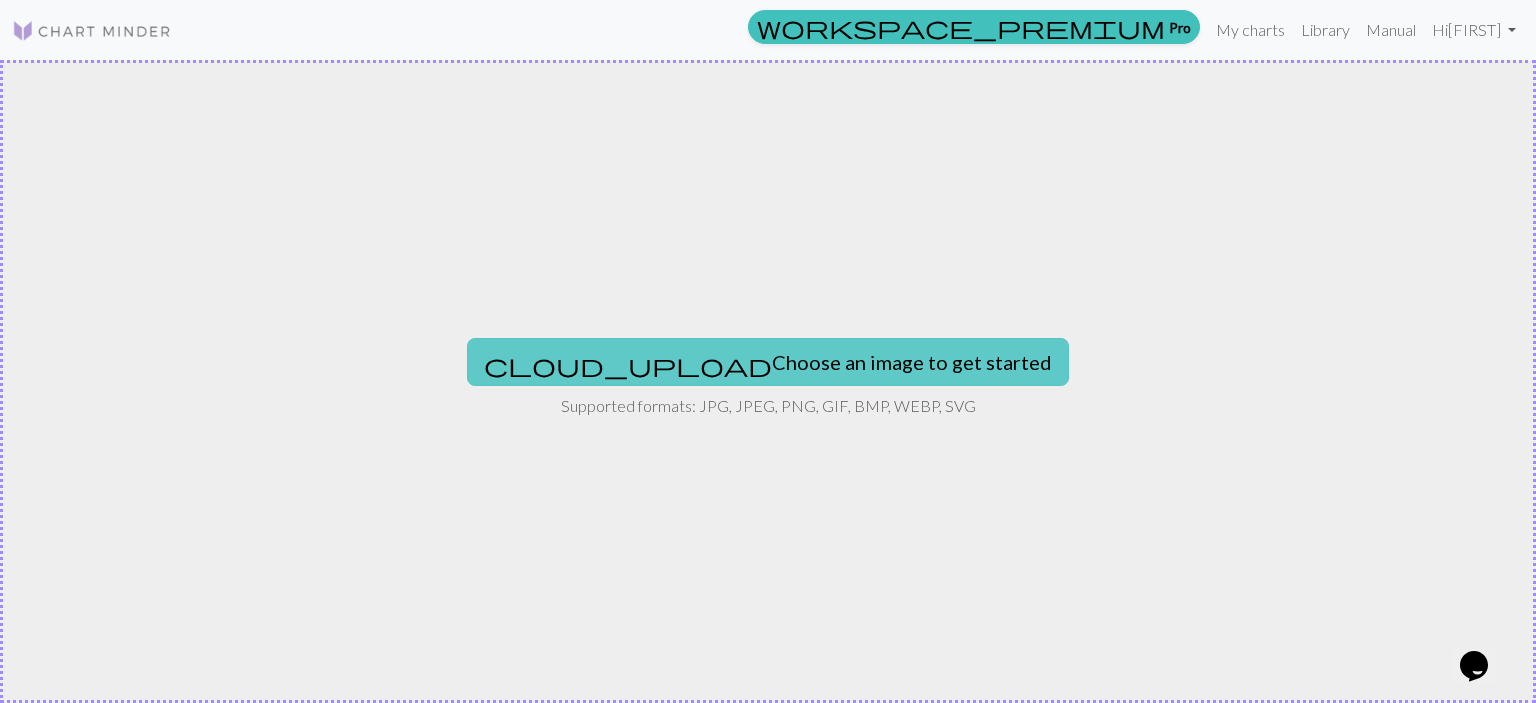 click on "cloud_upload  Choose an image to get started" at bounding box center [768, 362] 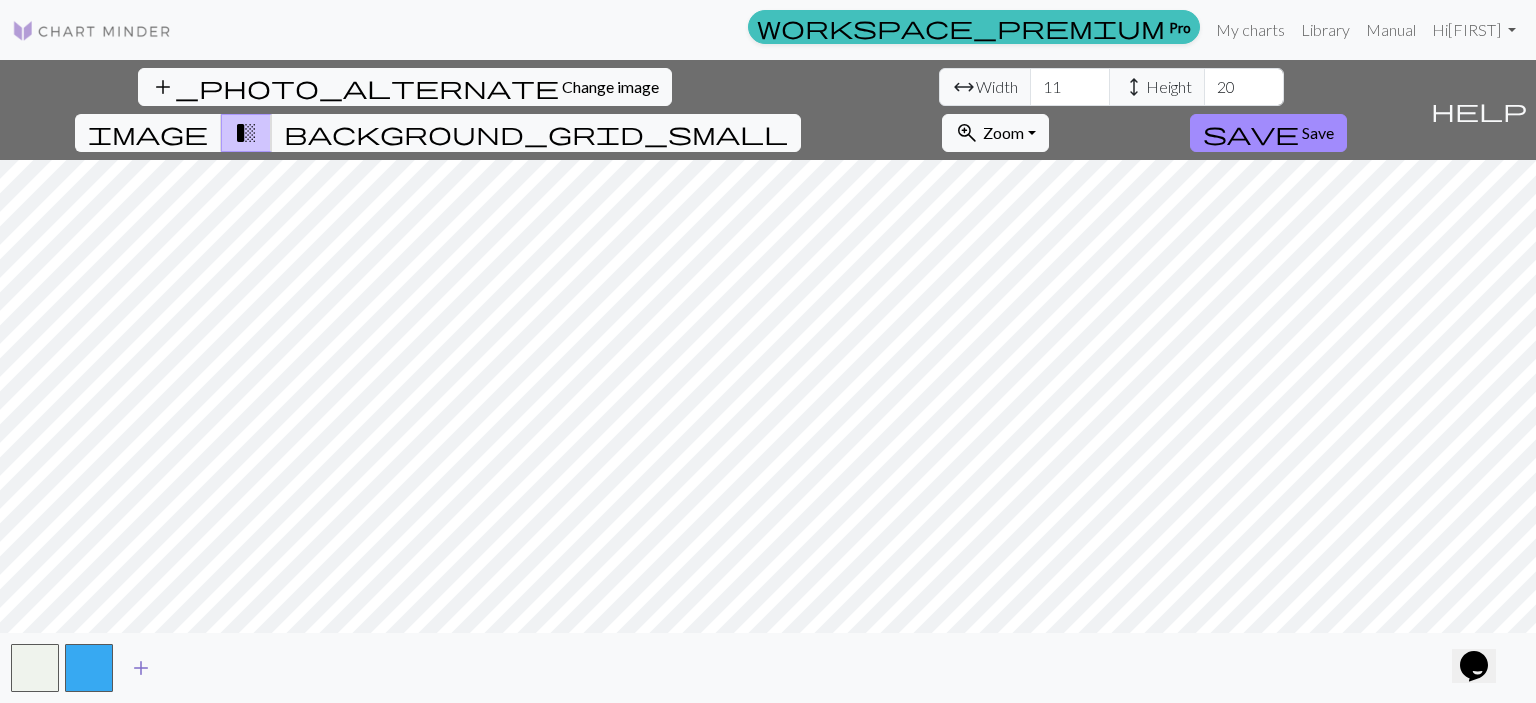 click on "add" at bounding box center [141, 668] 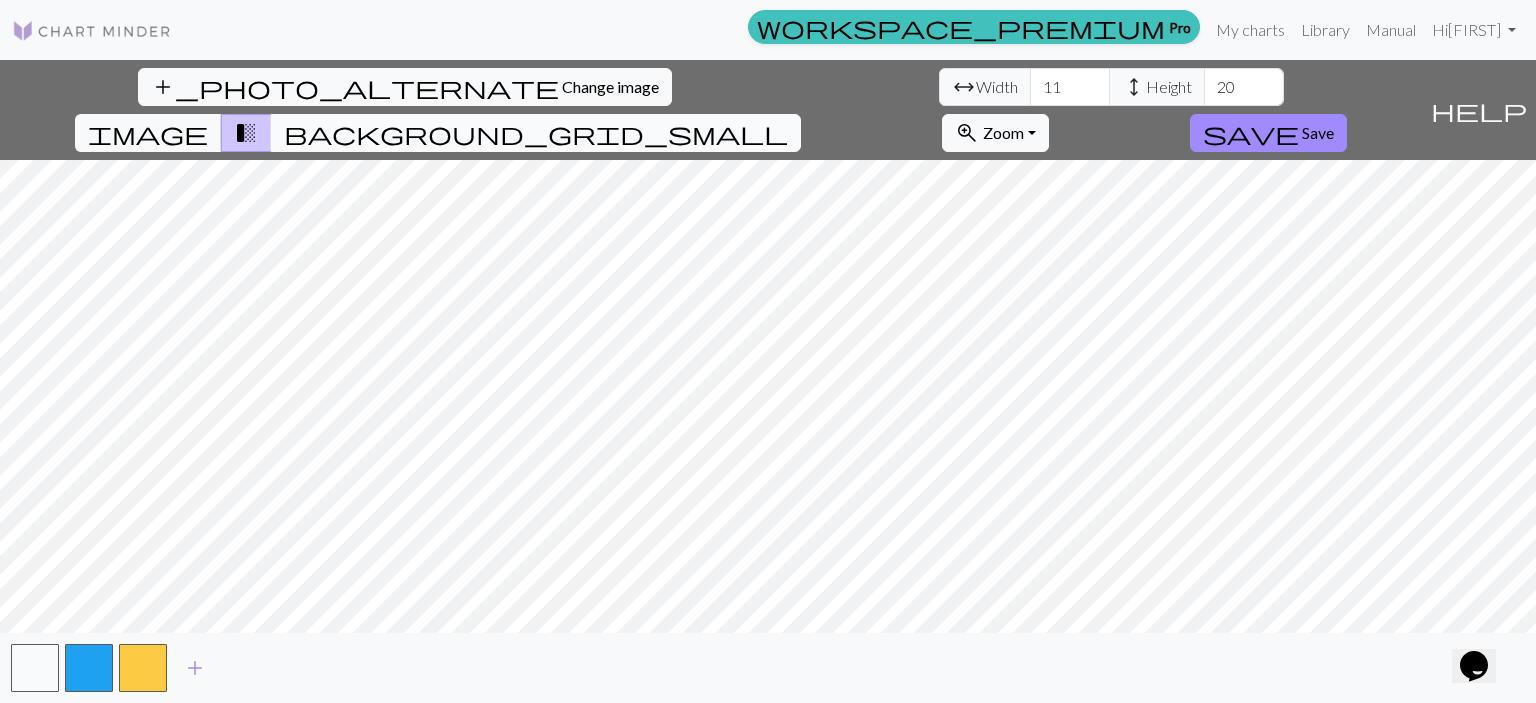 click on "background_grid_small" at bounding box center (536, 133) 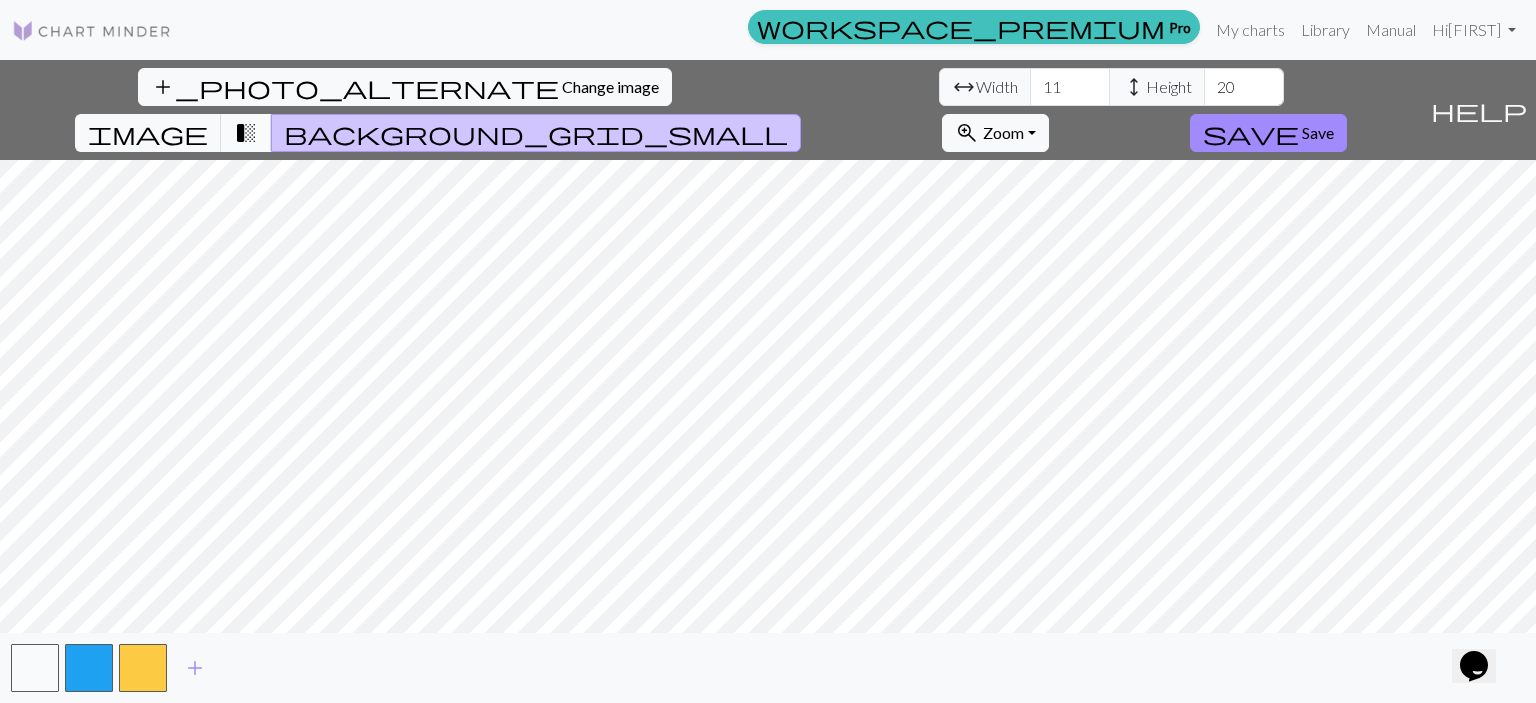 click on "transition_fade" at bounding box center (246, 133) 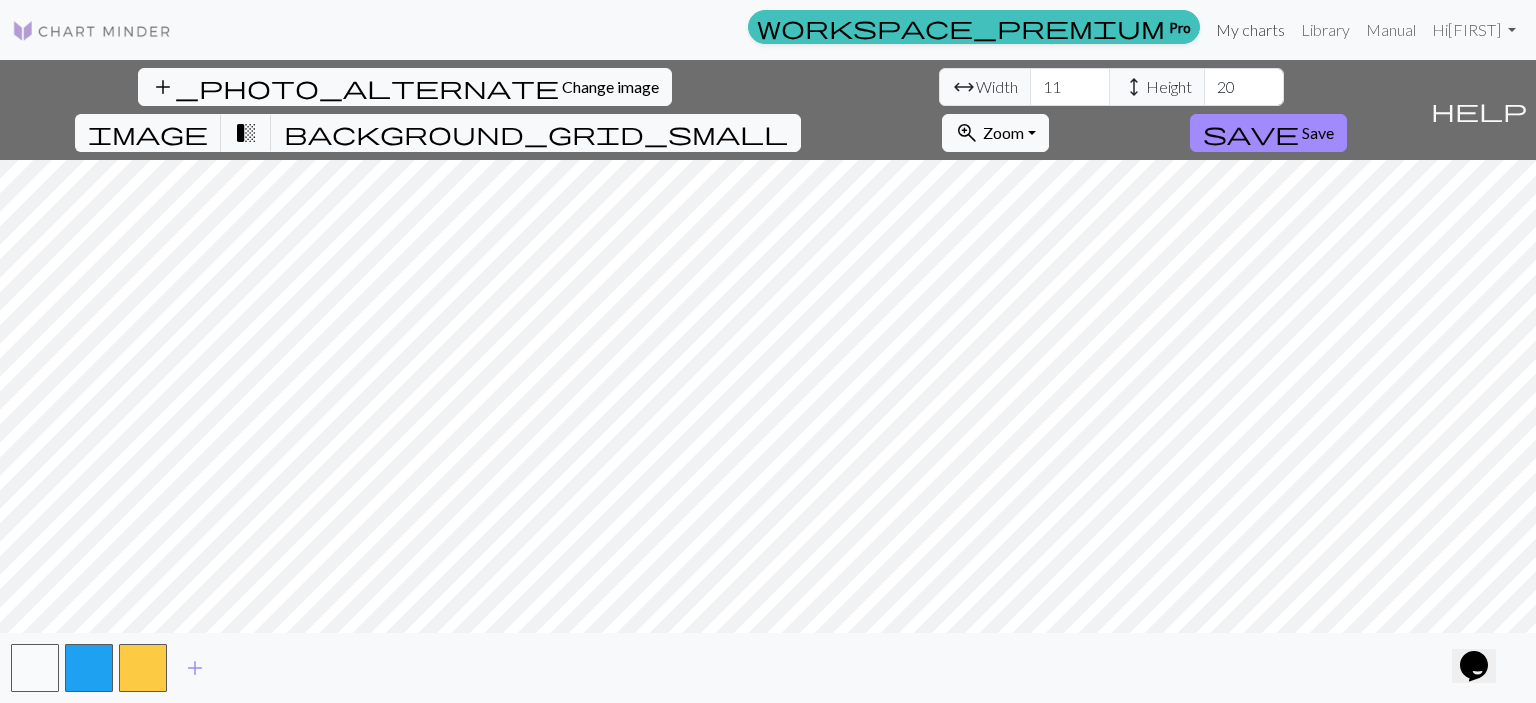 click on "My charts" at bounding box center (1250, 30) 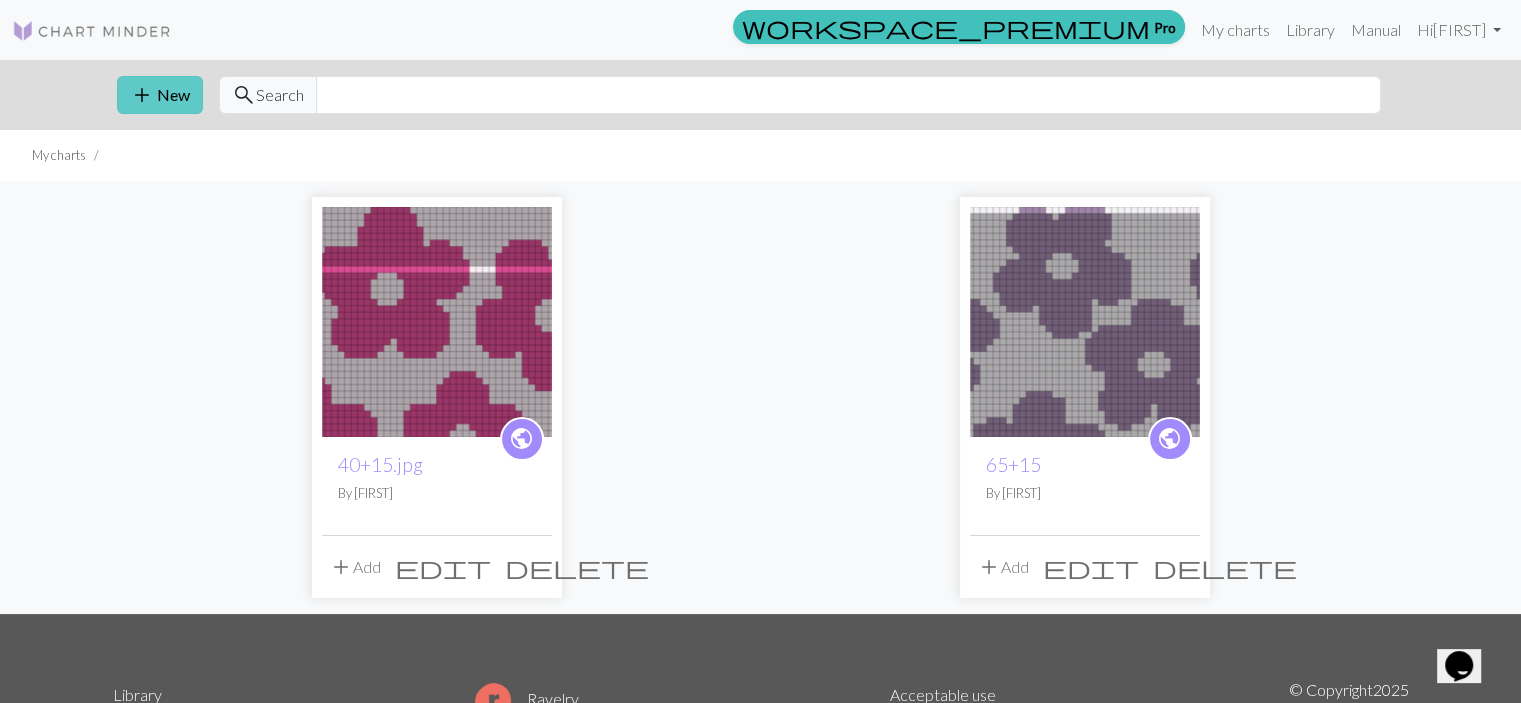 click on "add   New" at bounding box center (160, 95) 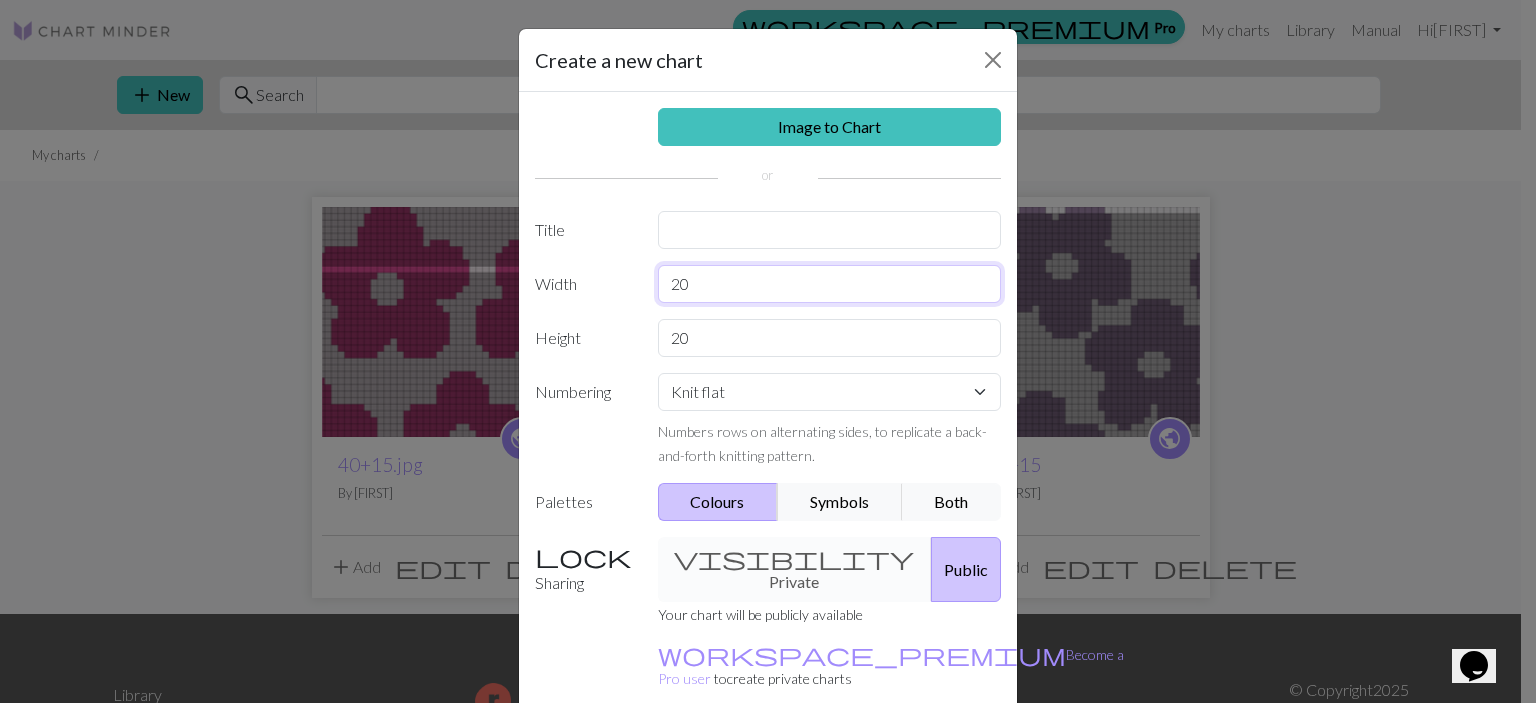 drag, startPoint x: 679, startPoint y: 287, endPoint x: 654, endPoint y: 288, distance: 25.019993 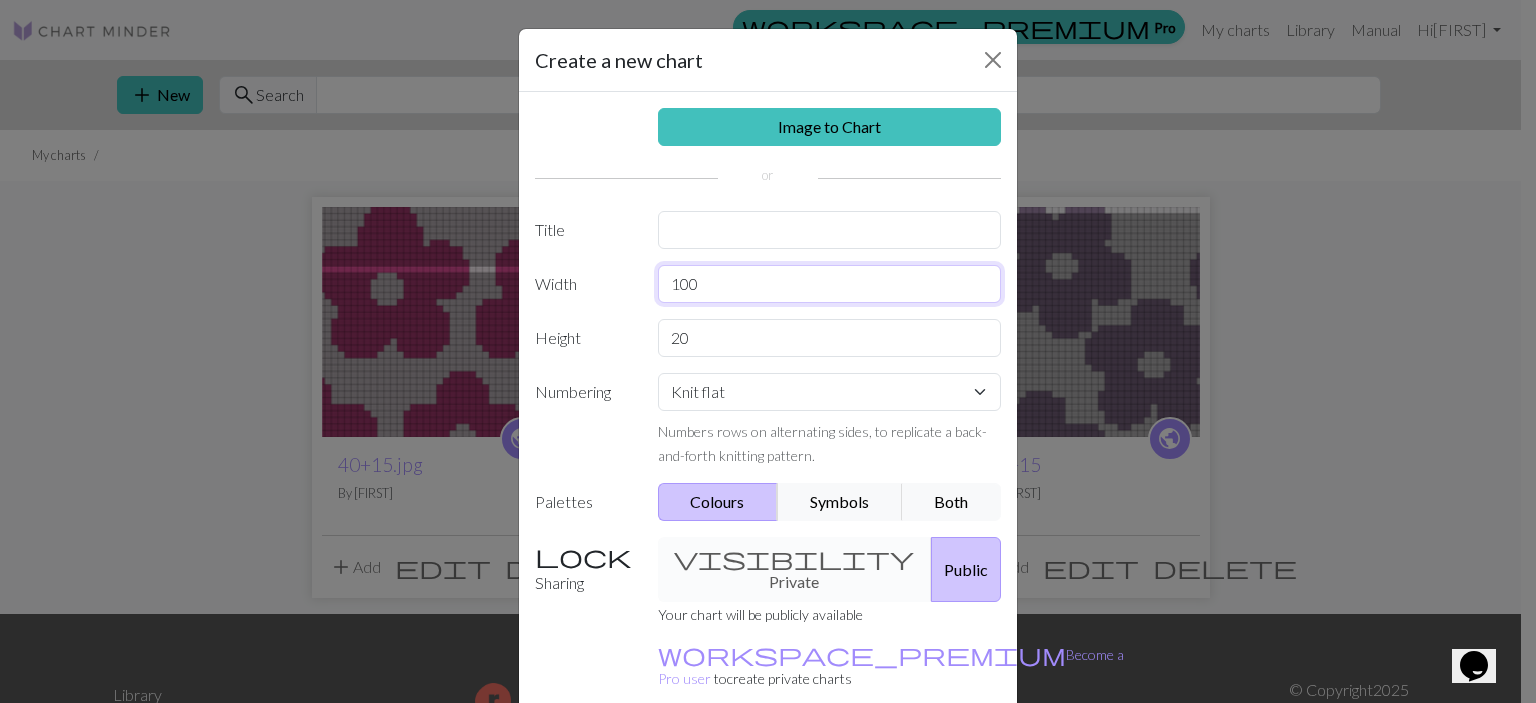 type on "100" 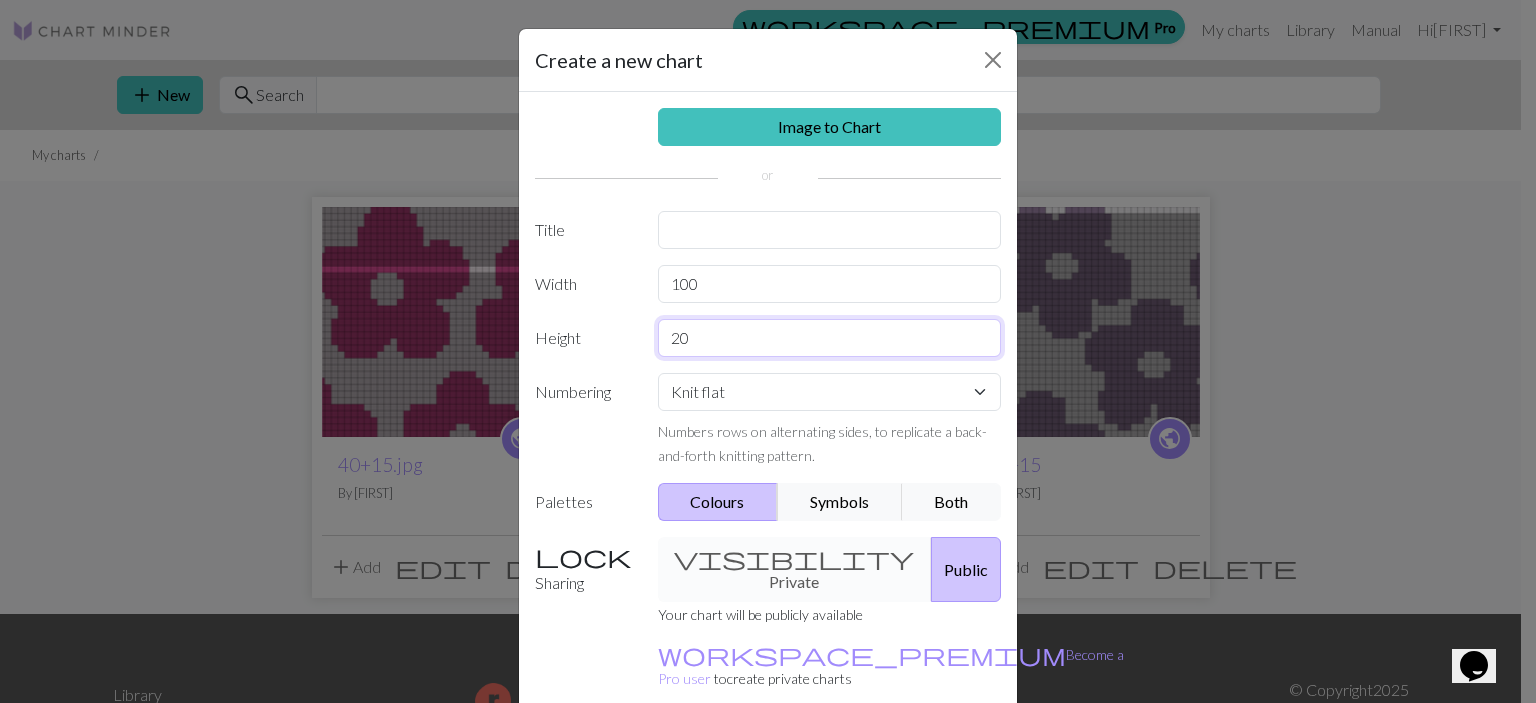 click on "20" at bounding box center (830, 338) 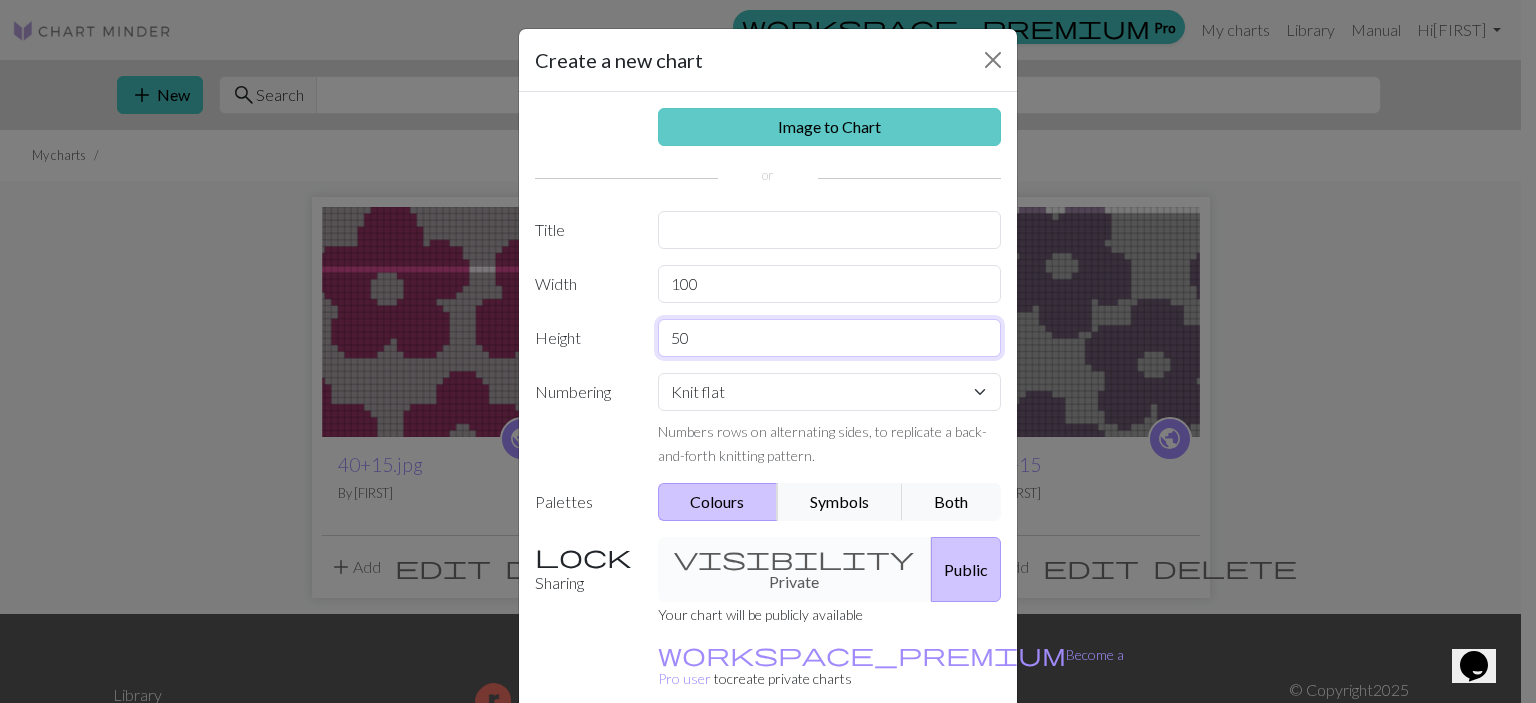 type on "50" 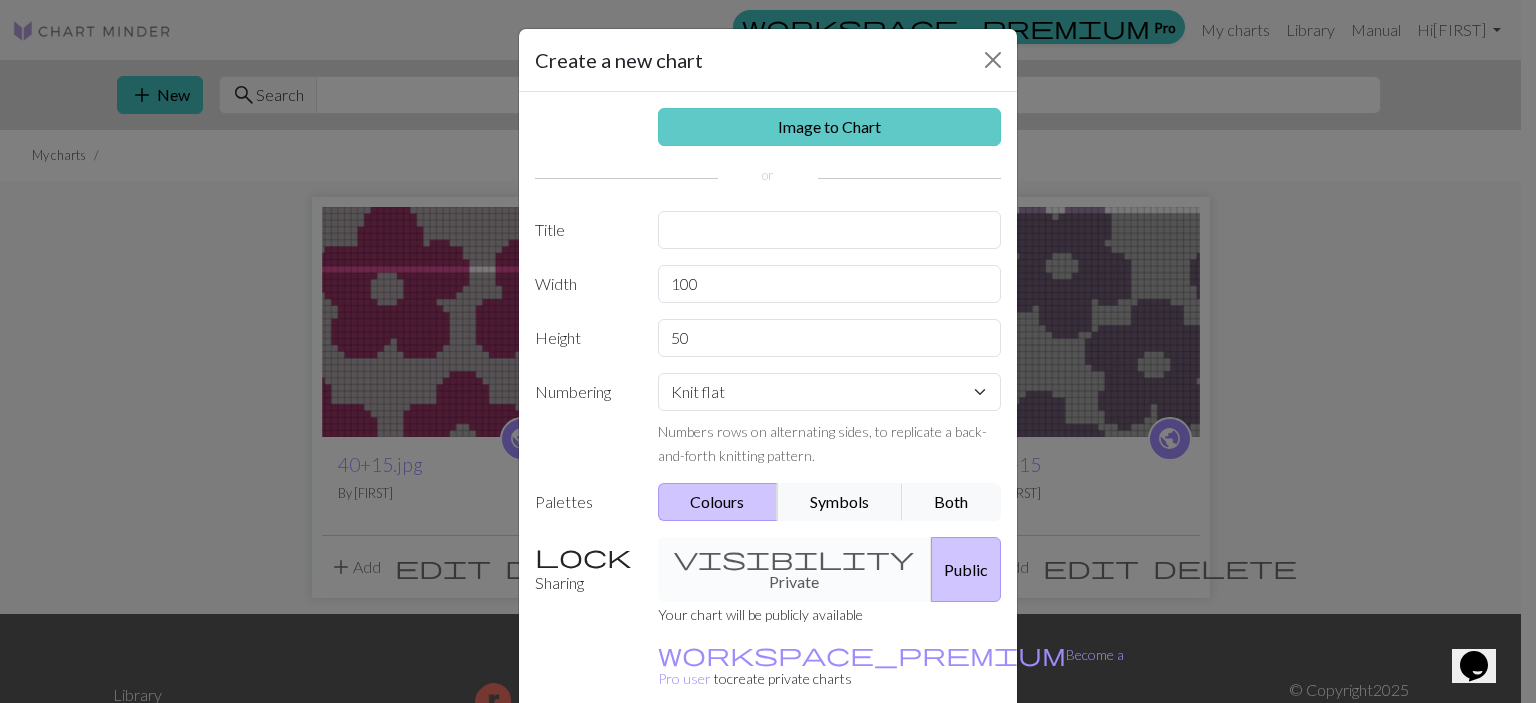 click on "Image to Chart" at bounding box center [830, 127] 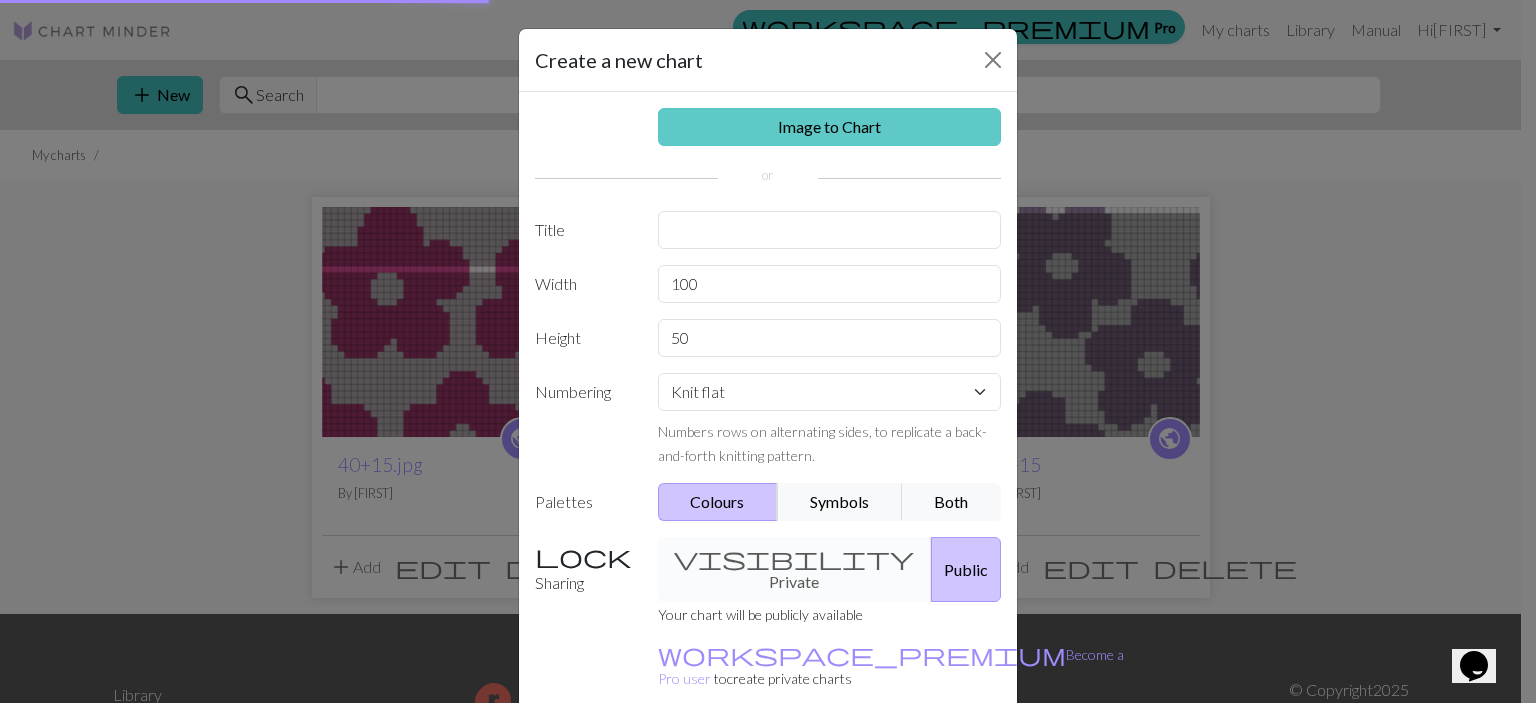 click on "Image to Chart" at bounding box center (830, 127) 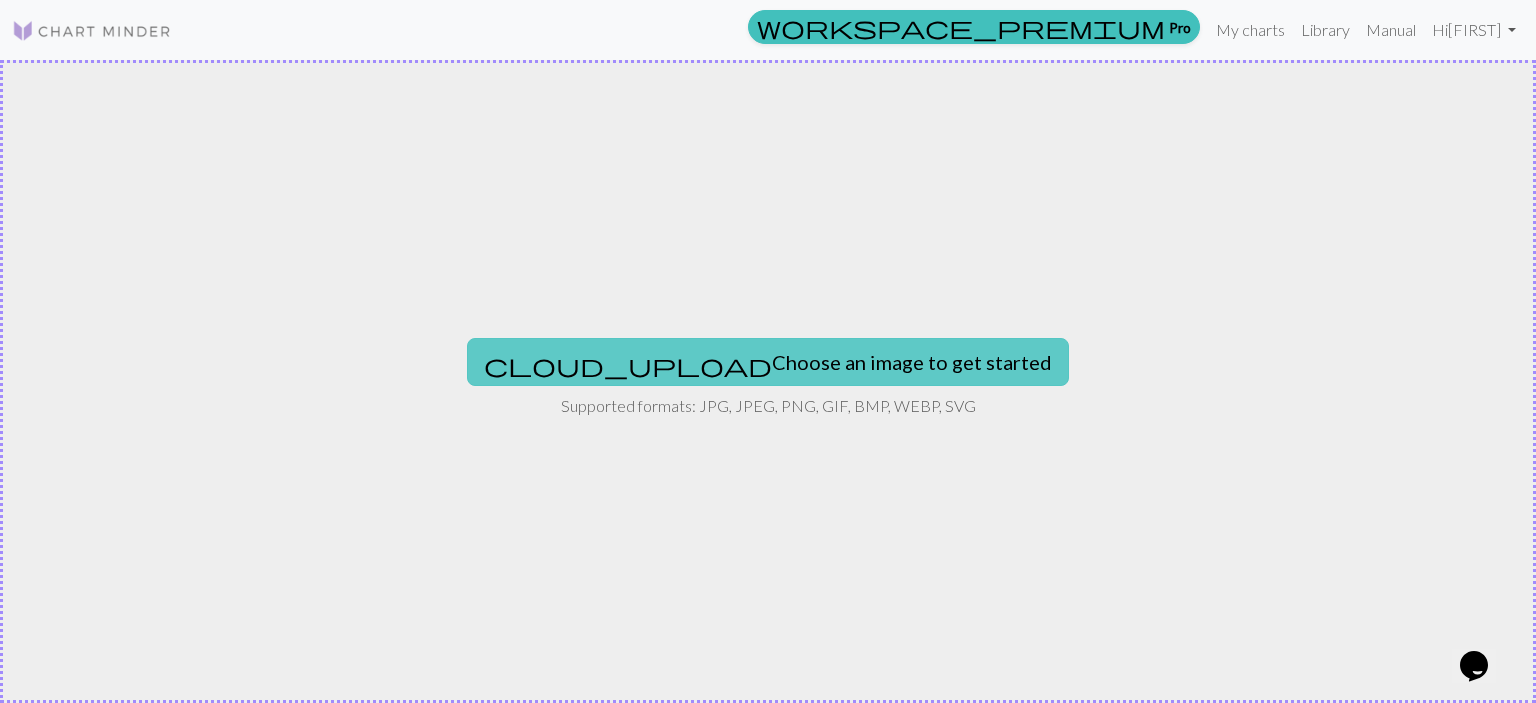click on "cloud_upload  Choose an image to get started" at bounding box center (768, 362) 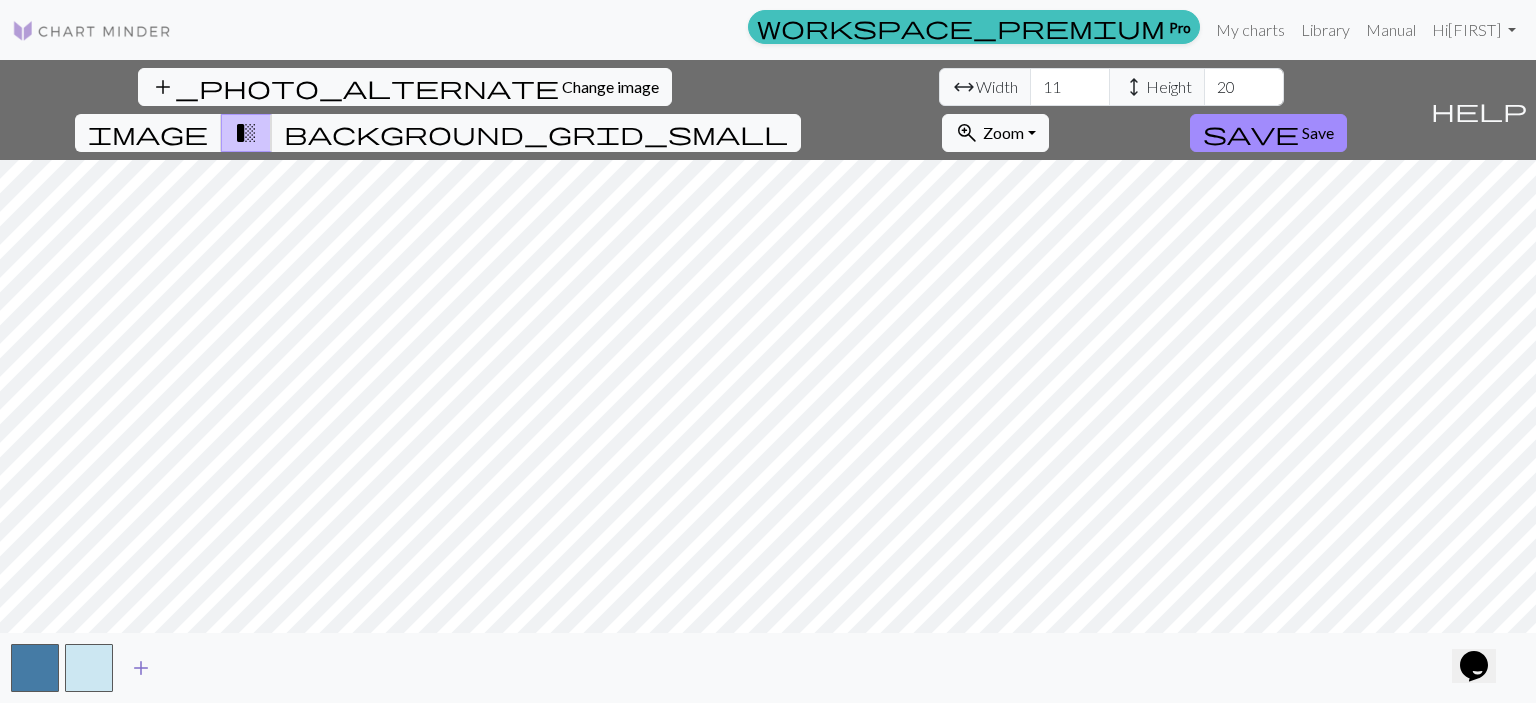 click on "add" at bounding box center (141, 668) 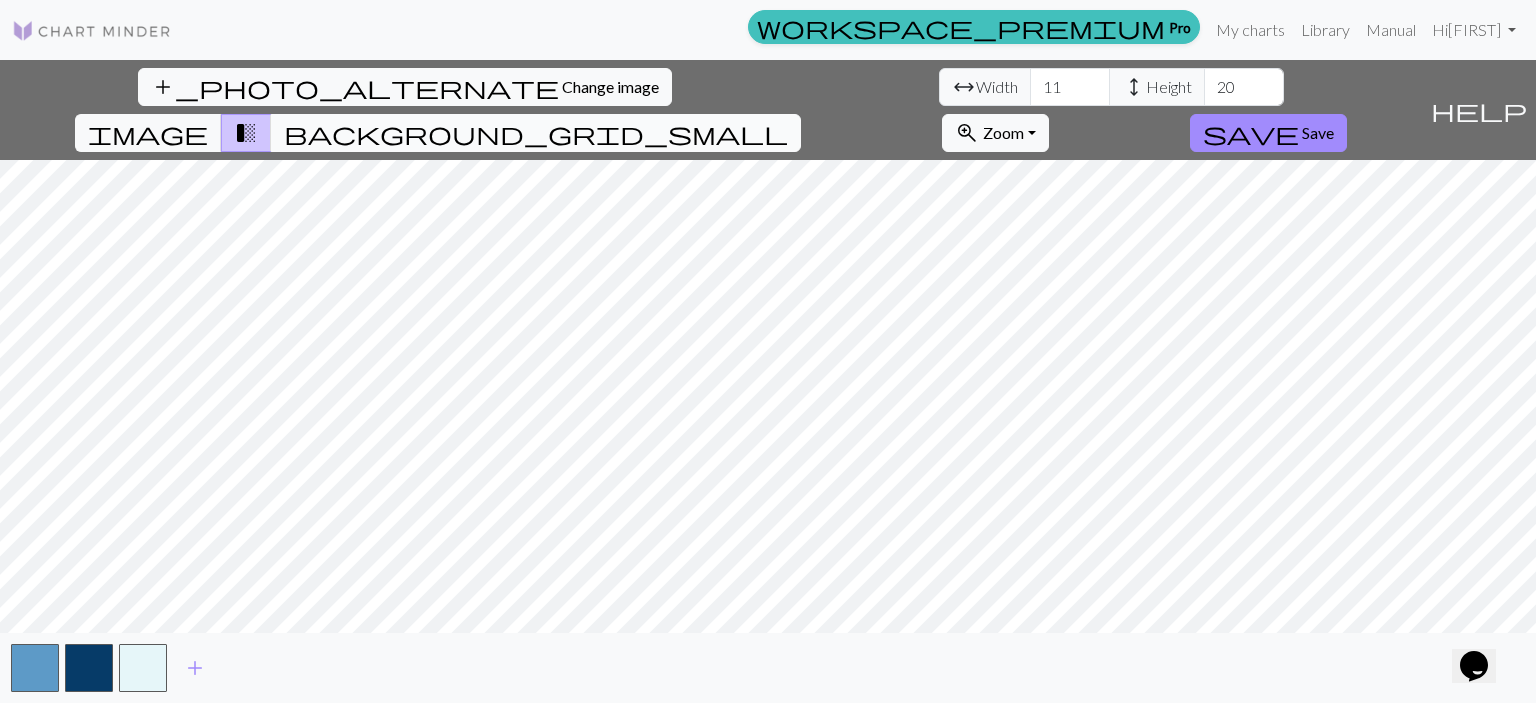 click on "background_grid_small" at bounding box center (536, 133) 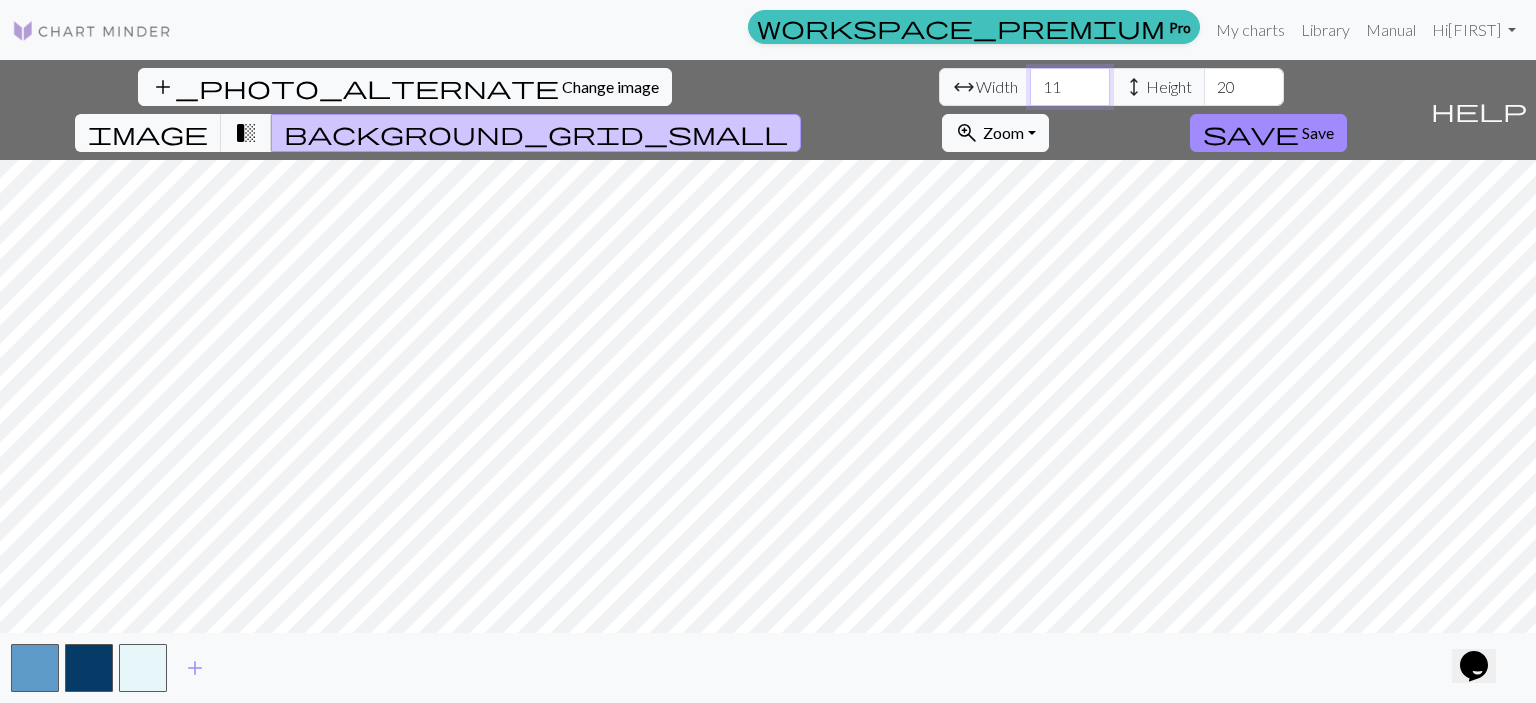 drag, startPoint x: 470, startPoint y: 86, endPoint x: 450, endPoint y: 83, distance: 20.22375 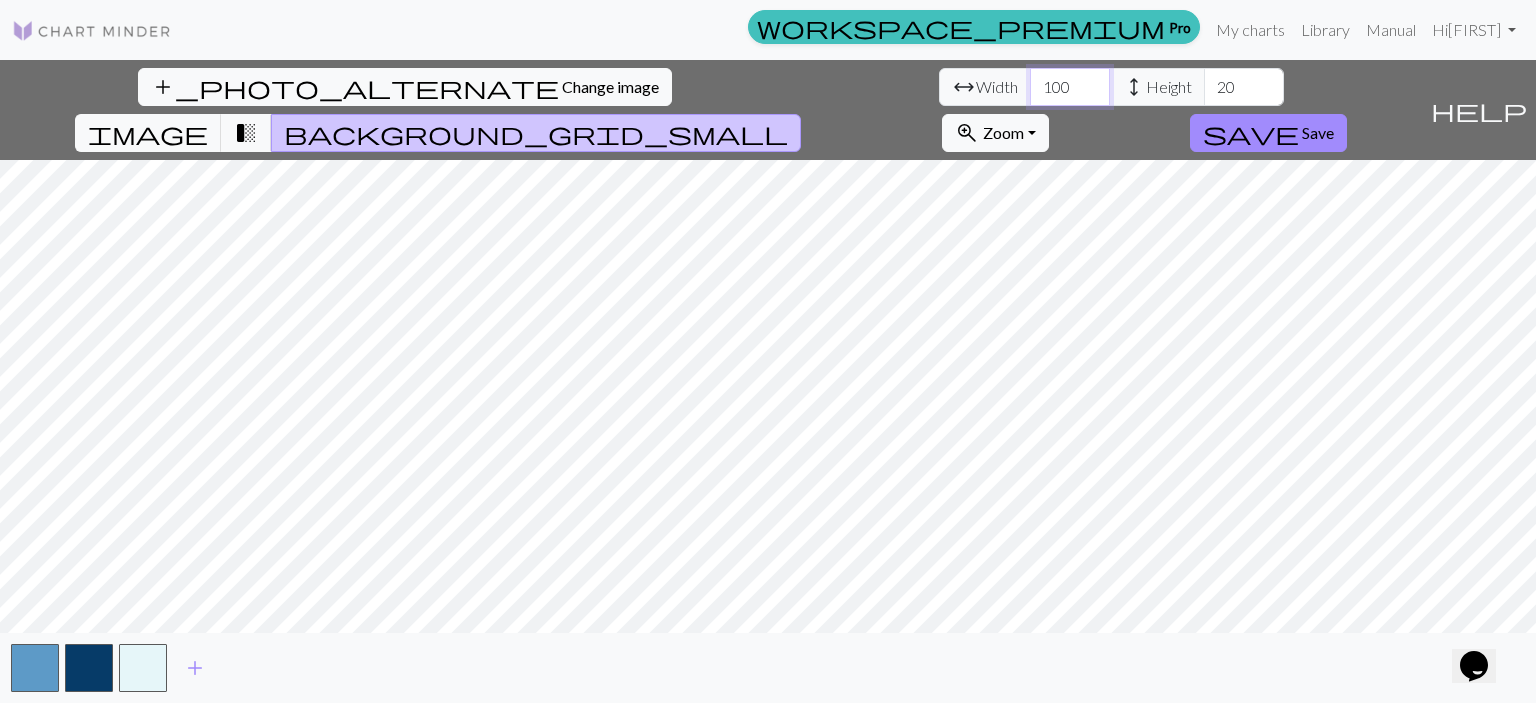 type on "100" 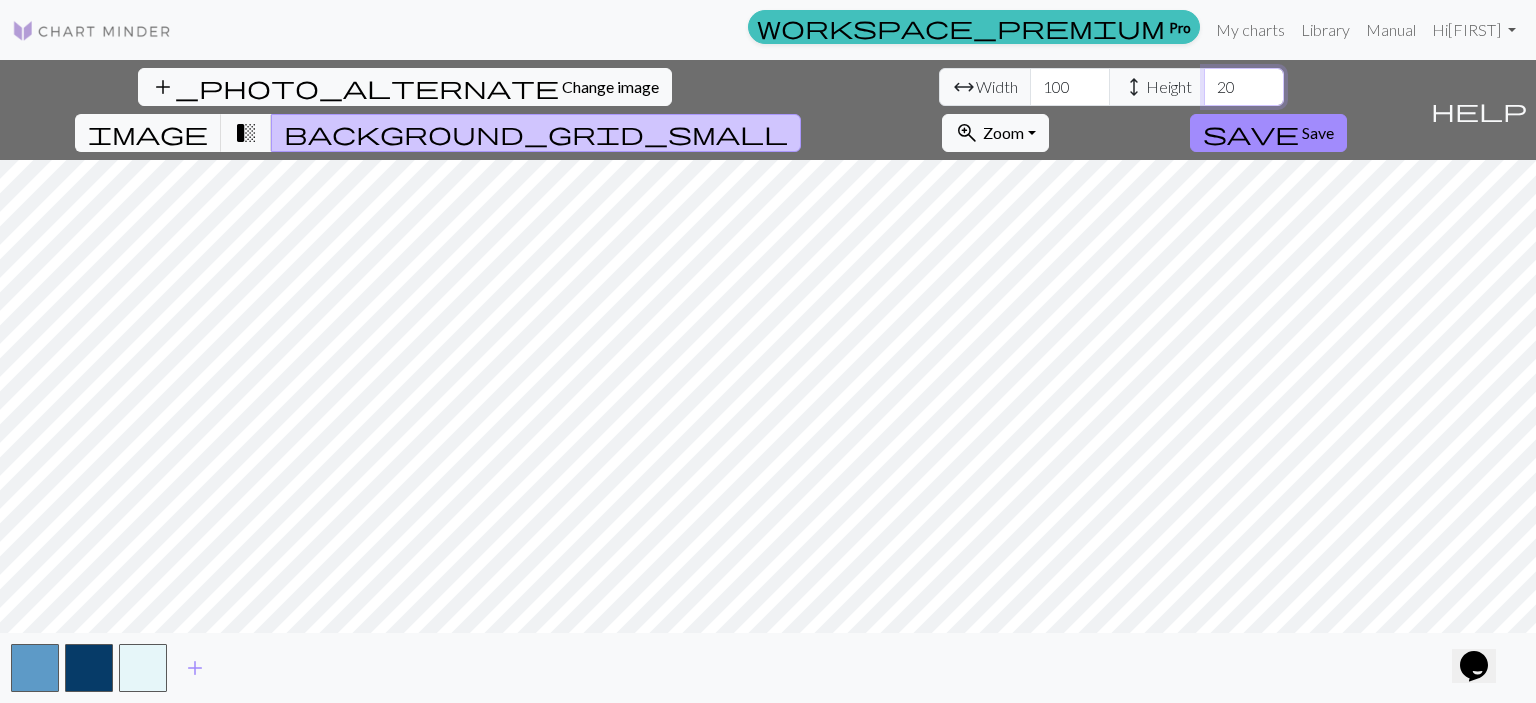 drag, startPoint x: 648, startPoint y: 86, endPoint x: 624, endPoint y: 84, distance: 24.083189 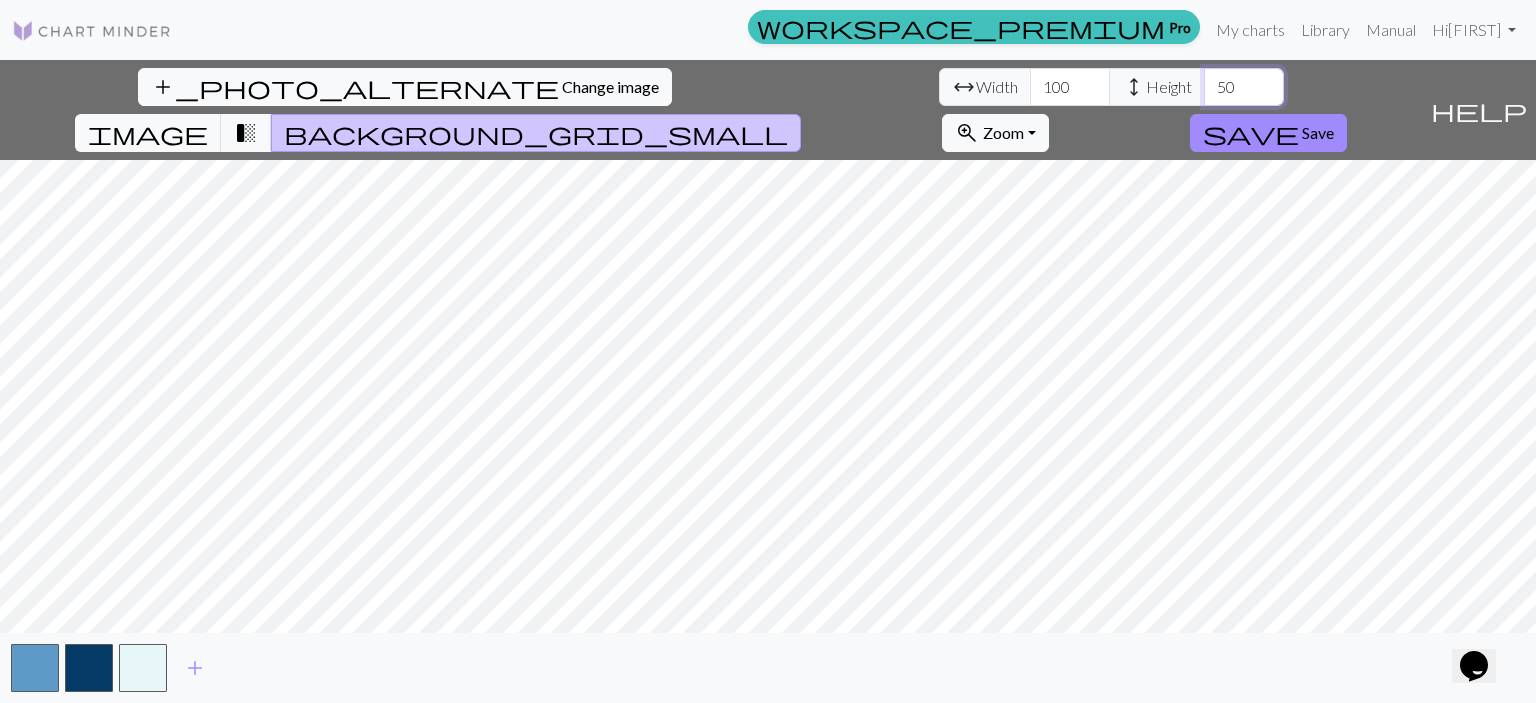 type on "50" 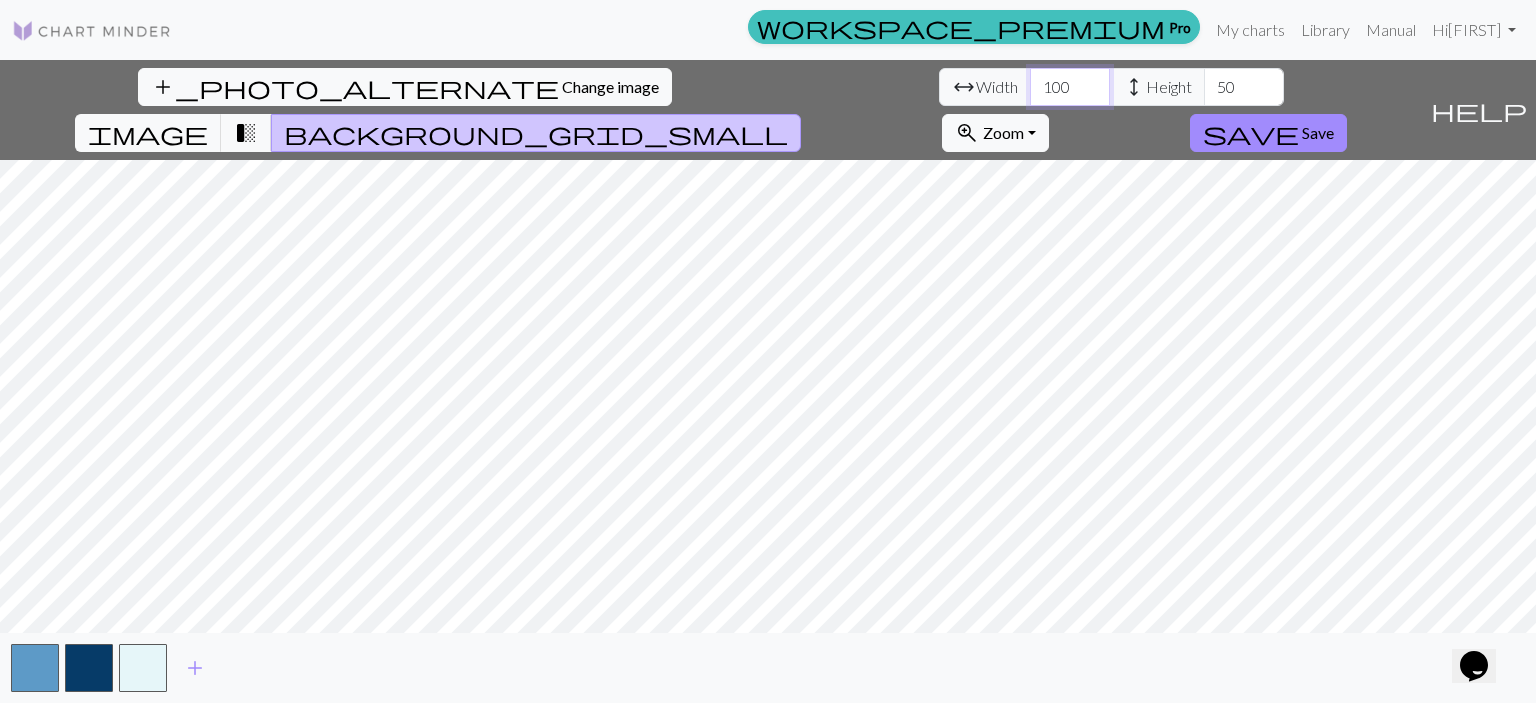 drag, startPoint x: 490, startPoint y: 85, endPoint x: 436, endPoint y: 84, distance: 54.00926 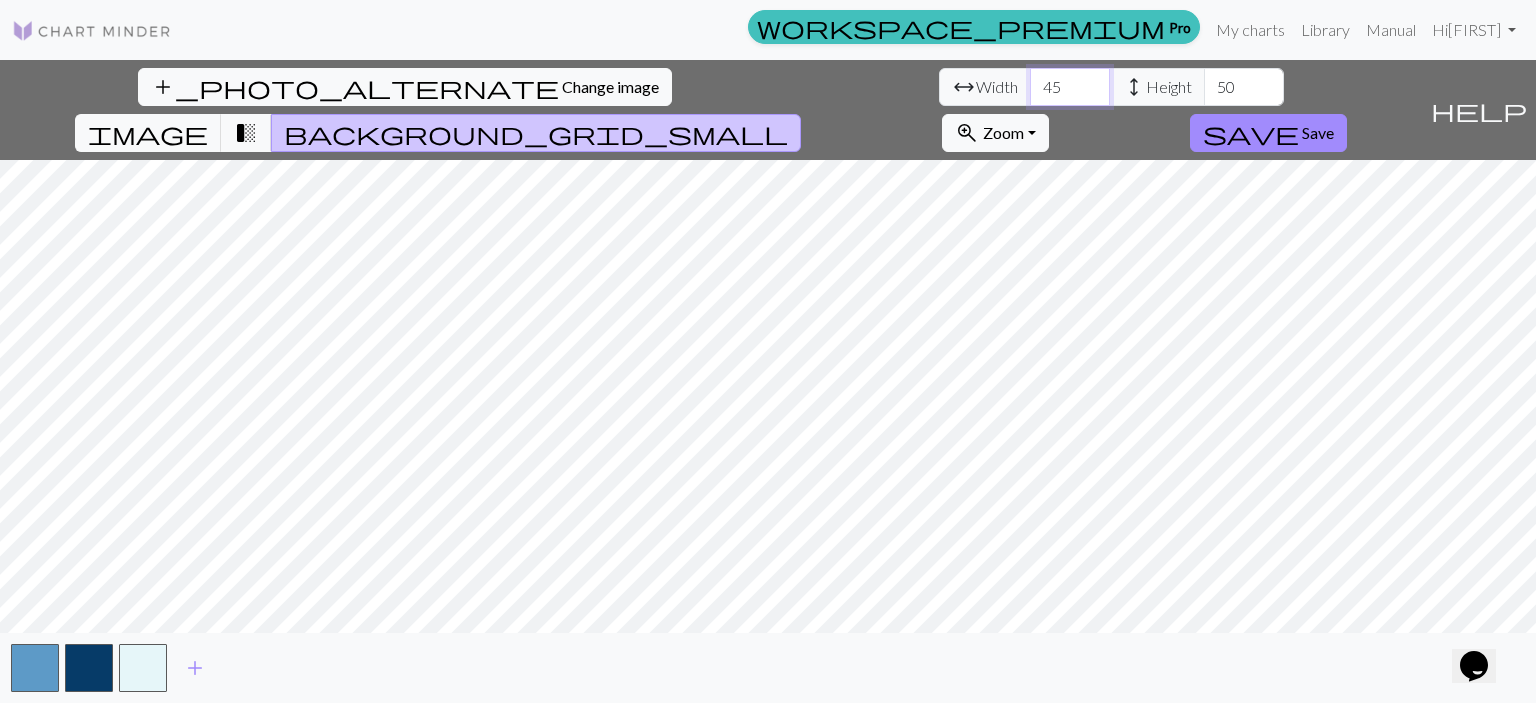 type on "45" 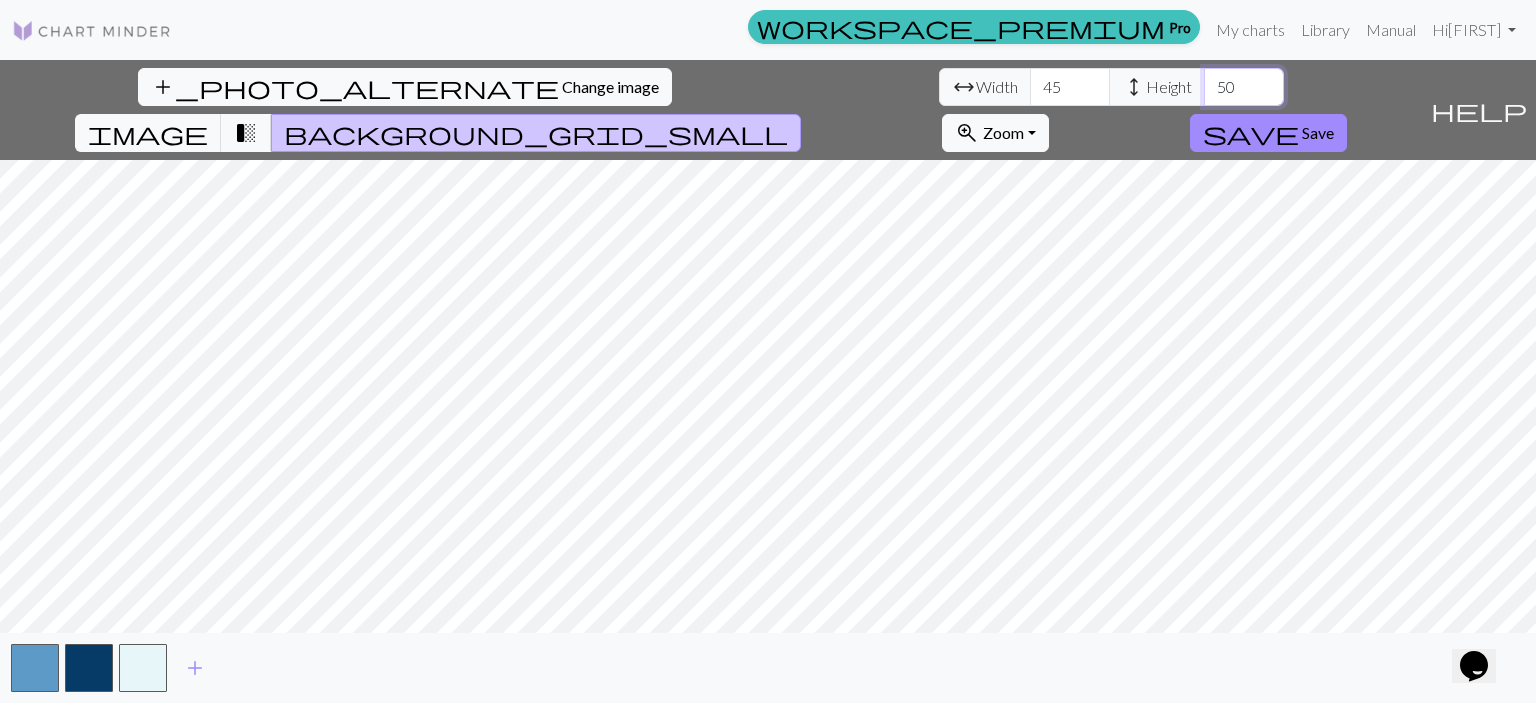 drag, startPoint x: 648, startPoint y: 90, endPoint x: 613, endPoint y: 86, distance: 35.22783 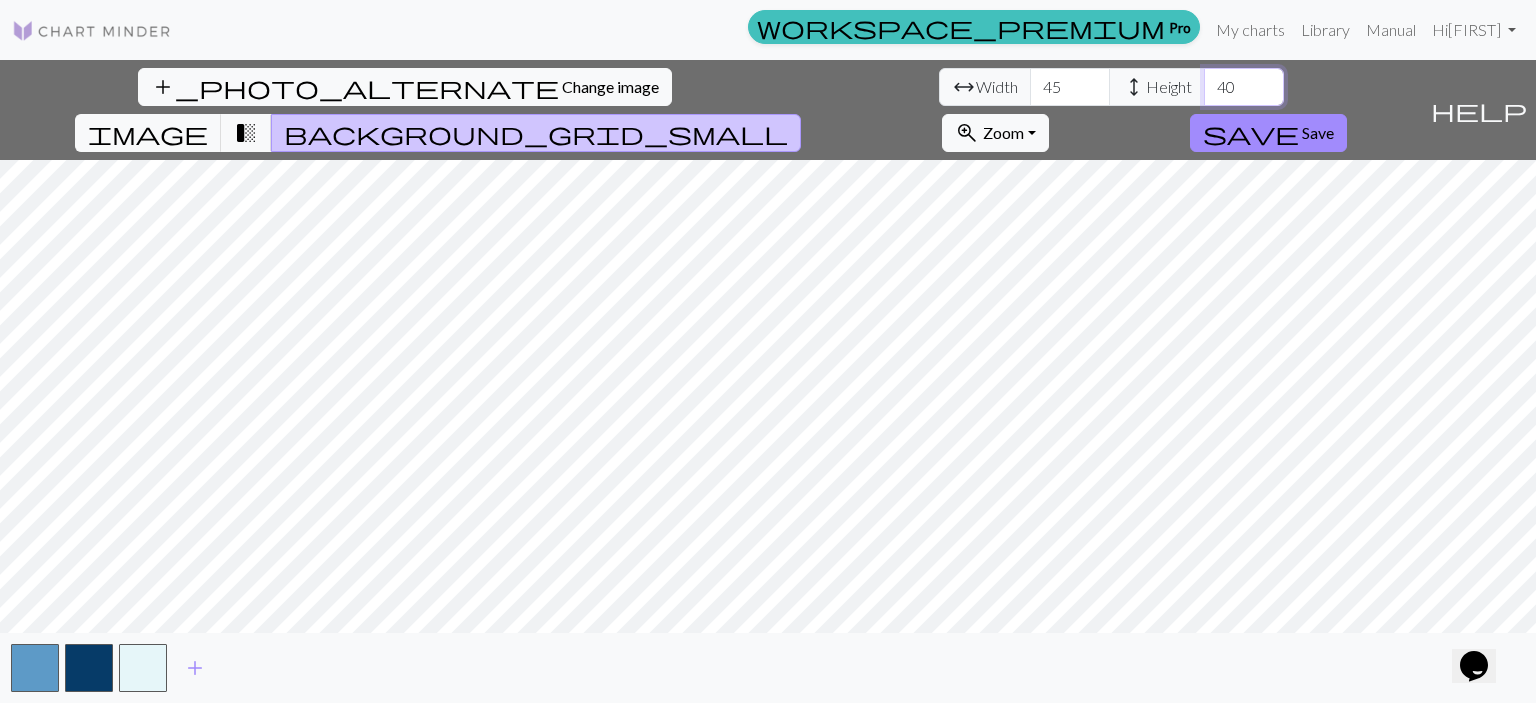 type on "40" 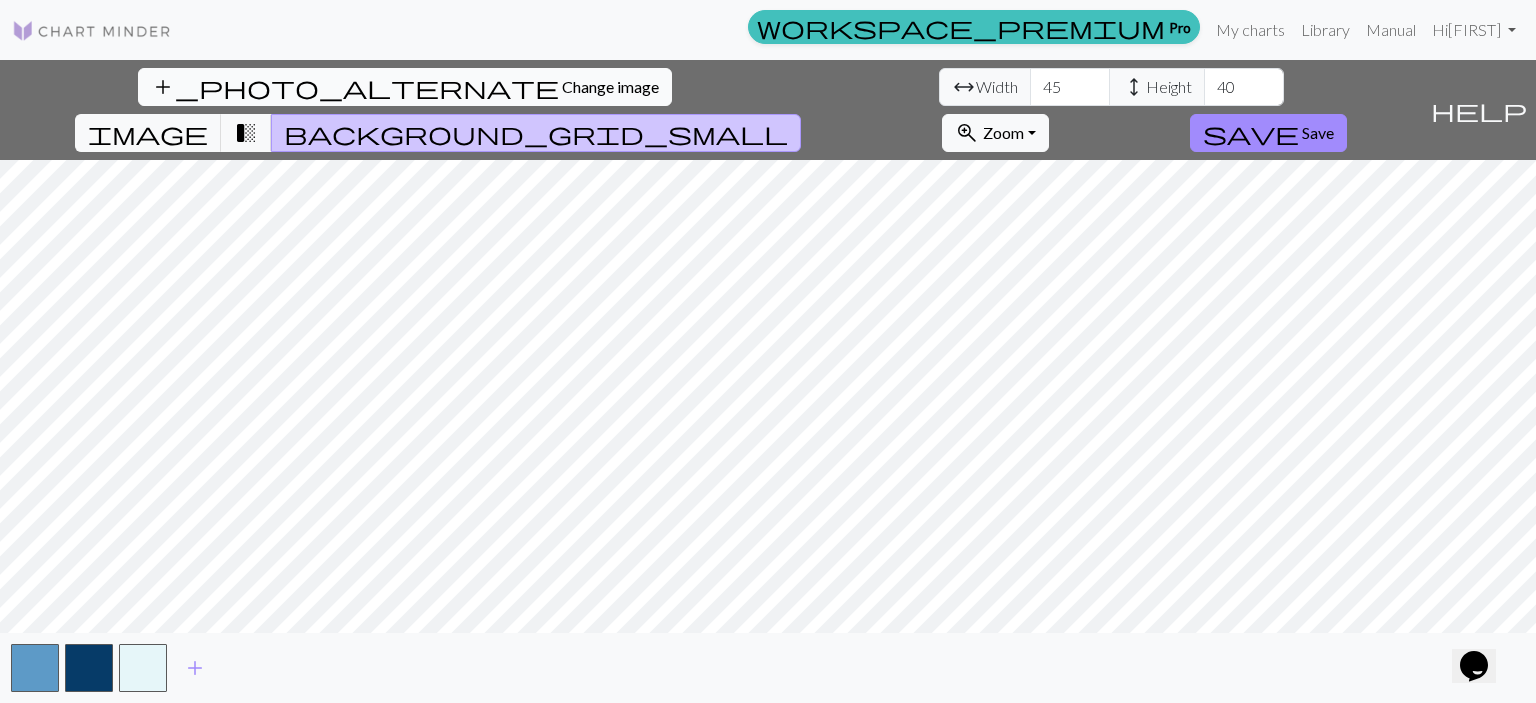 click on "add_photo_alternate" at bounding box center [355, 87] 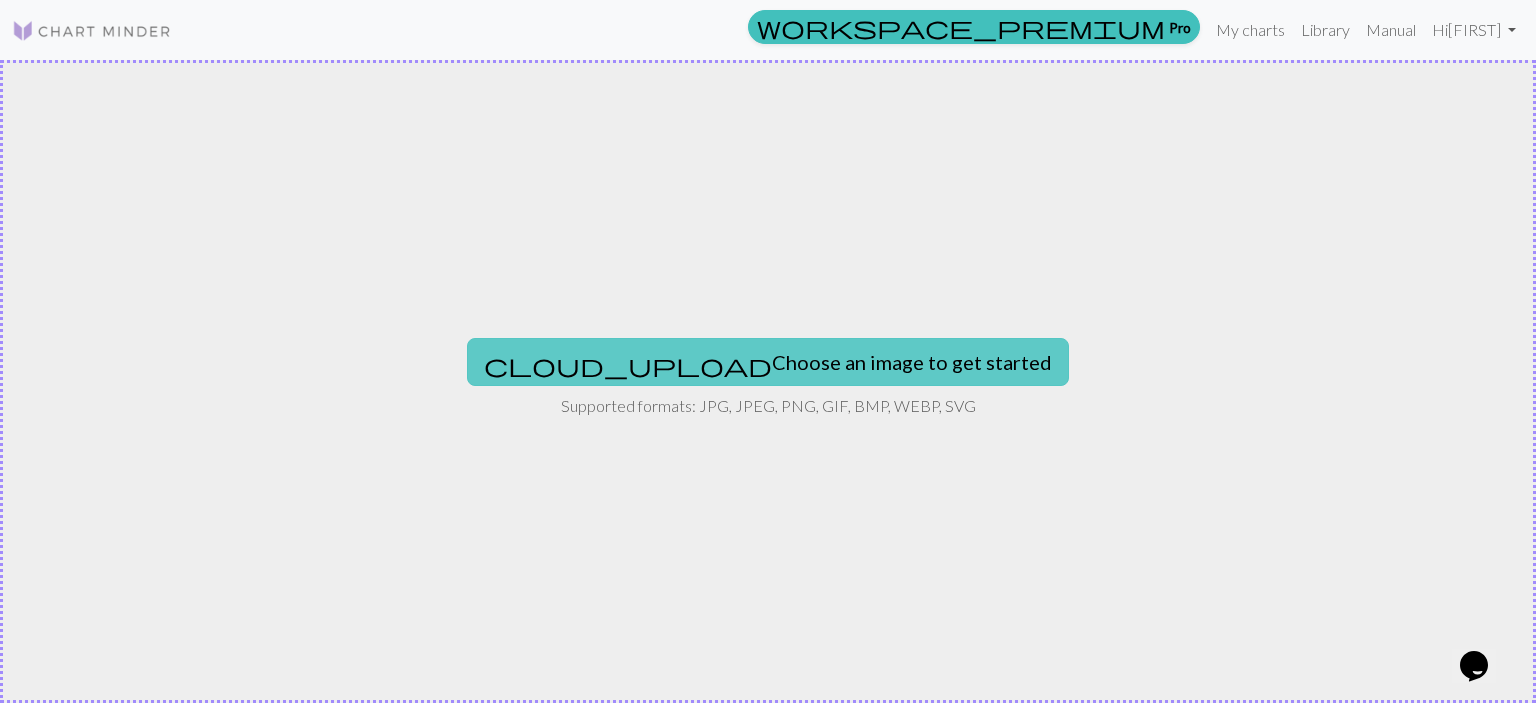 click on "cloud_upload  Choose an image to get started" at bounding box center [768, 362] 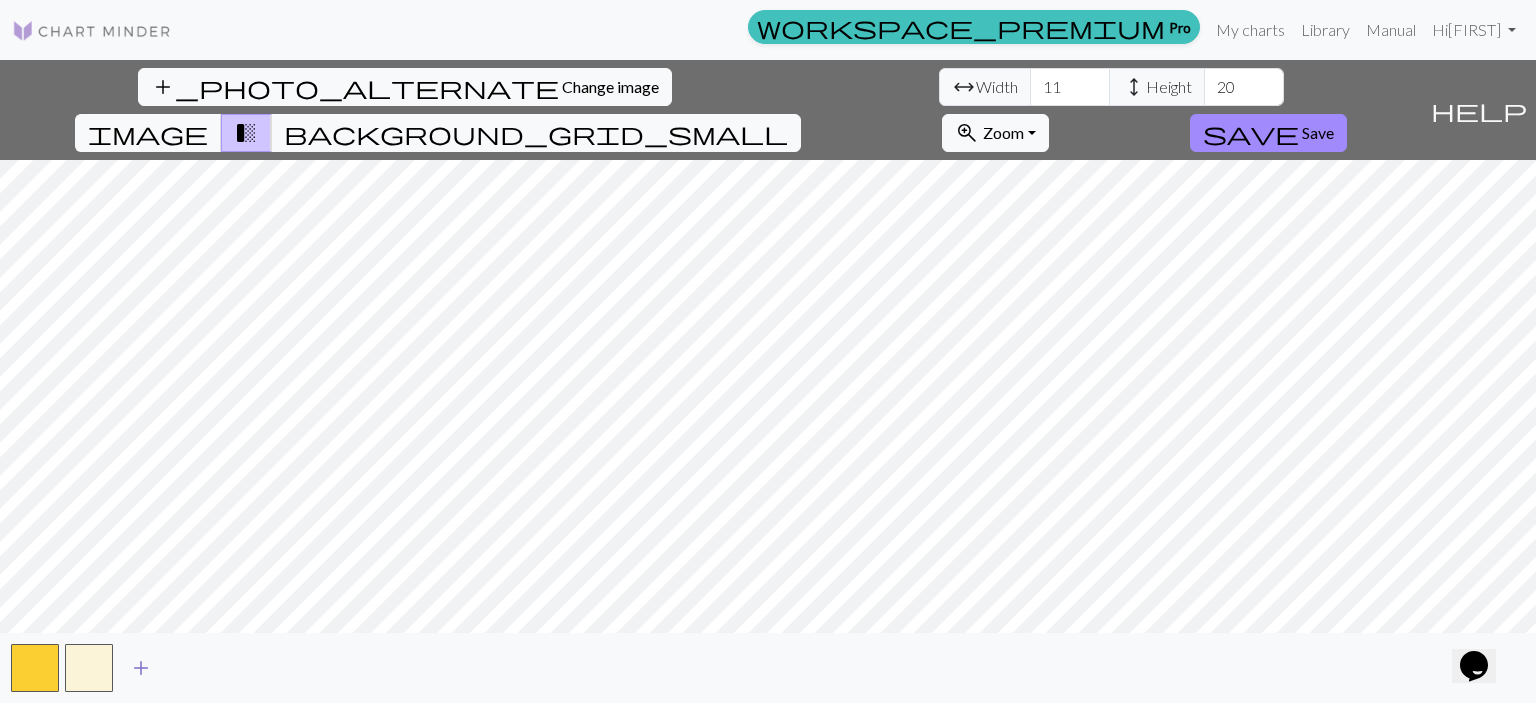 click on "add" at bounding box center (141, 668) 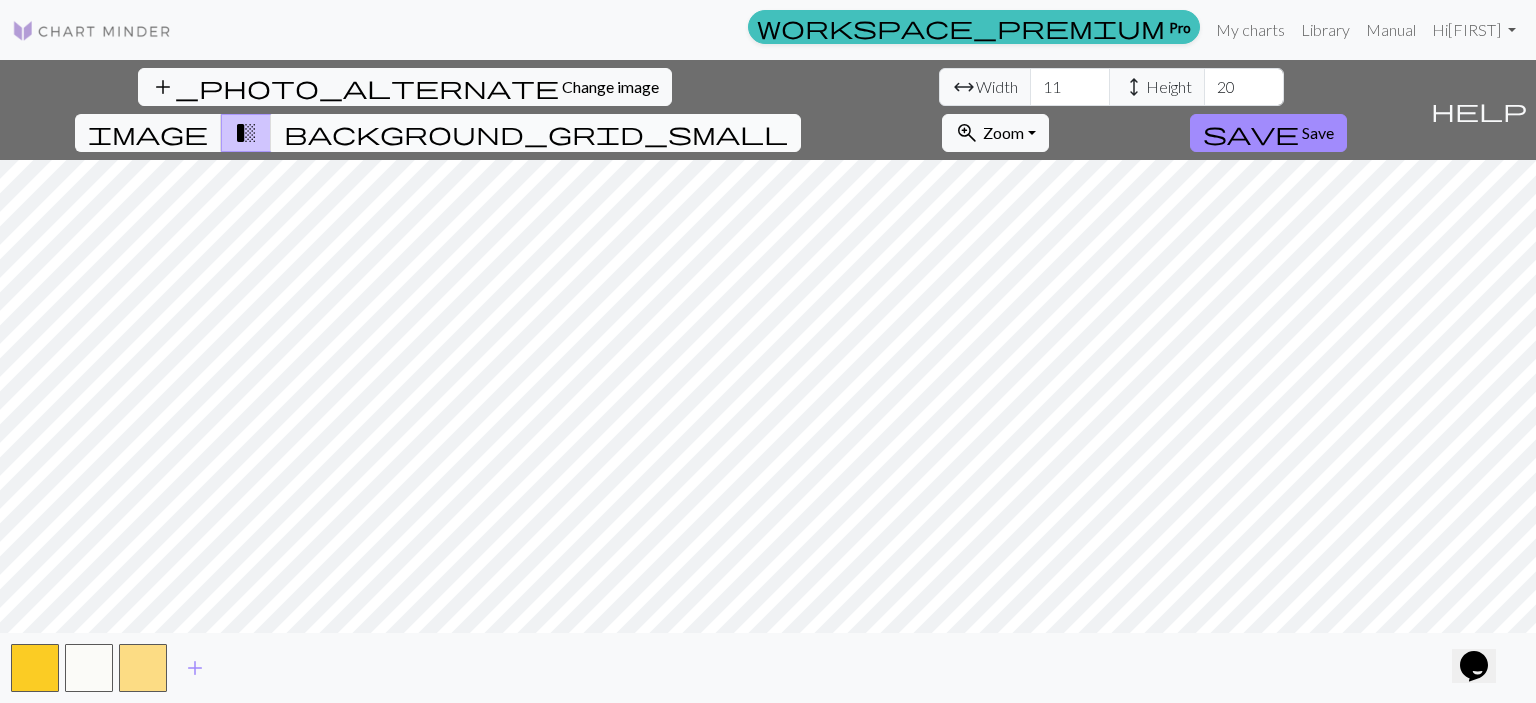 click on "background_grid_small" at bounding box center (536, 133) 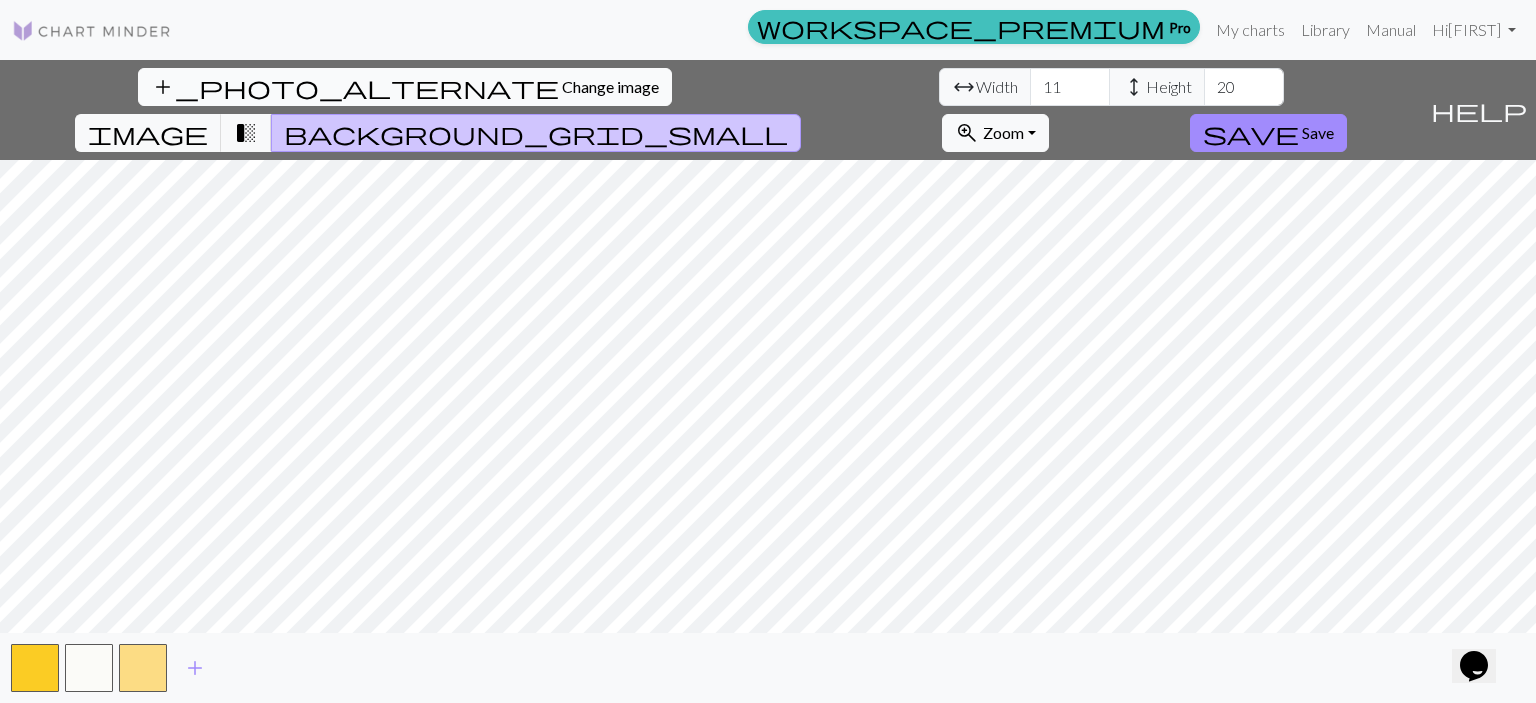 click on "Change image" at bounding box center (610, 86) 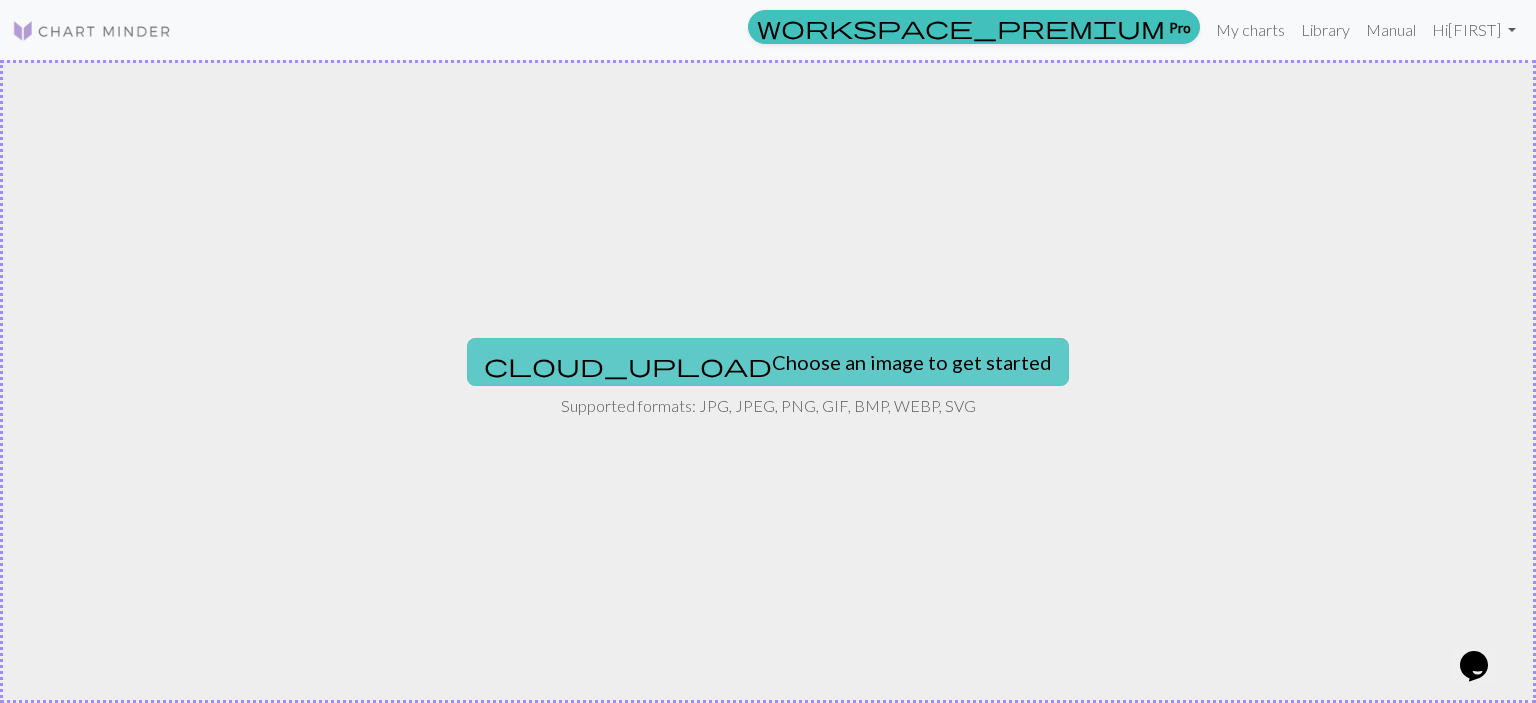 click on "cloud_upload  Choose an image to get started" at bounding box center (768, 362) 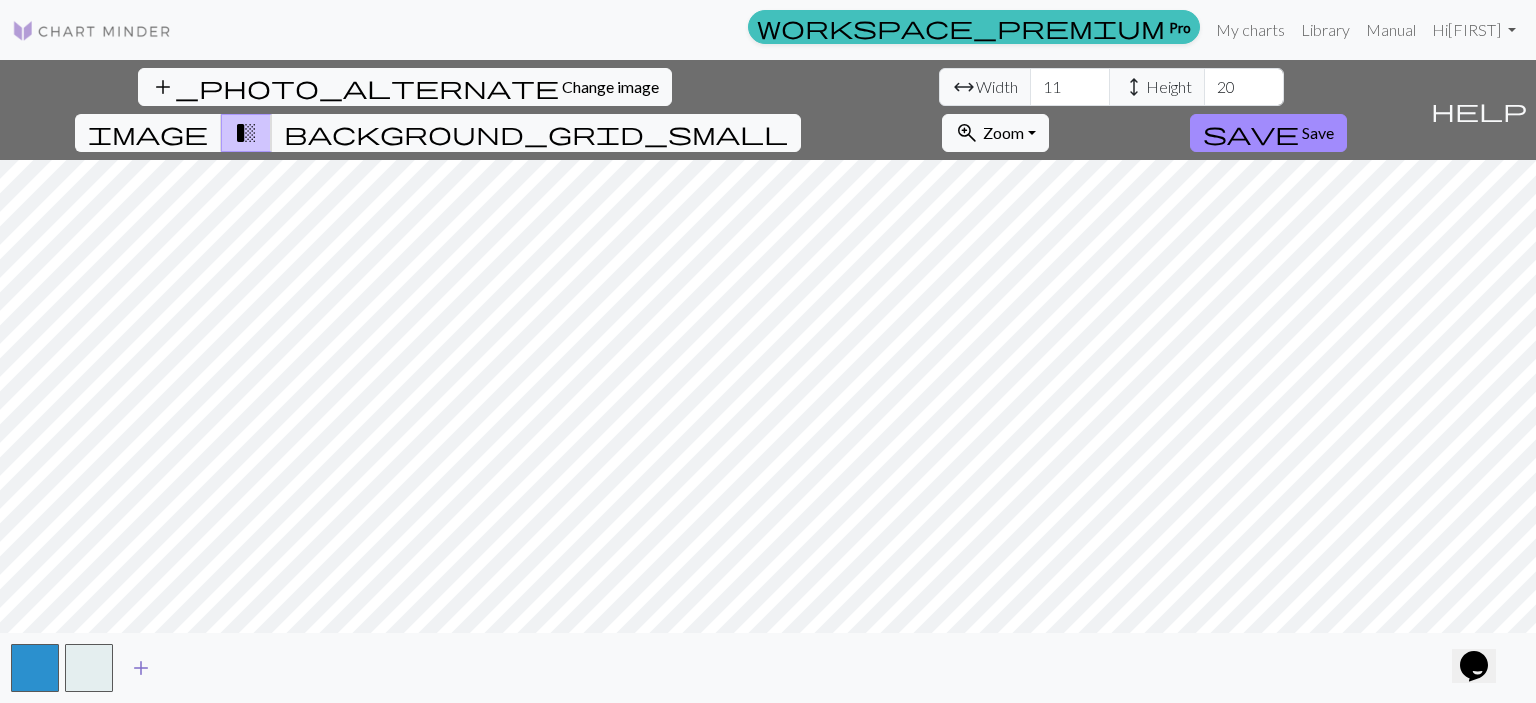 click on "add" at bounding box center (141, 668) 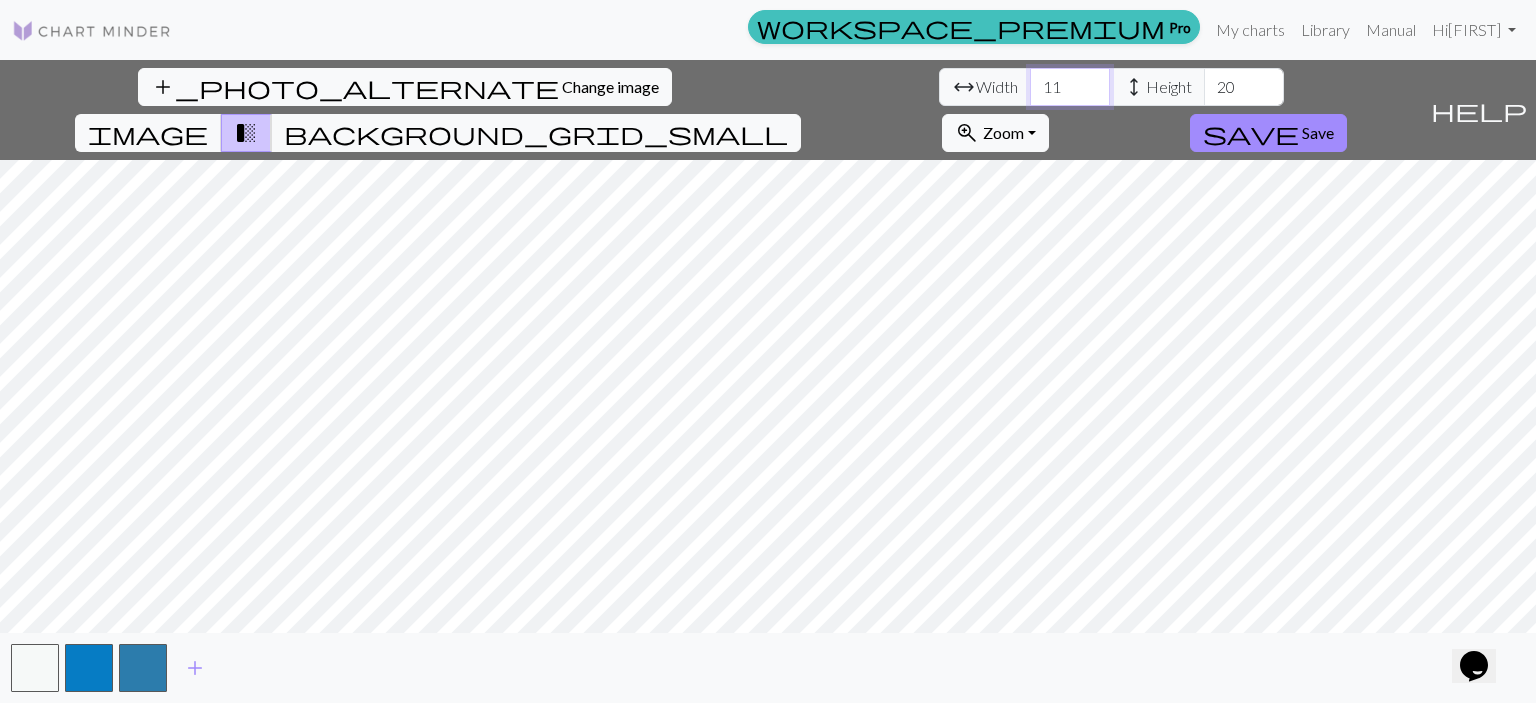 drag, startPoint x: 468, startPoint y: 88, endPoint x: 456, endPoint y: 89, distance: 12.0415945 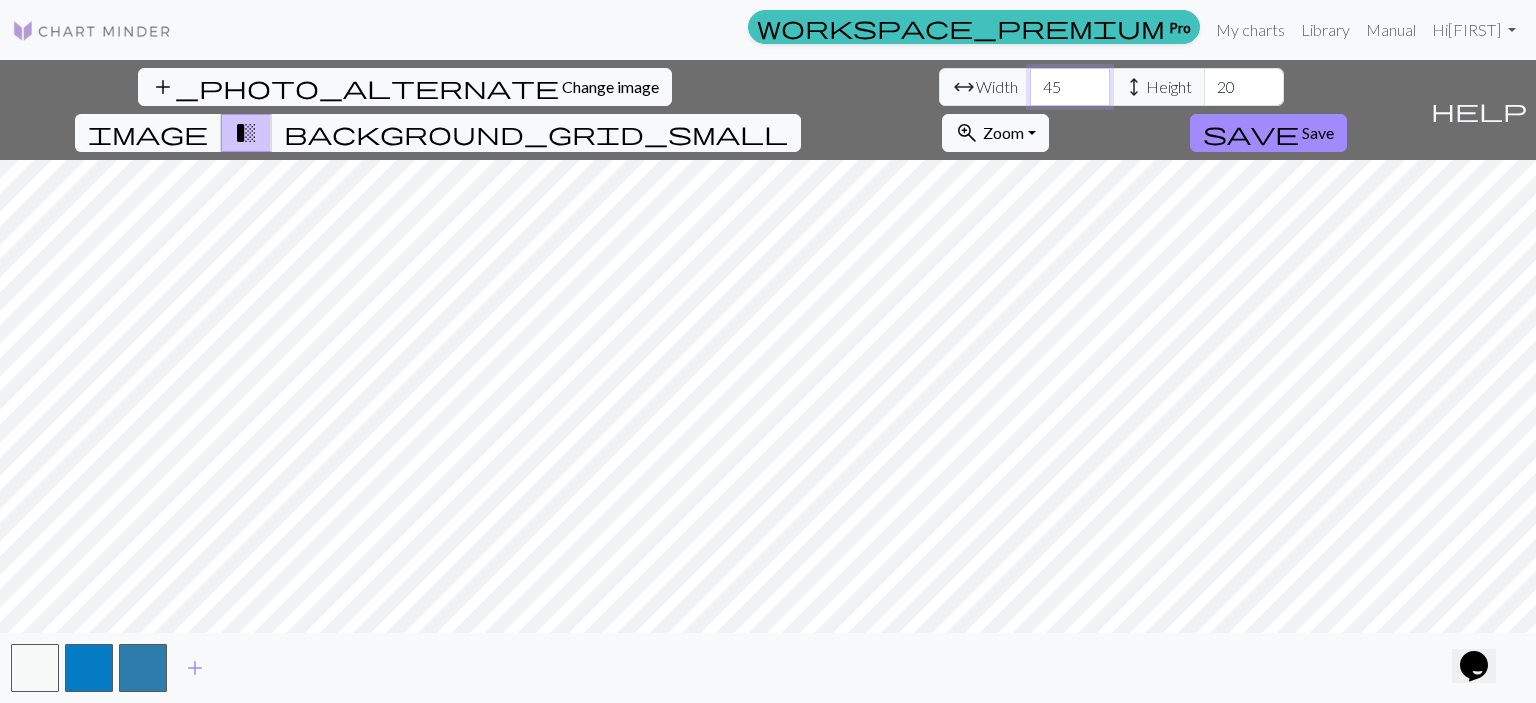 type on "45" 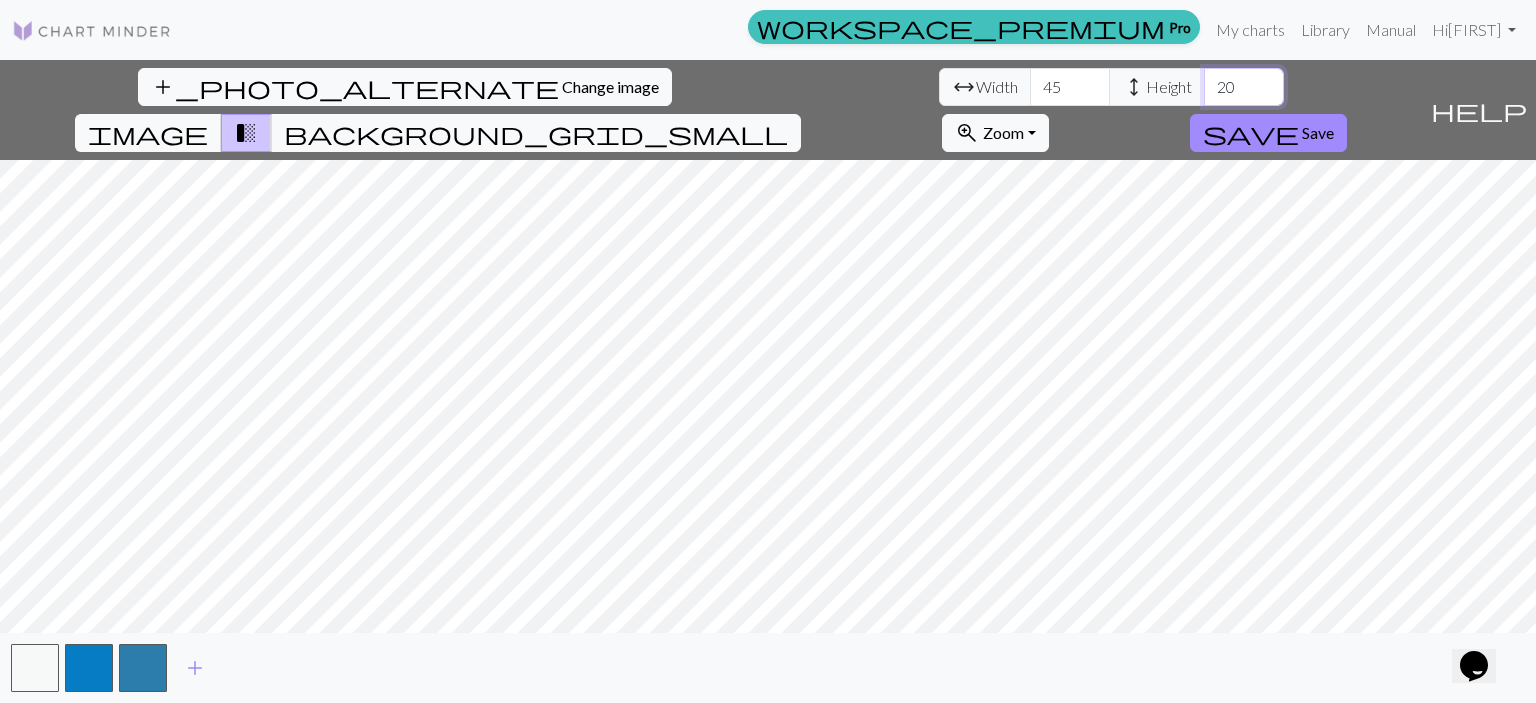 drag, startPoint x: 652, startPoint y: 85, endPoint x: 626, endPoint y: 90, distance: 26.476404 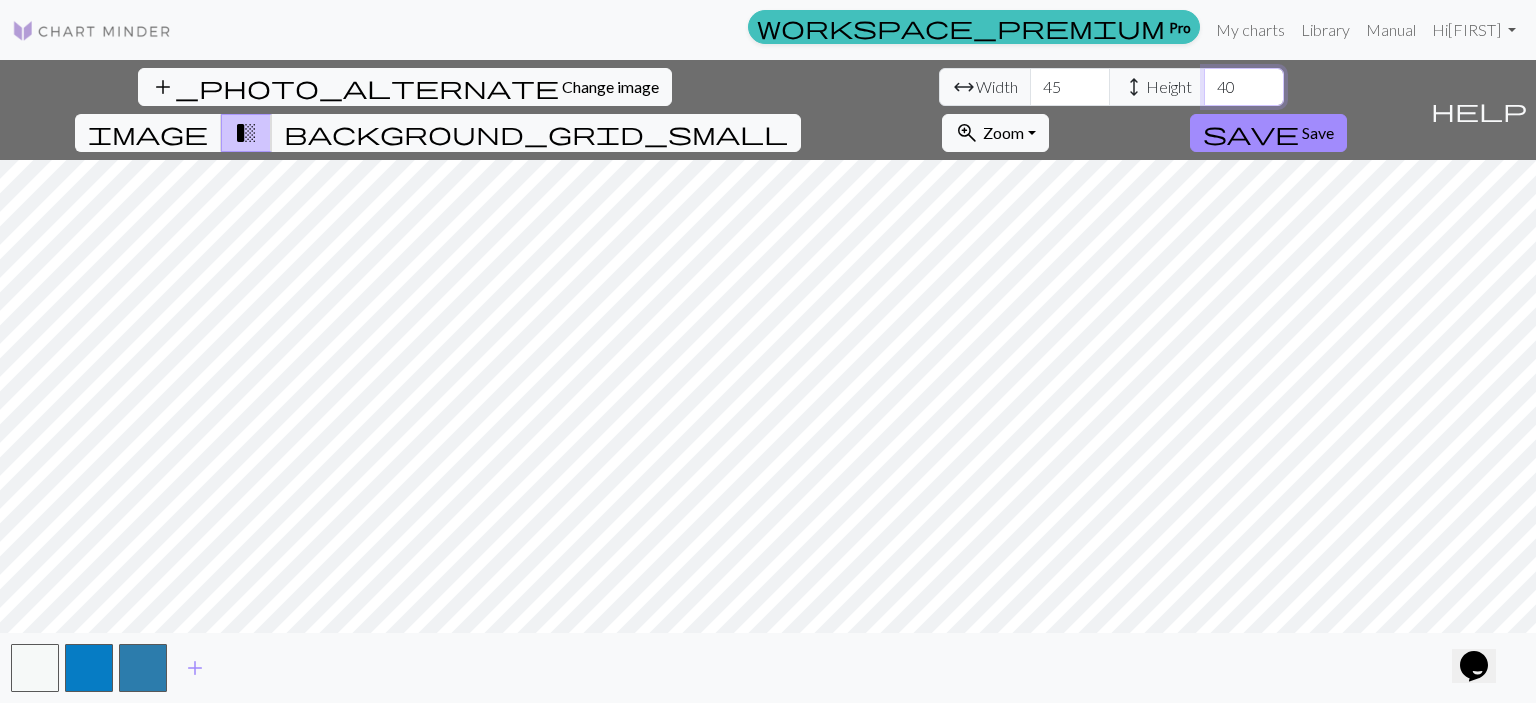 type on "40" 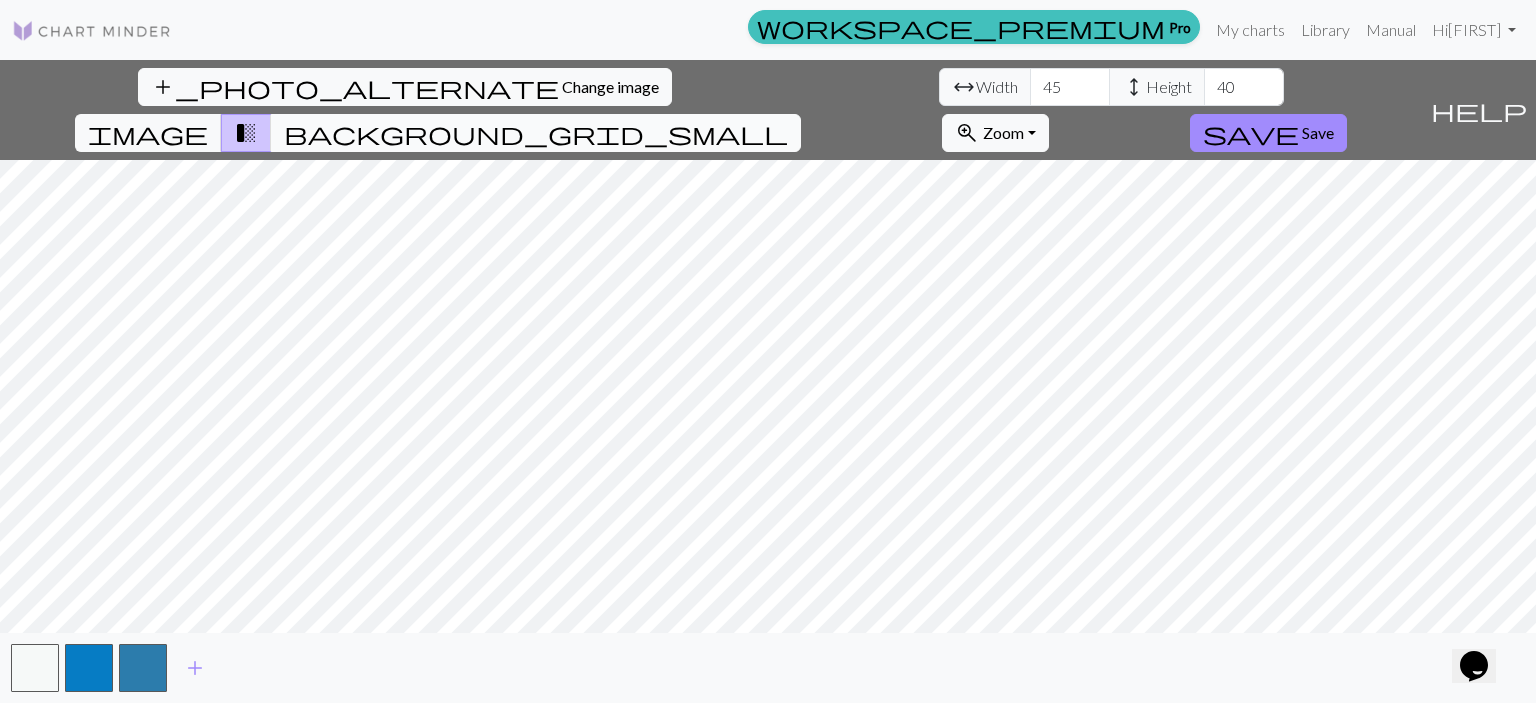 click on "background_grid_small" at bounding box center [536, 133] 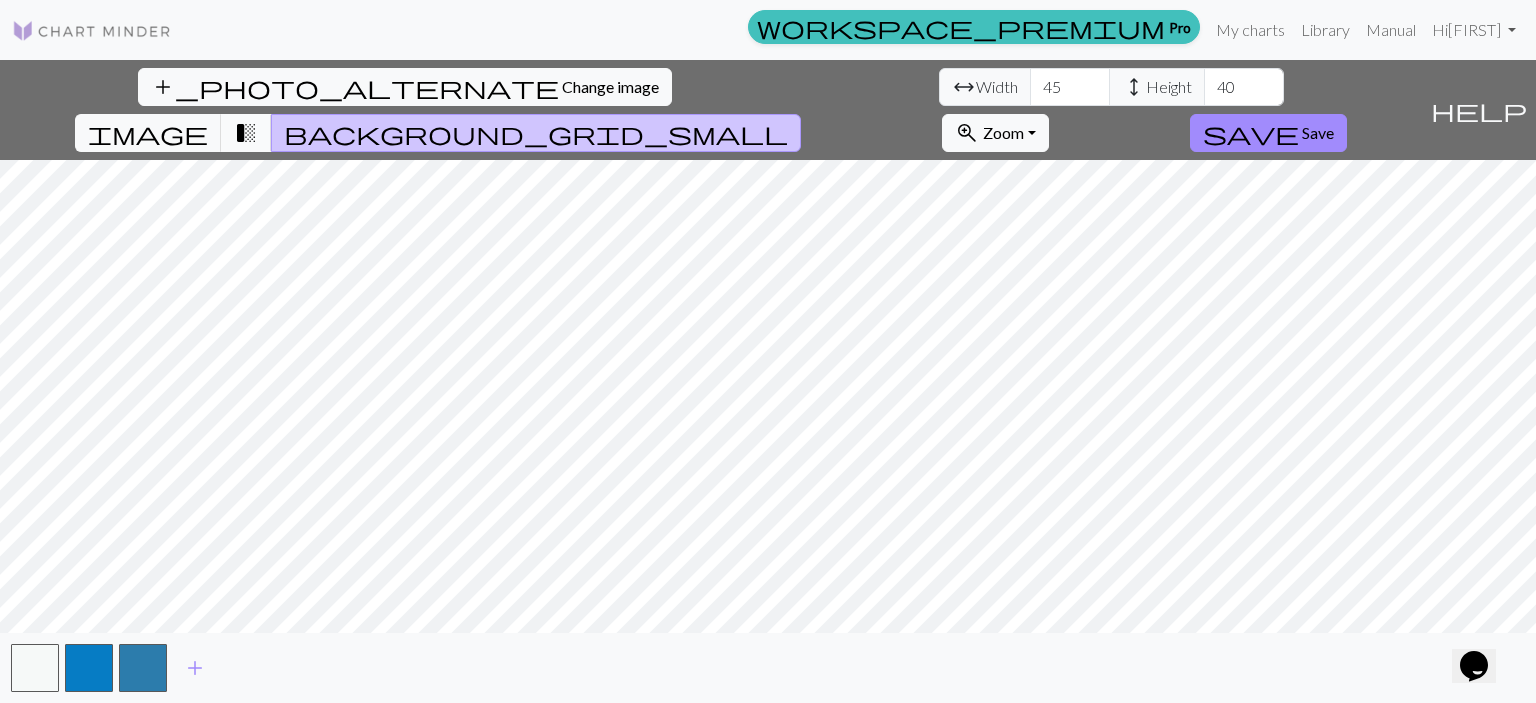 click on "transition_fade" at bounding box center [246, 133] 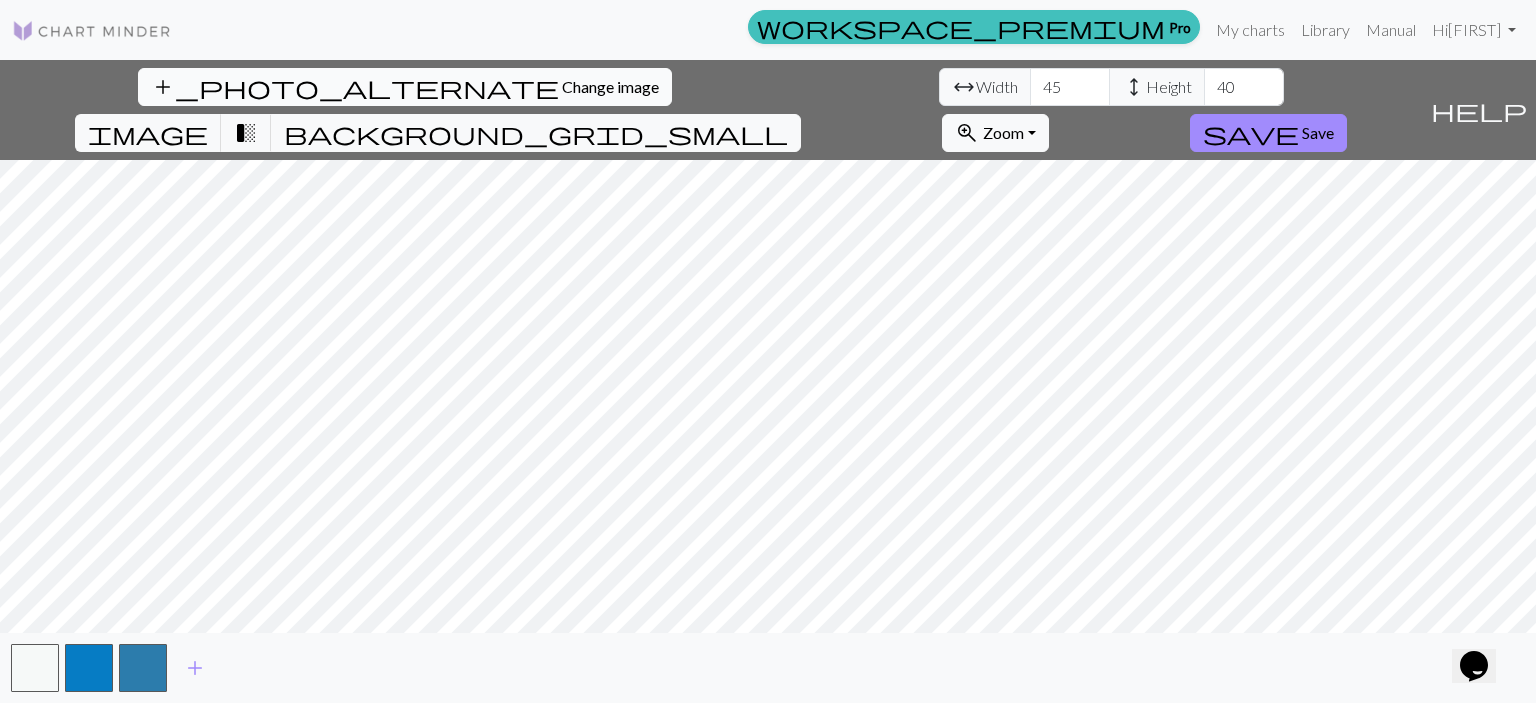 click on "Change image" at bounding box center (610, 86) 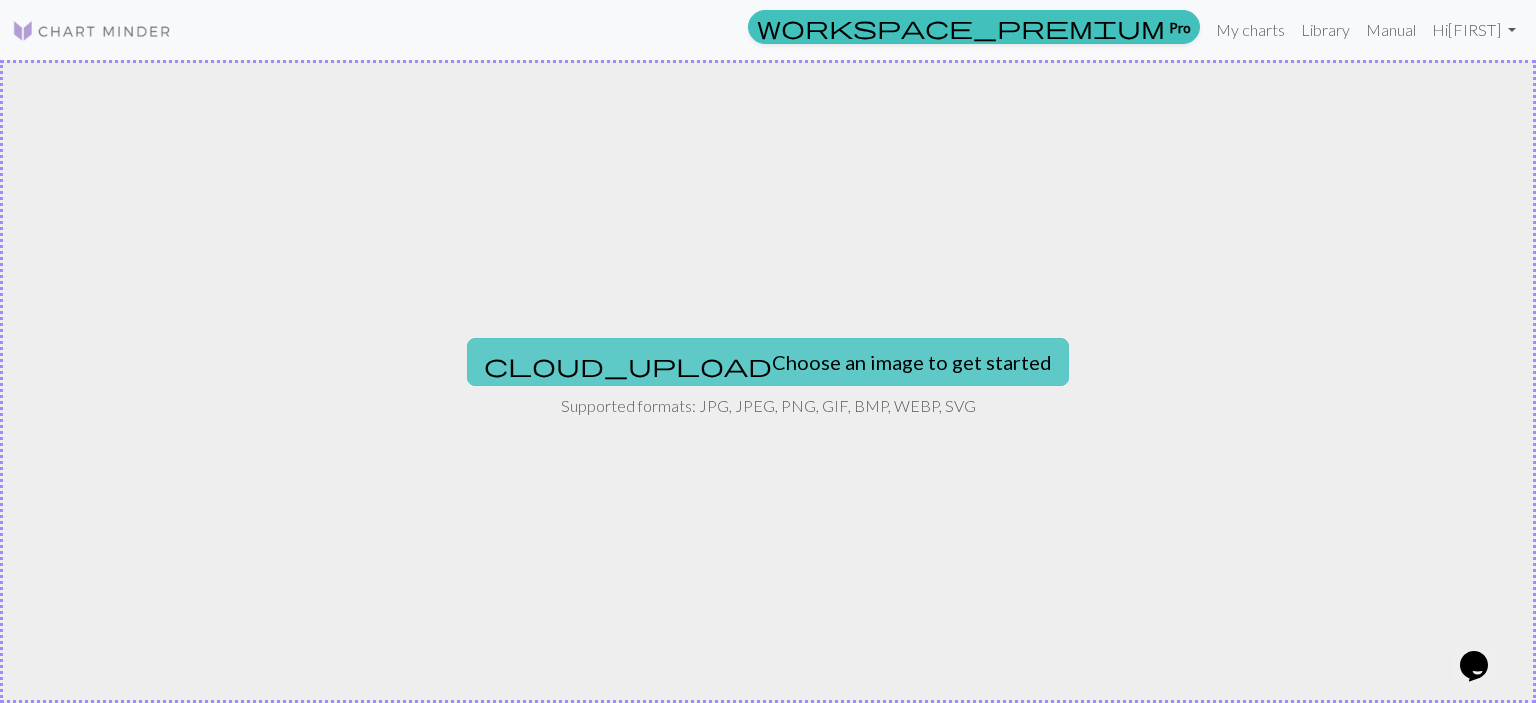 click on "cloud_upload  Choose an image to get started" at bounding box center (768, 362) 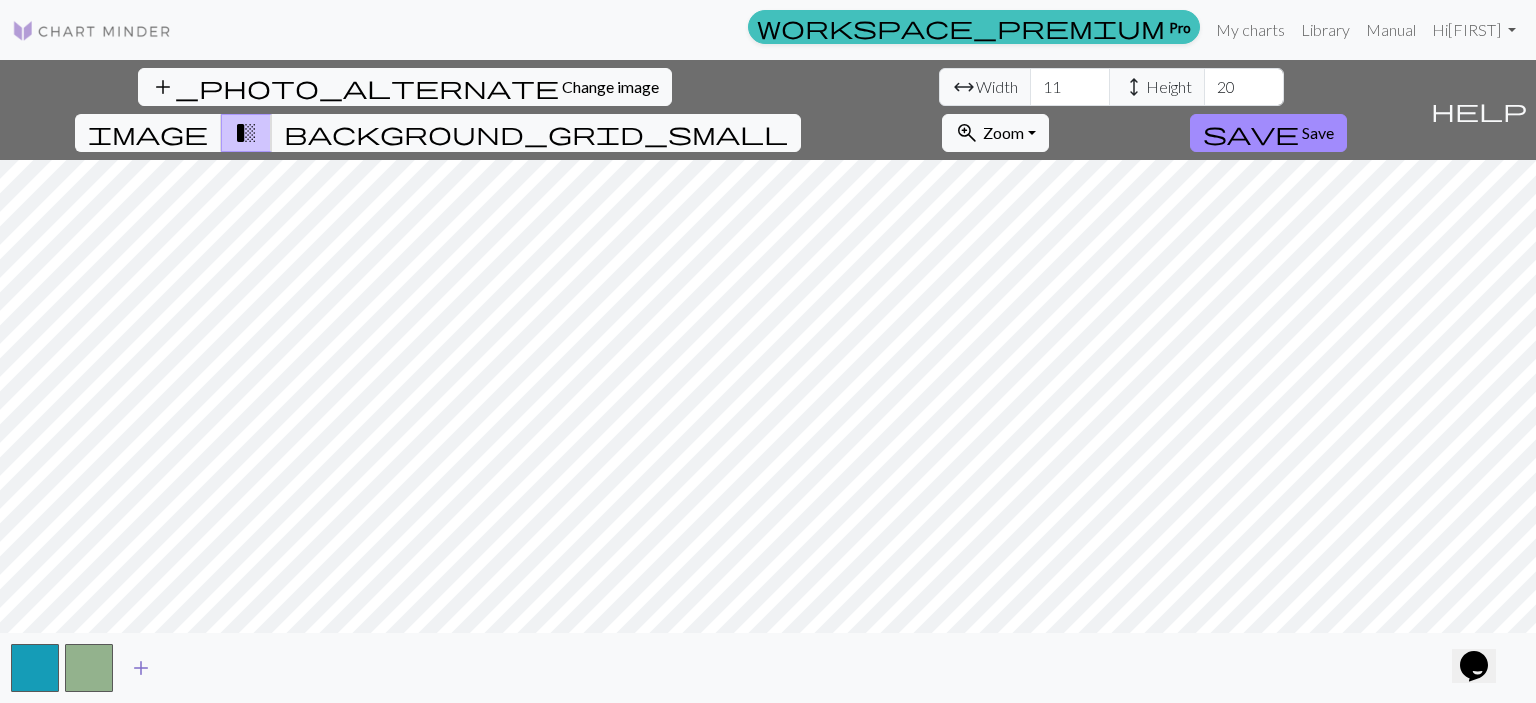 click on "add" at bounding box center (141, 668) 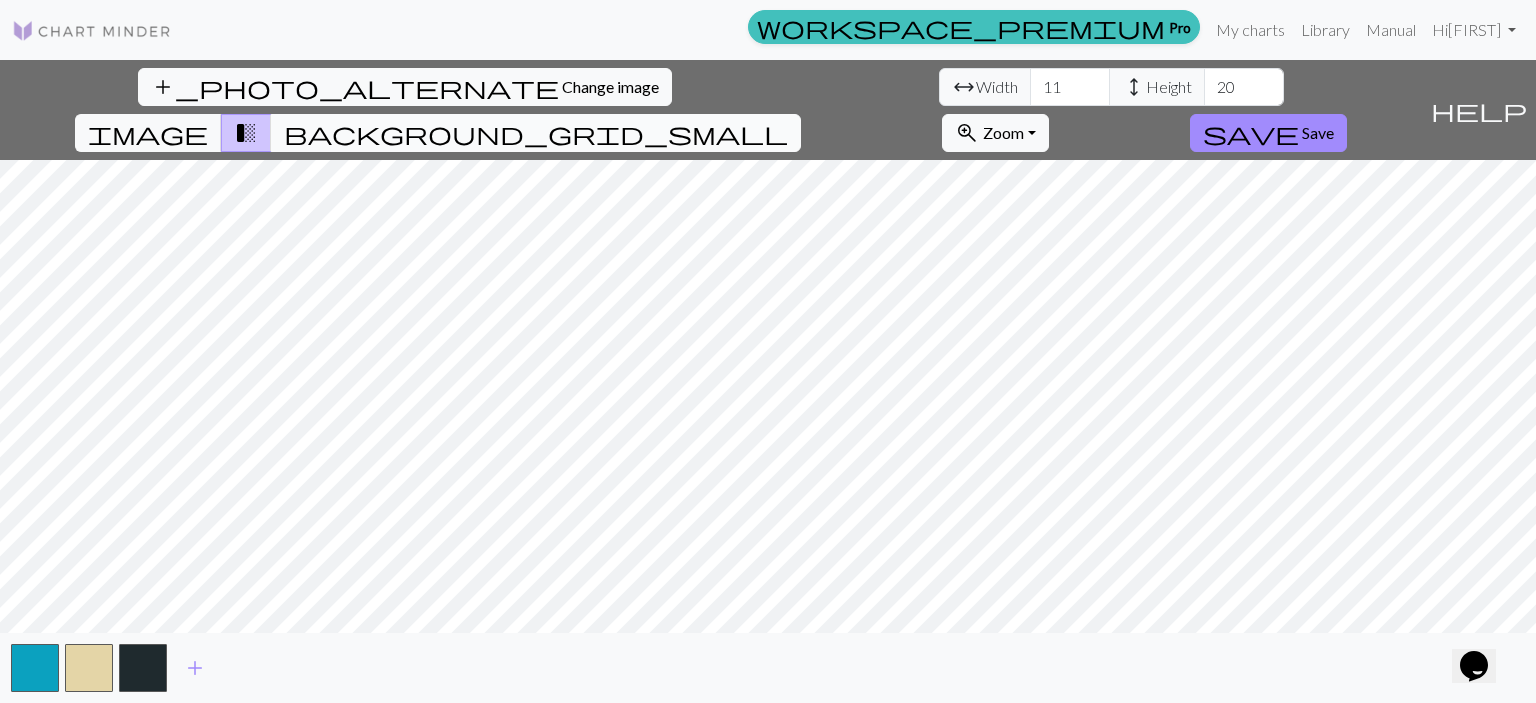 click on "background_grid_small" at bounding box center (536, 133) 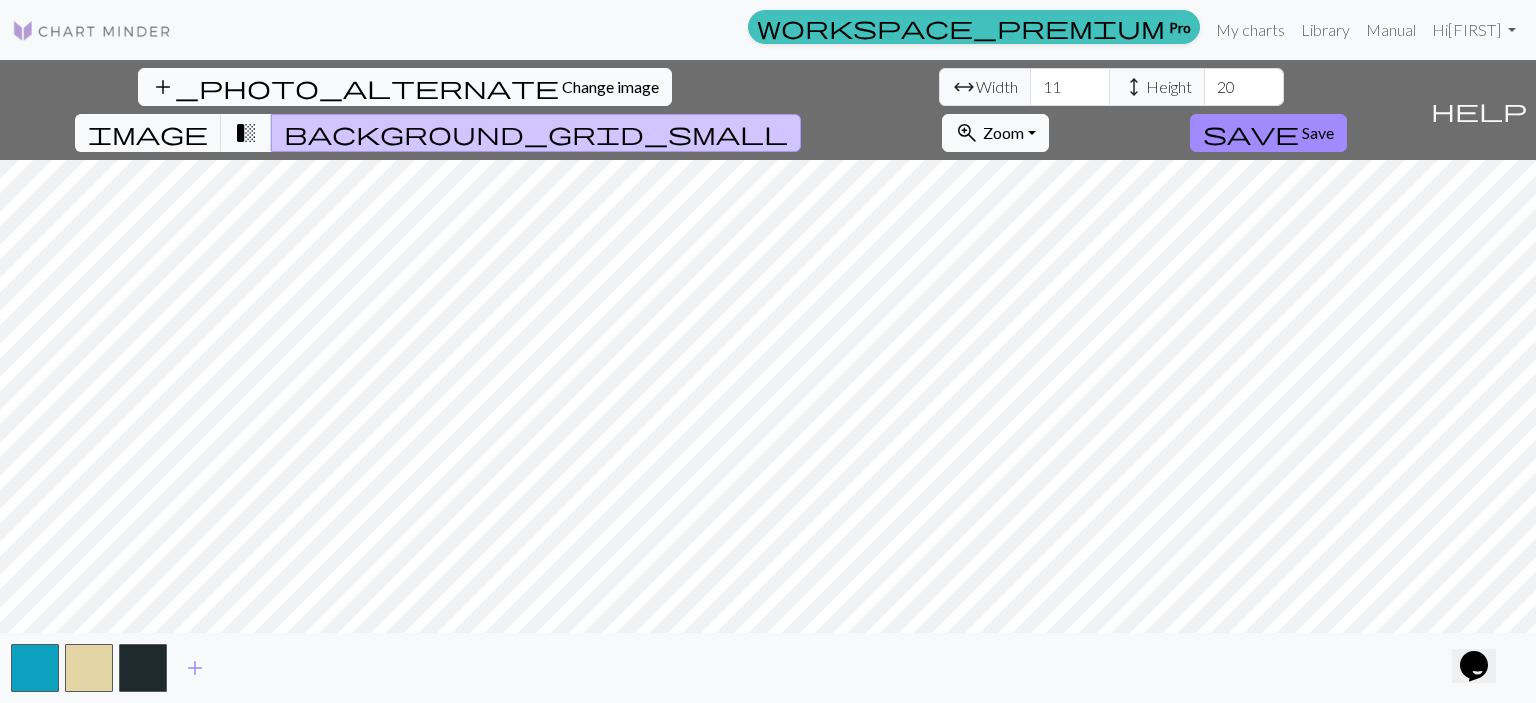 click on "Change image" at bounding box center [610, 86] 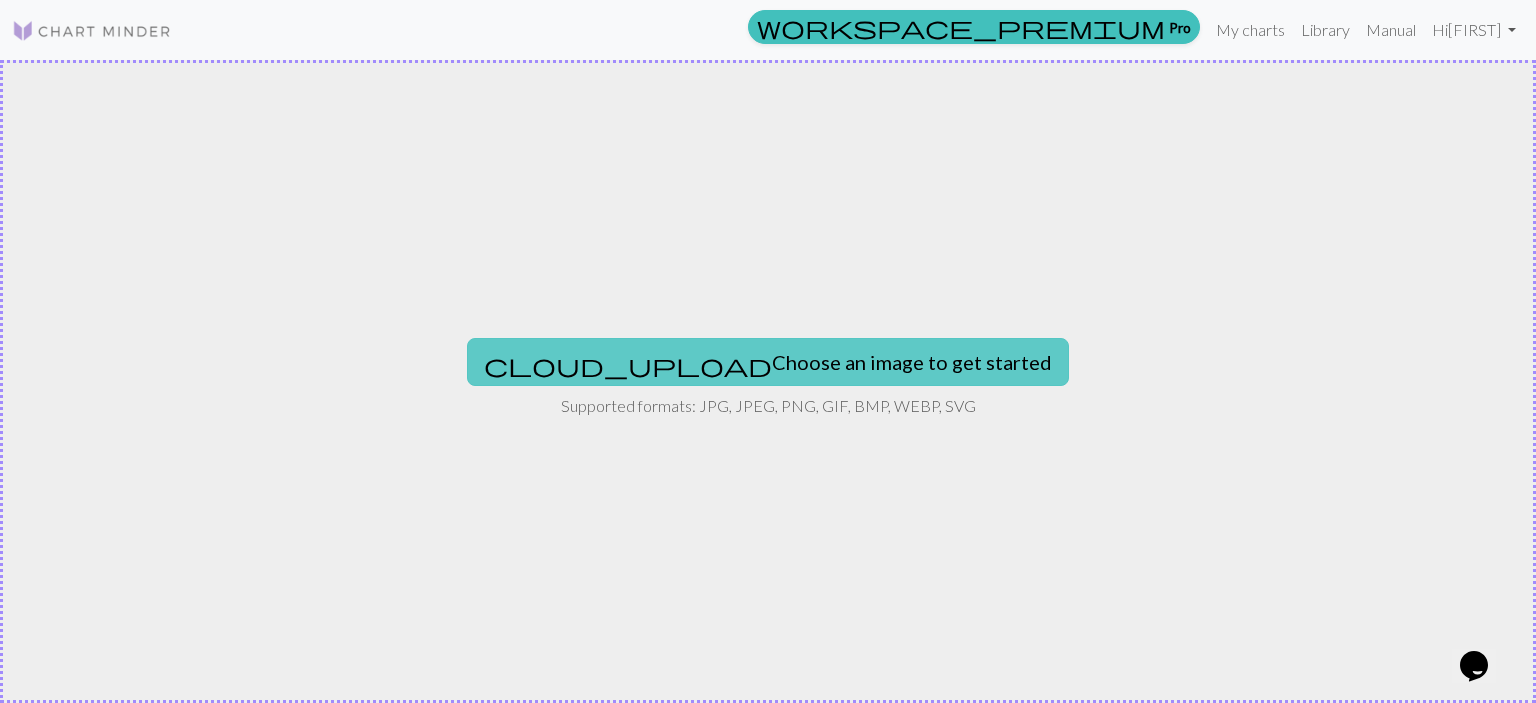 click on "cloud_upload  Choose an image to get started" at bounding box center [768, 362] 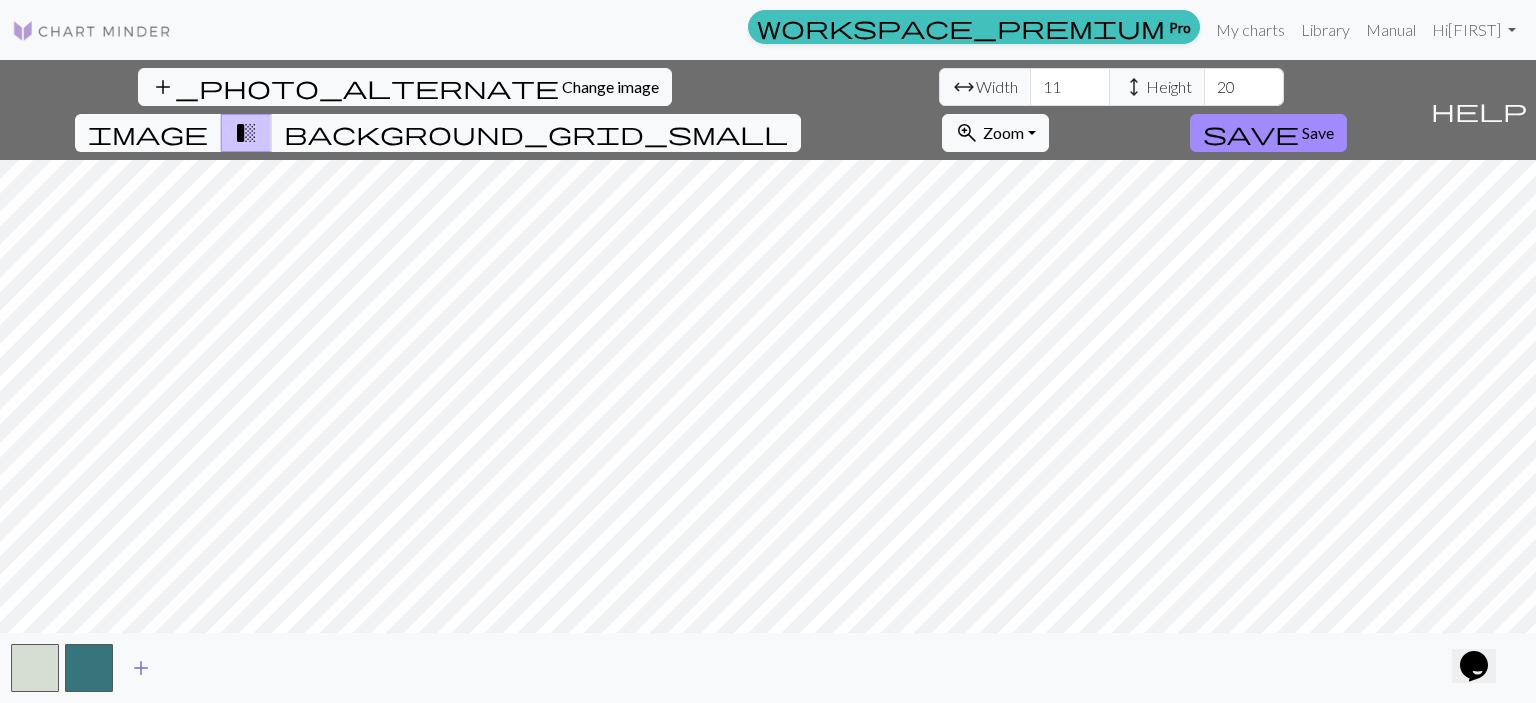 click on "add" at bounding box center [141, 668] 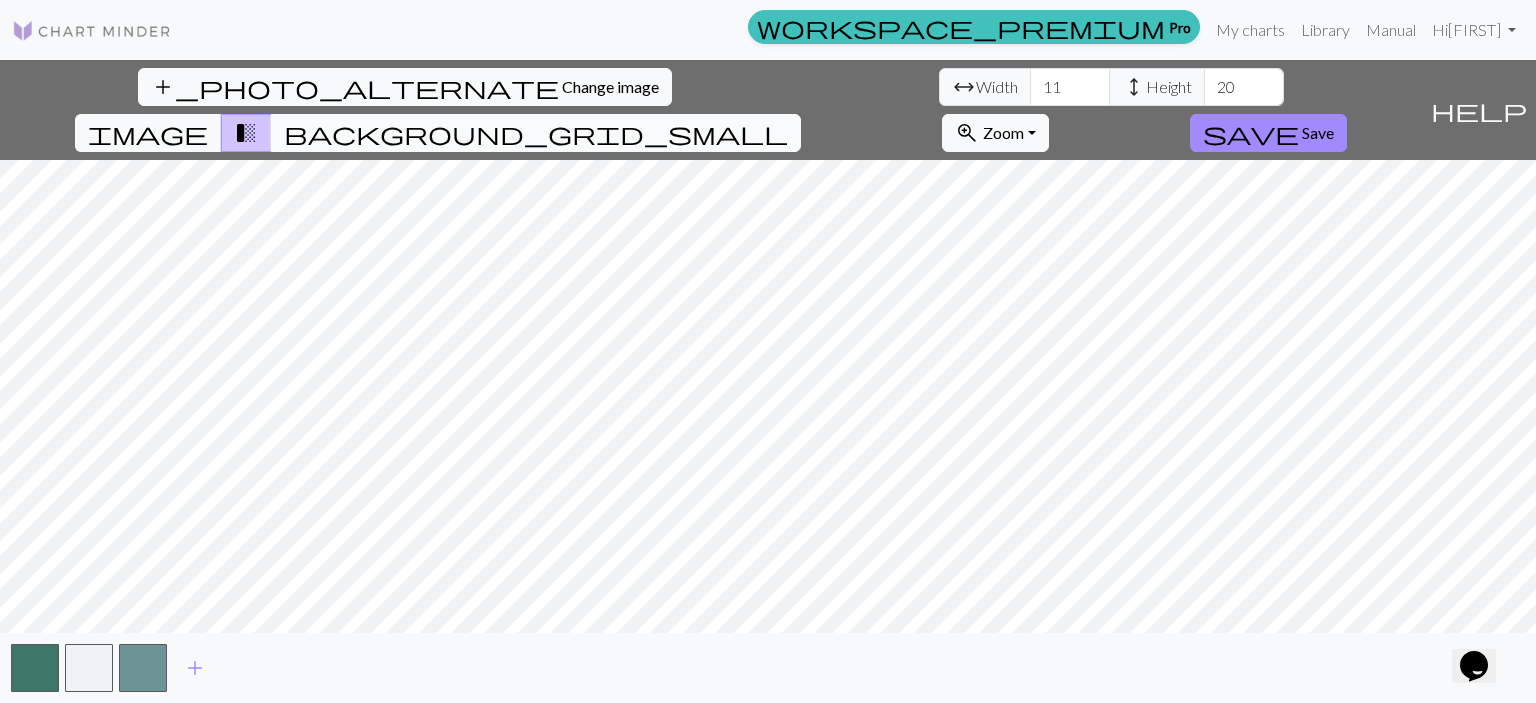 click on "background_grid_small" at bounding box center [536, 133] 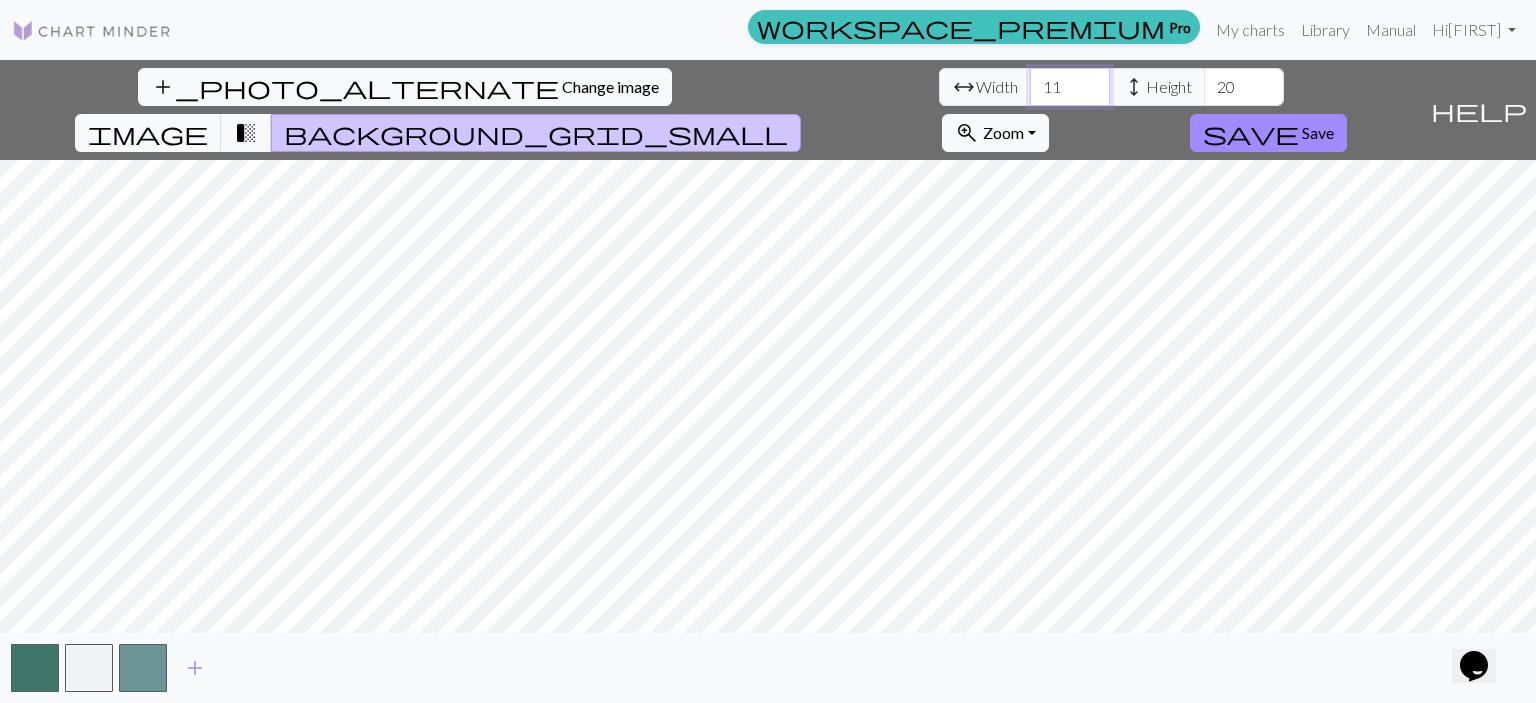 drag, startPoint x: 480, startPoint y: 89, endPoint x: 448, endPoint y: 95, distance: 32.55764 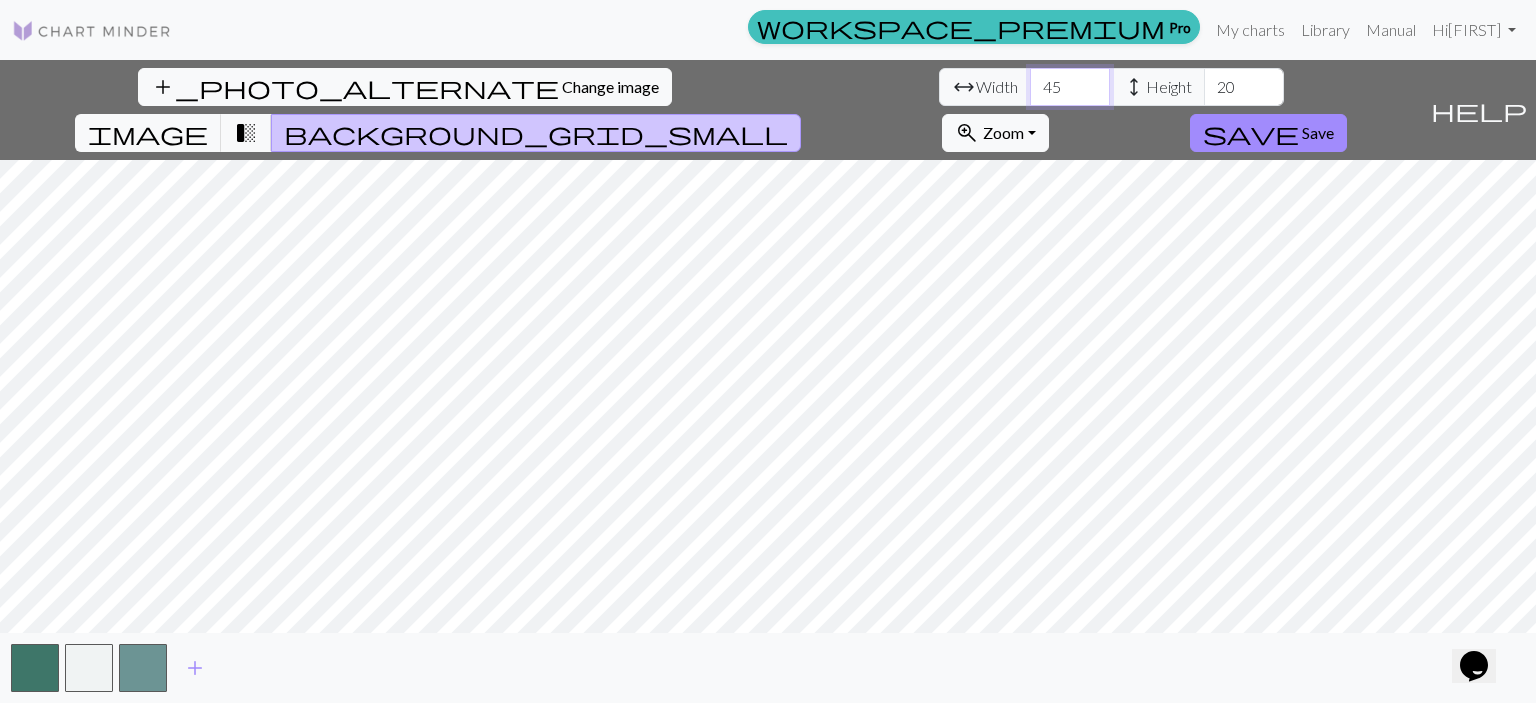 type on "45" 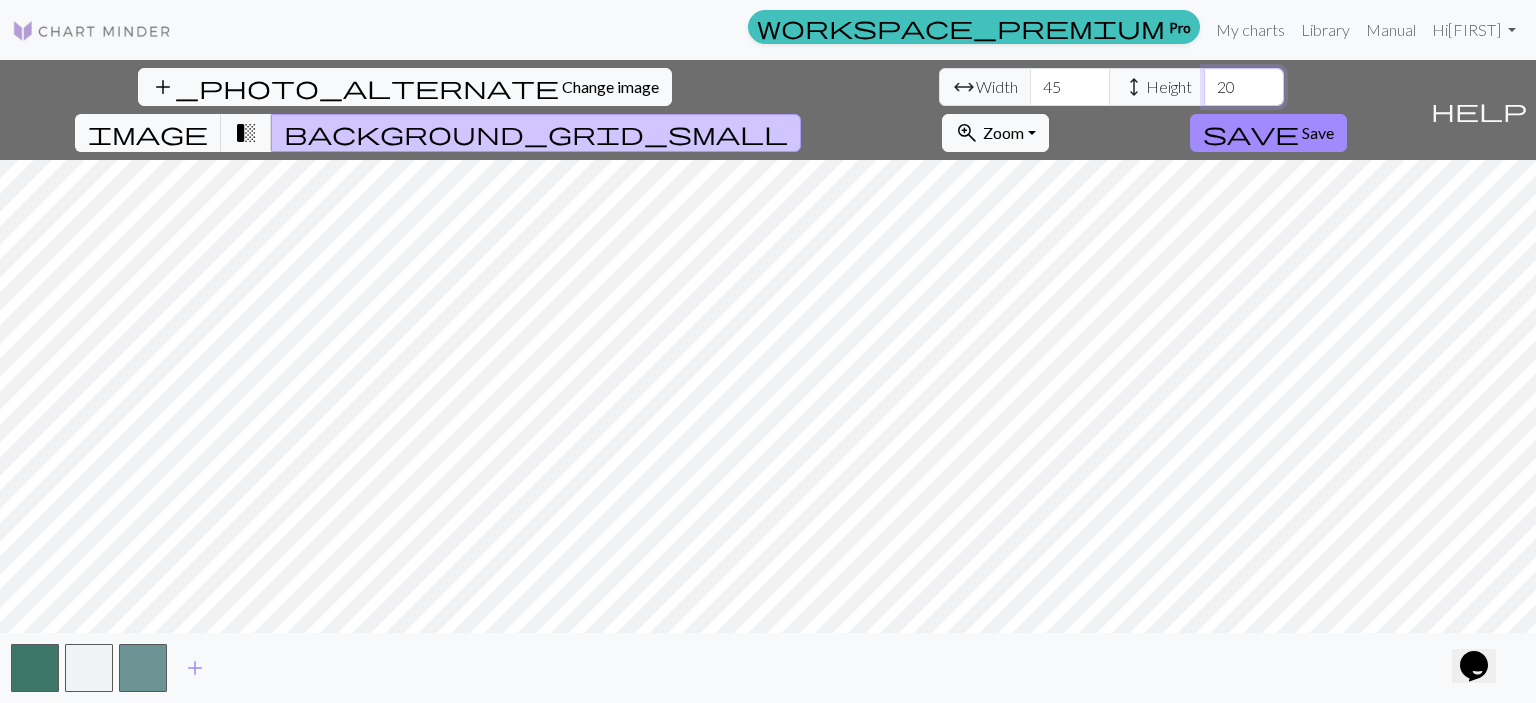 drag, startPoint x: 648, startPoint y: 89, endPoint x: 624, endPoint y: 91, distance: 24.083189 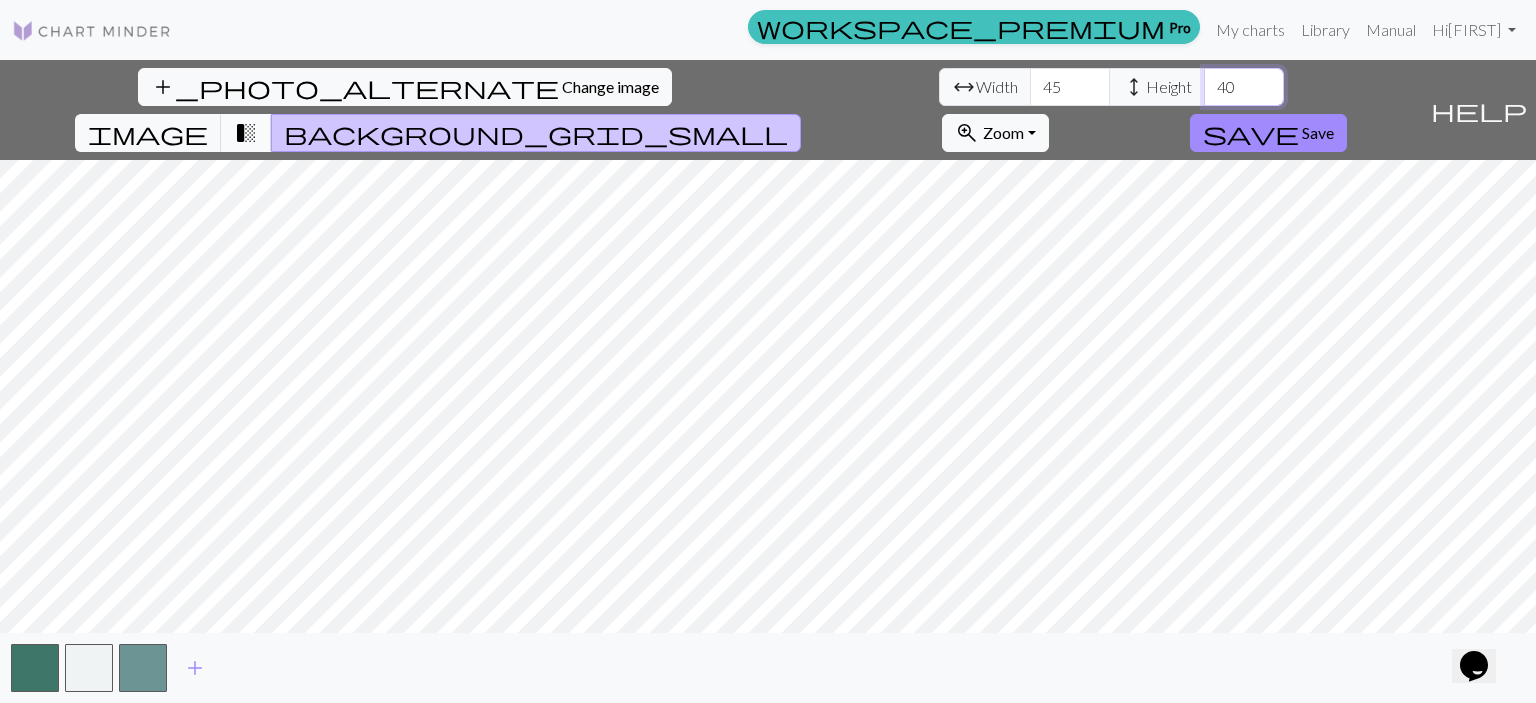 type on "40" 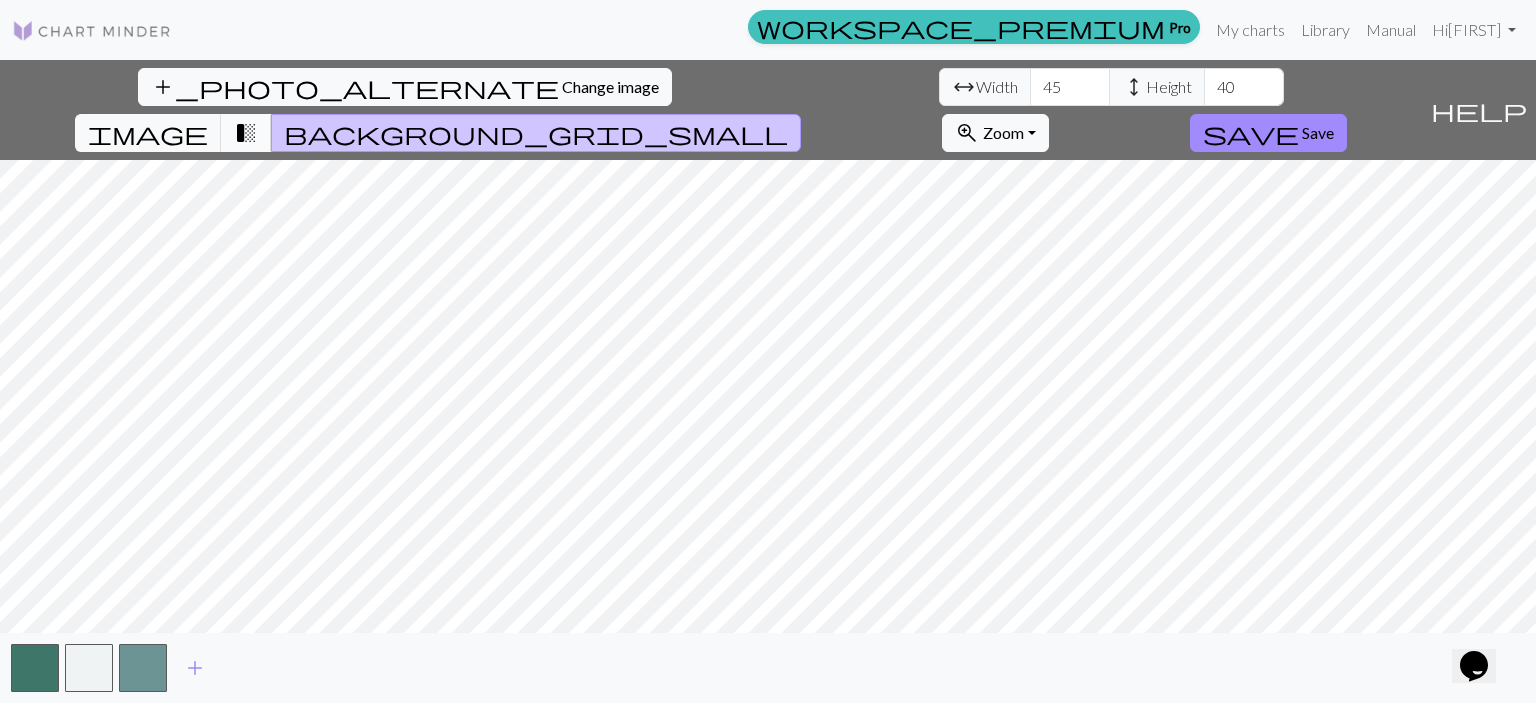 click on "transition_fade" at bounding box center (246, 133) 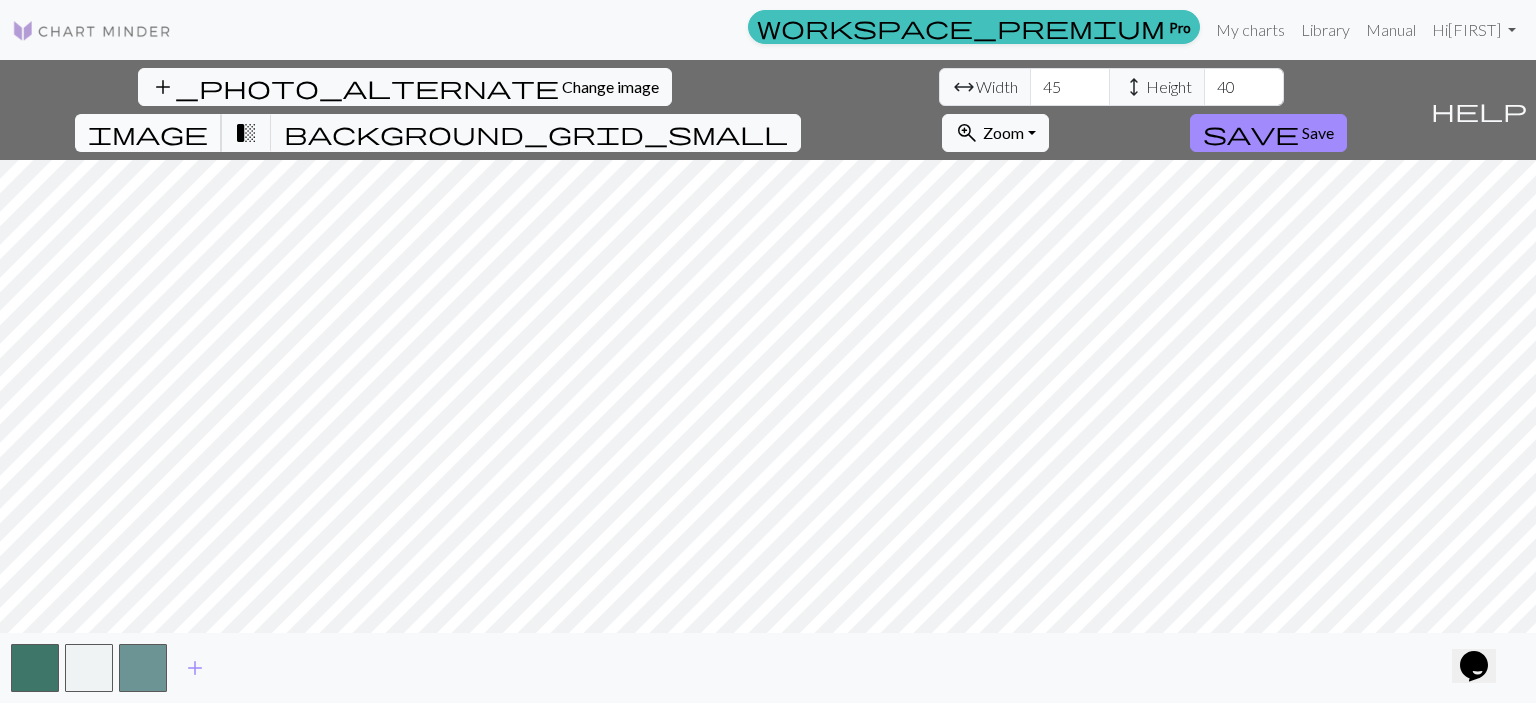 click on "image" at bounding box center [148, 133] 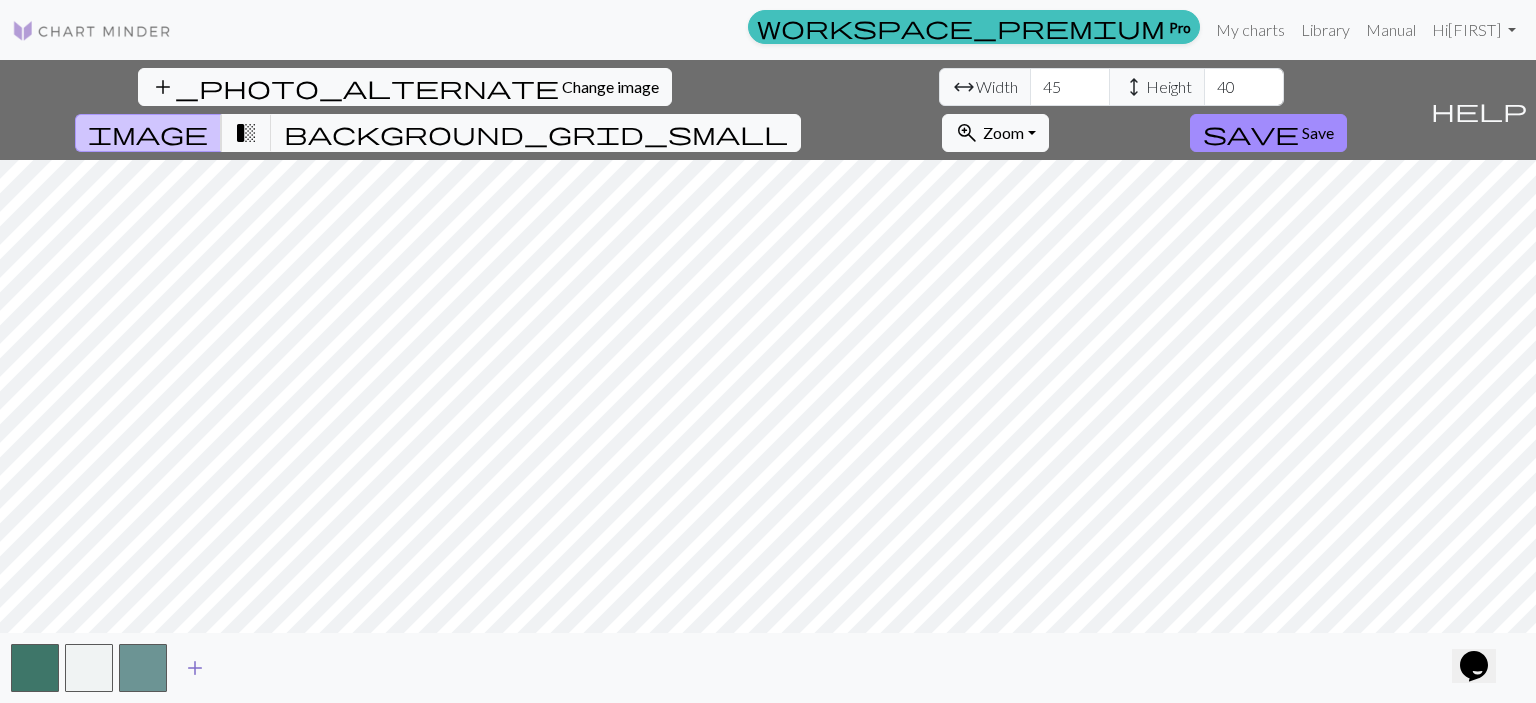 click on "add" at bounding box center [195, 668] 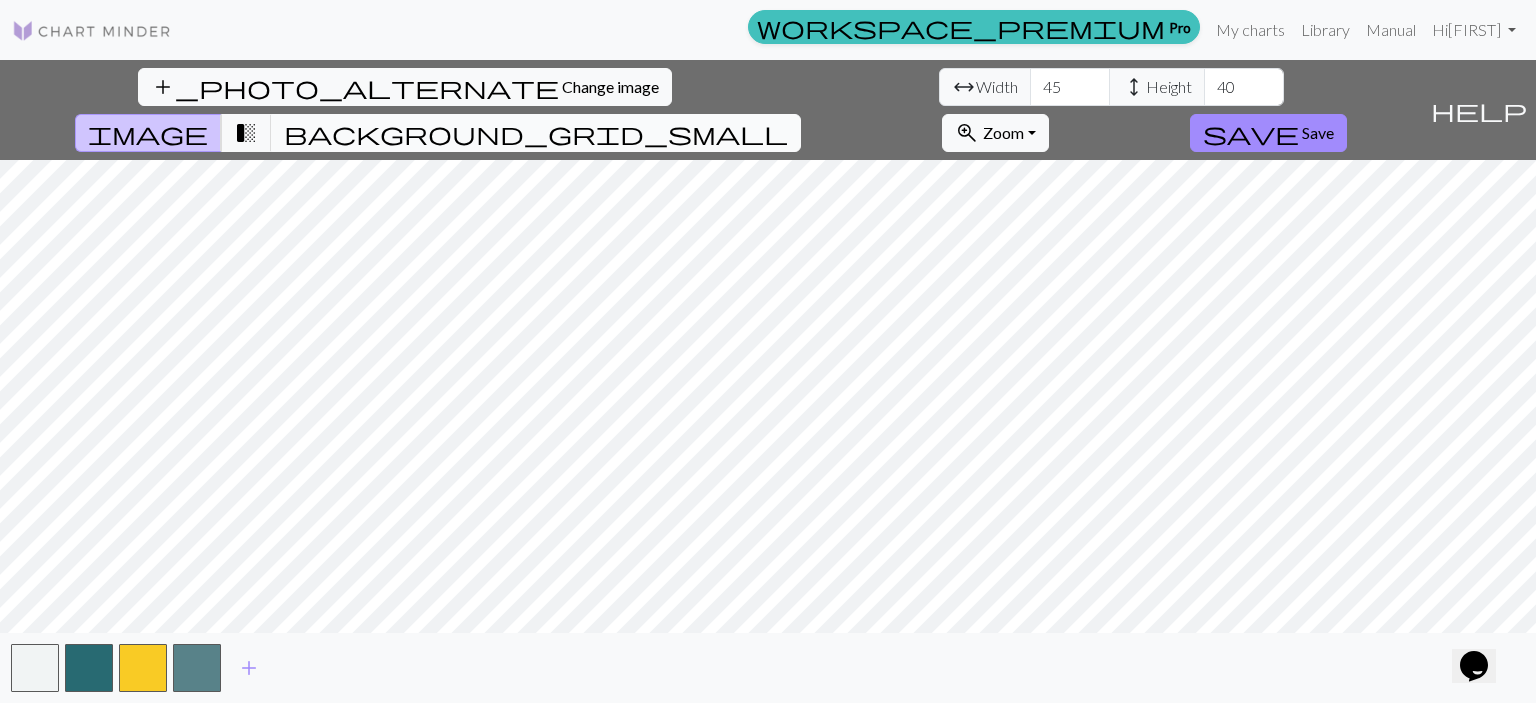 click on "background_grid_small" at bounding box center [536, 133] 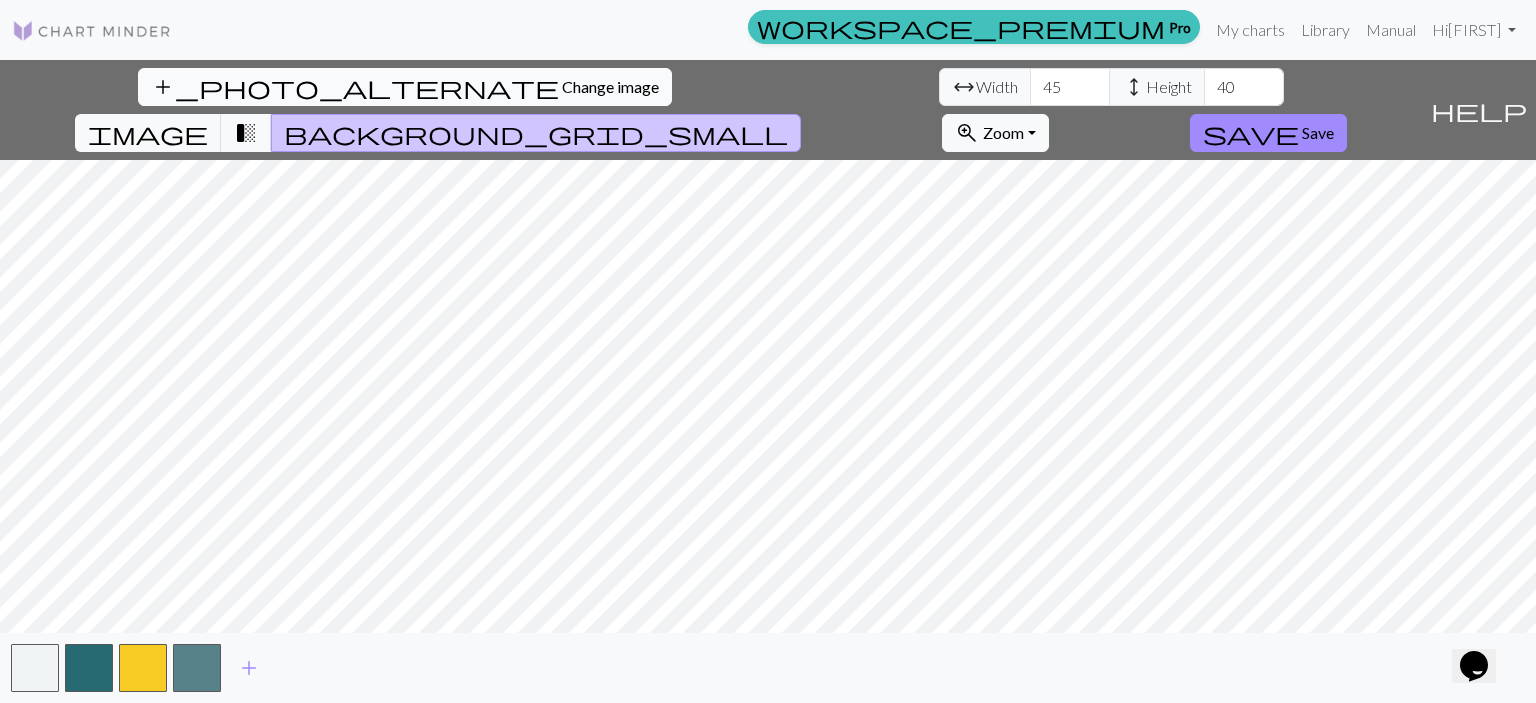 click on "add_photo_alternate" at bounding box center (355, 87) 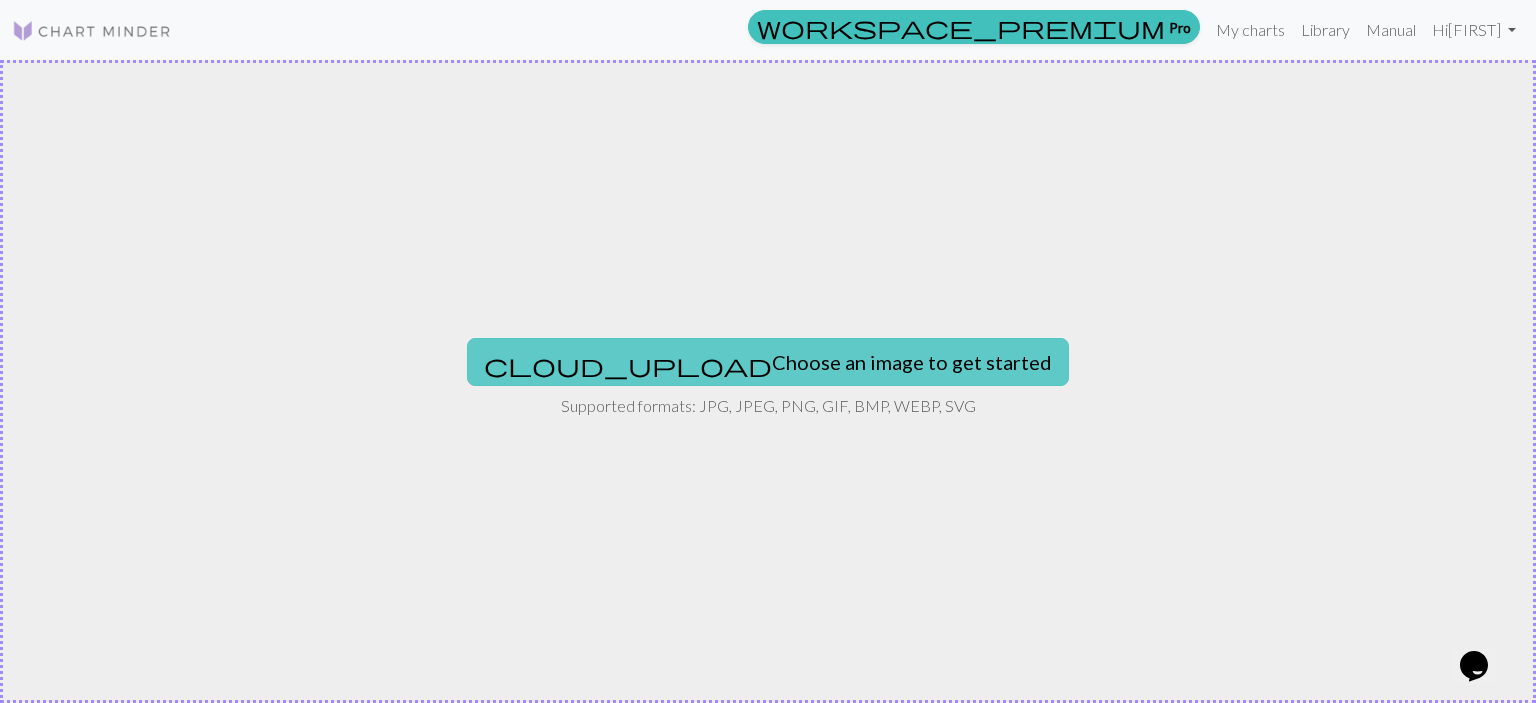 click on "cloud_upload  Choose an image to get started" at bounding box center [768, 362] 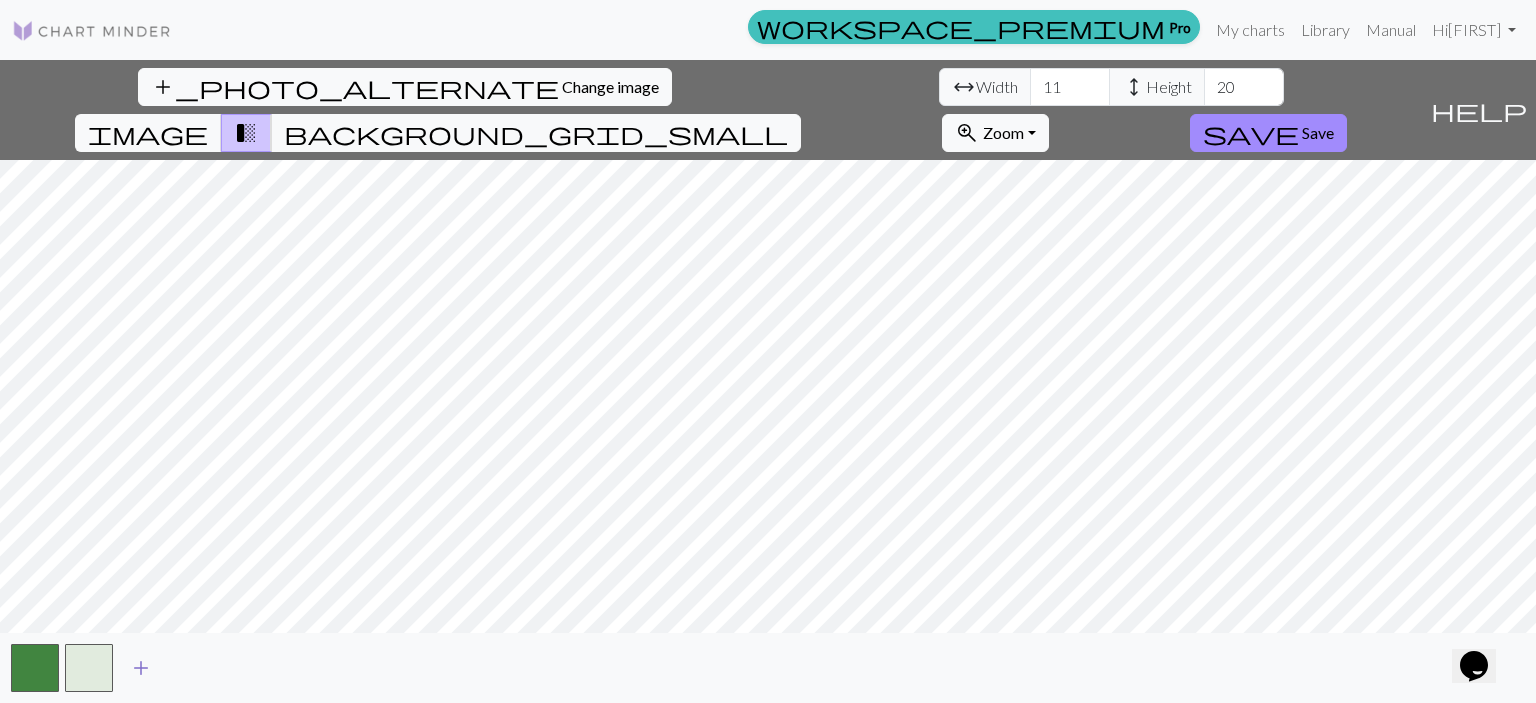 click on "add" at bounding box center [141, 668] 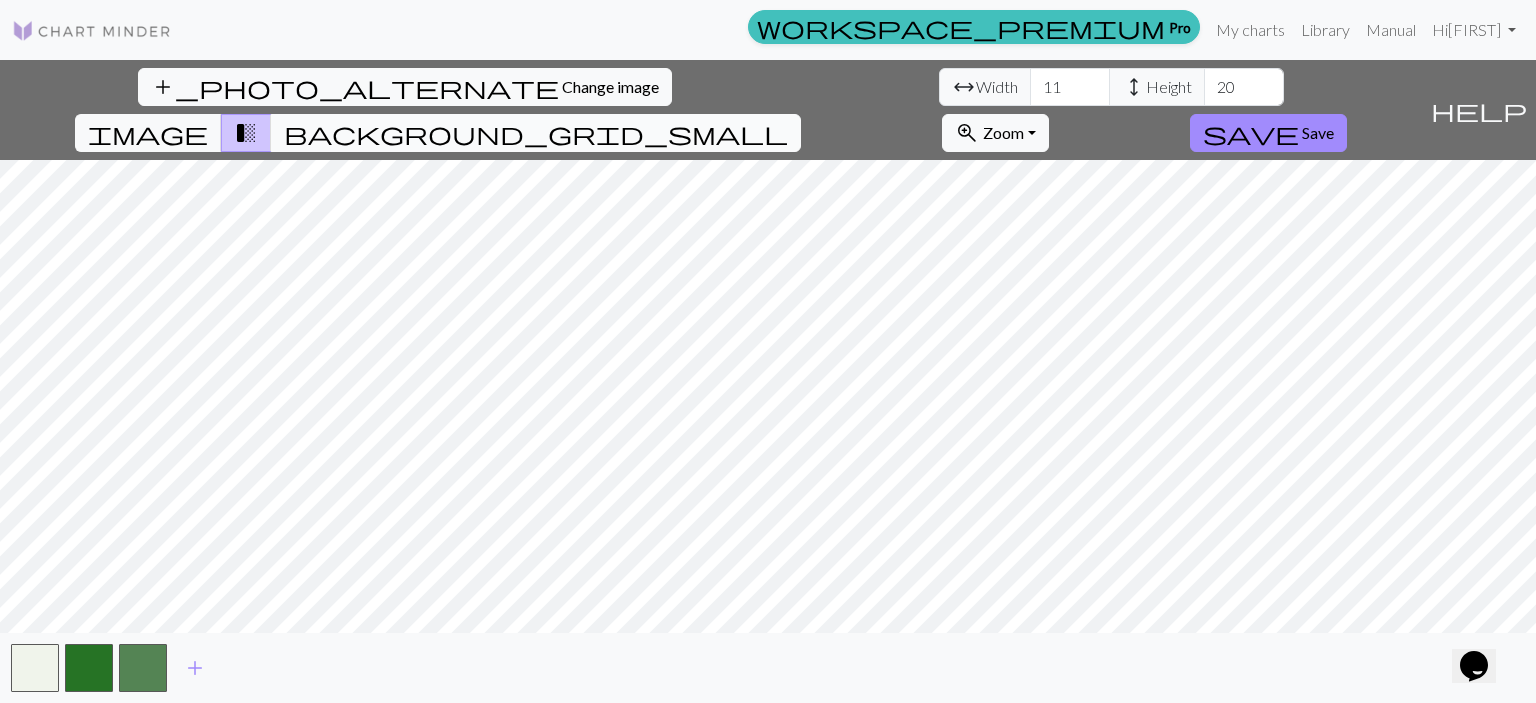 click on "background_grid_small" at bounding box center (536, 133) 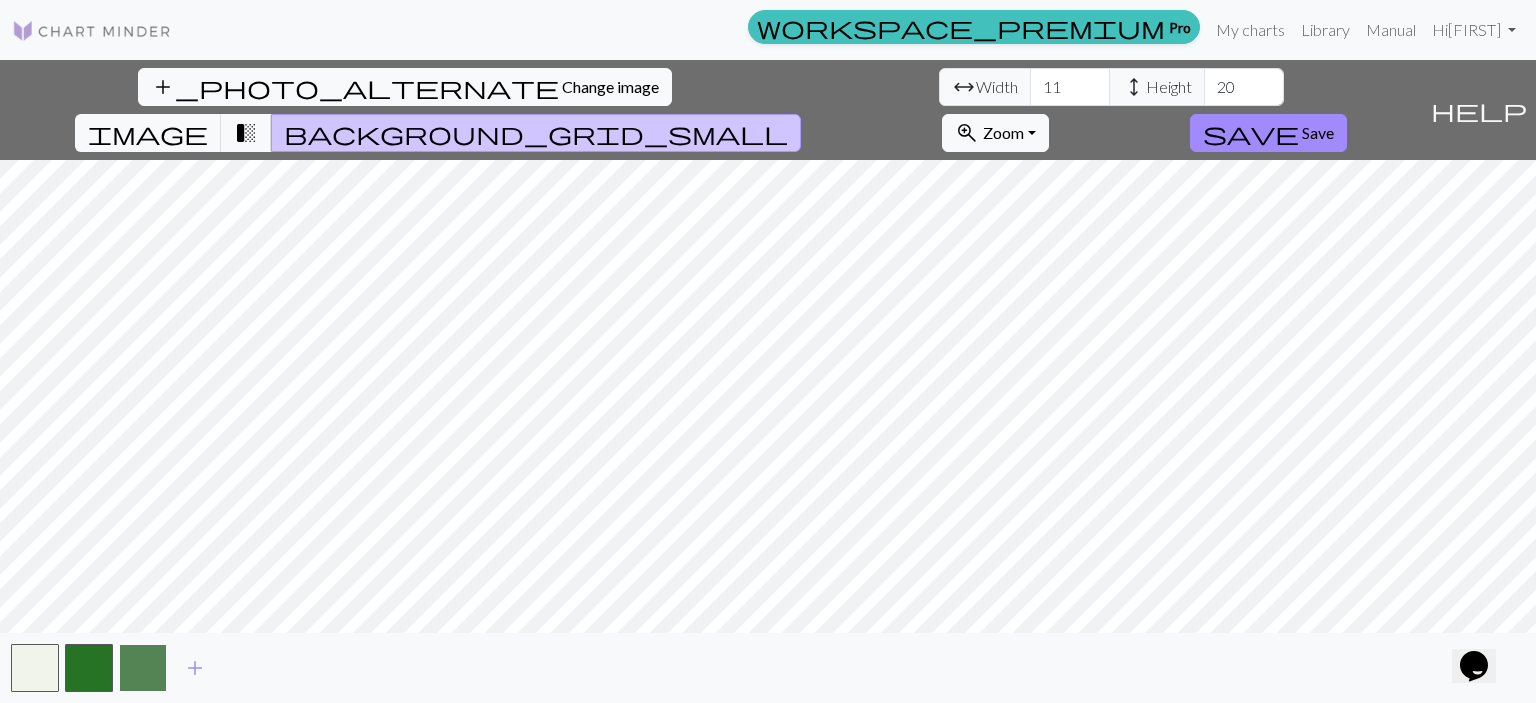 click at bounding box center [143, 668] 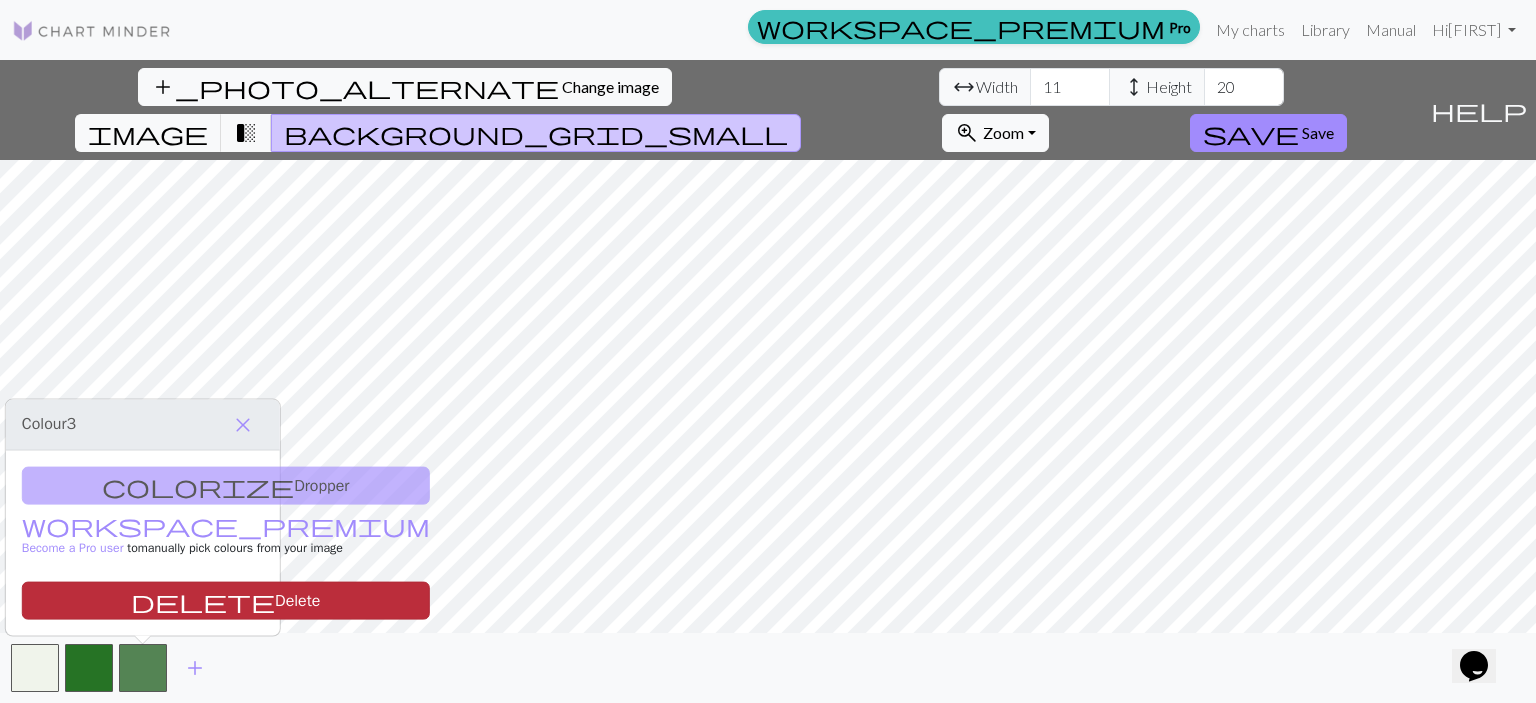 click on "delete Delete" at bounding box center (226, 601) 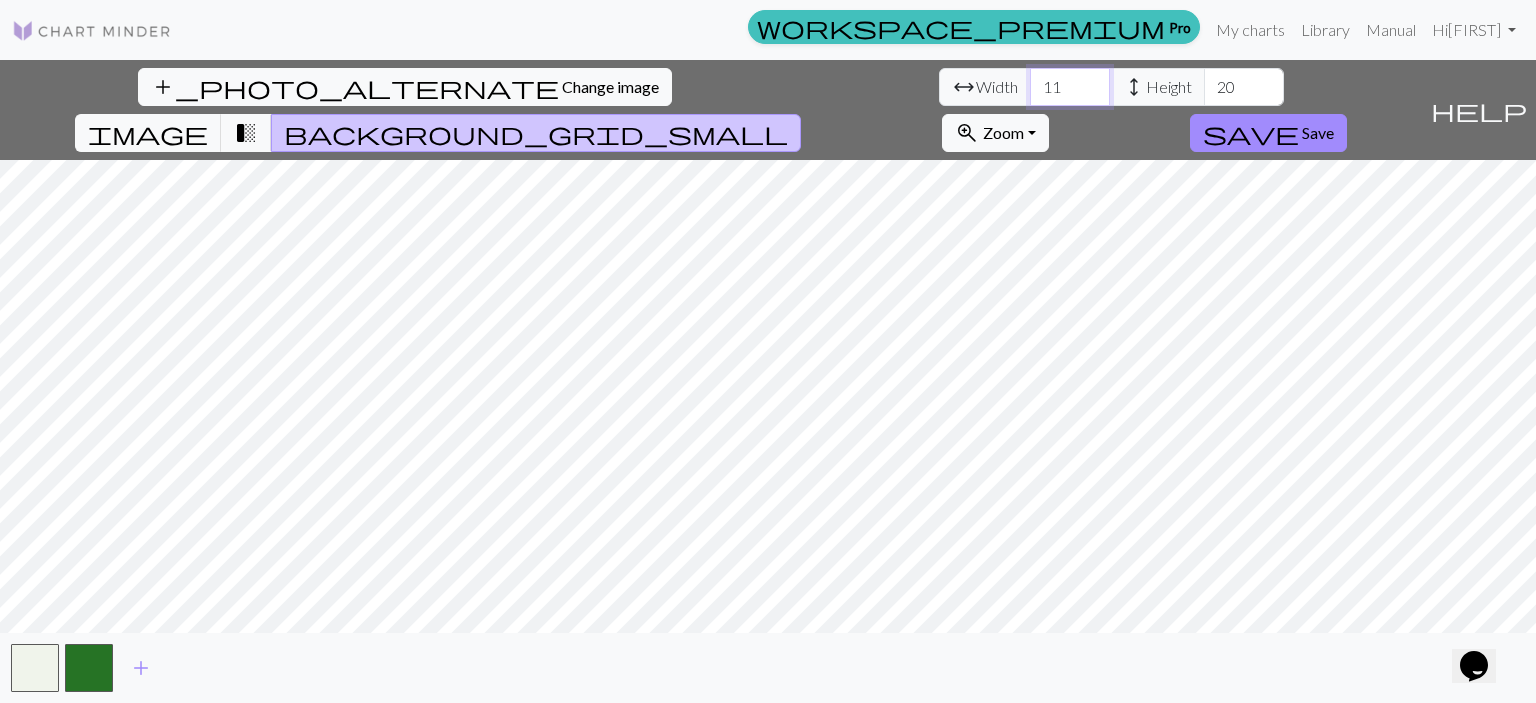 drag, startPoint x: 478, startPoint y: 92, endPoint x: 445, endPoint y: 80, distance: 35.1141 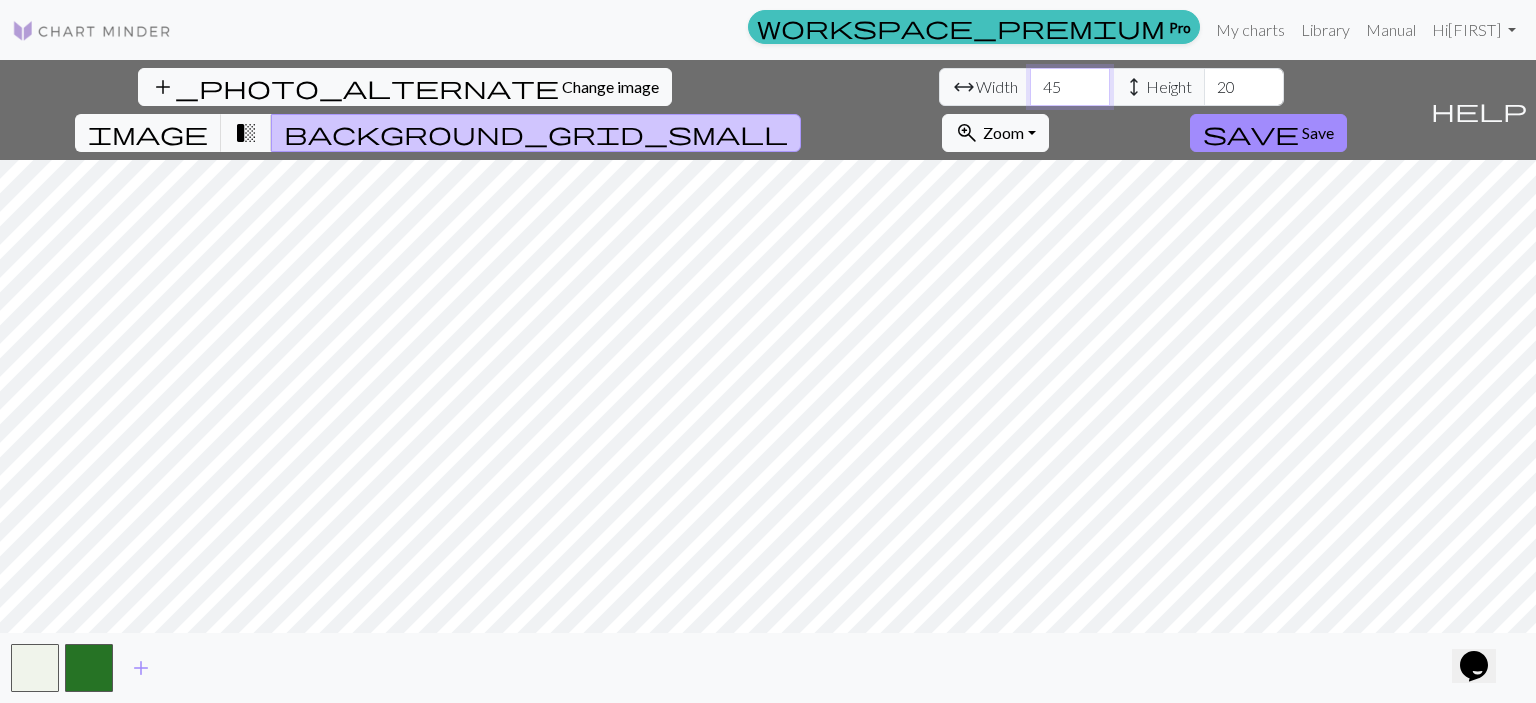 type on "45" 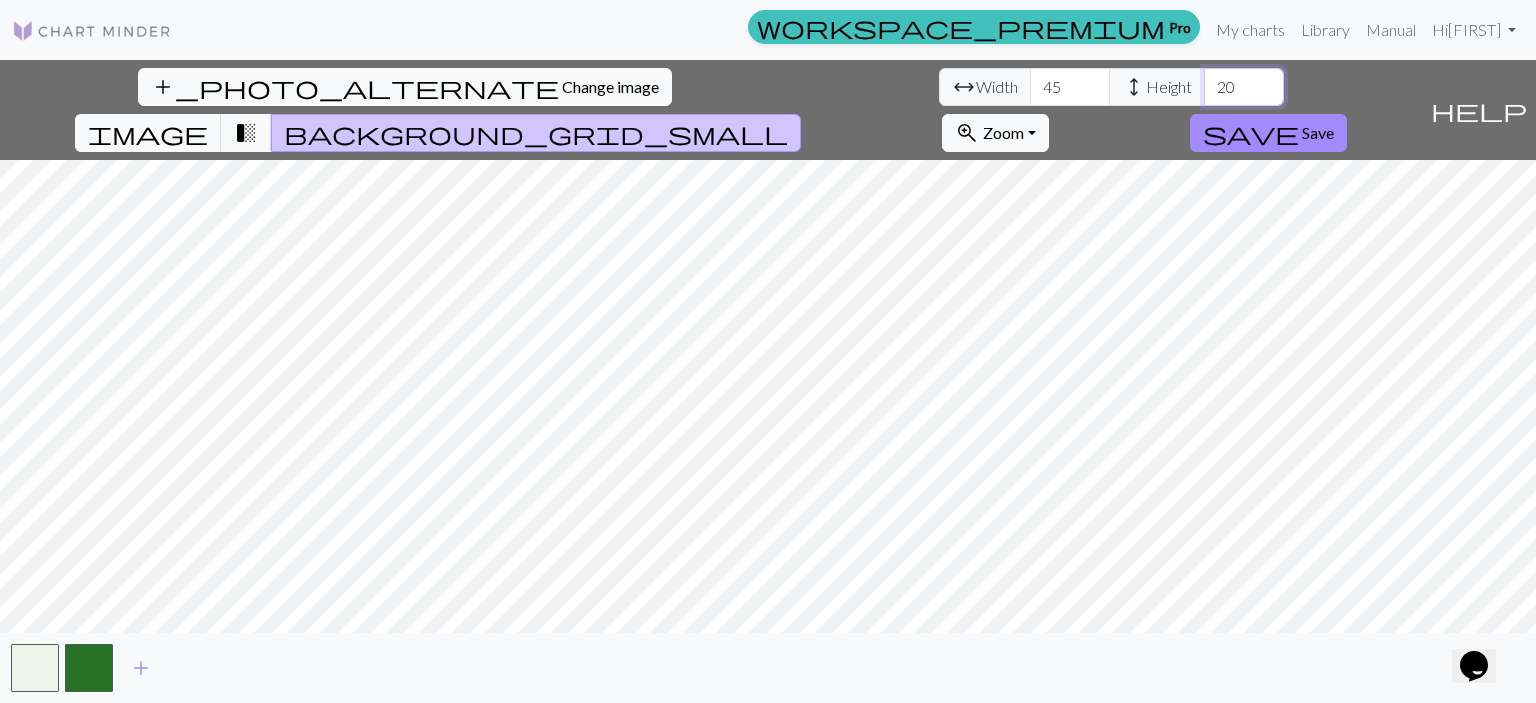 drag, startPoint x: 650, startPoint y: 87, endPoint x: 616, endPoint y: 91, distance: 34.234486 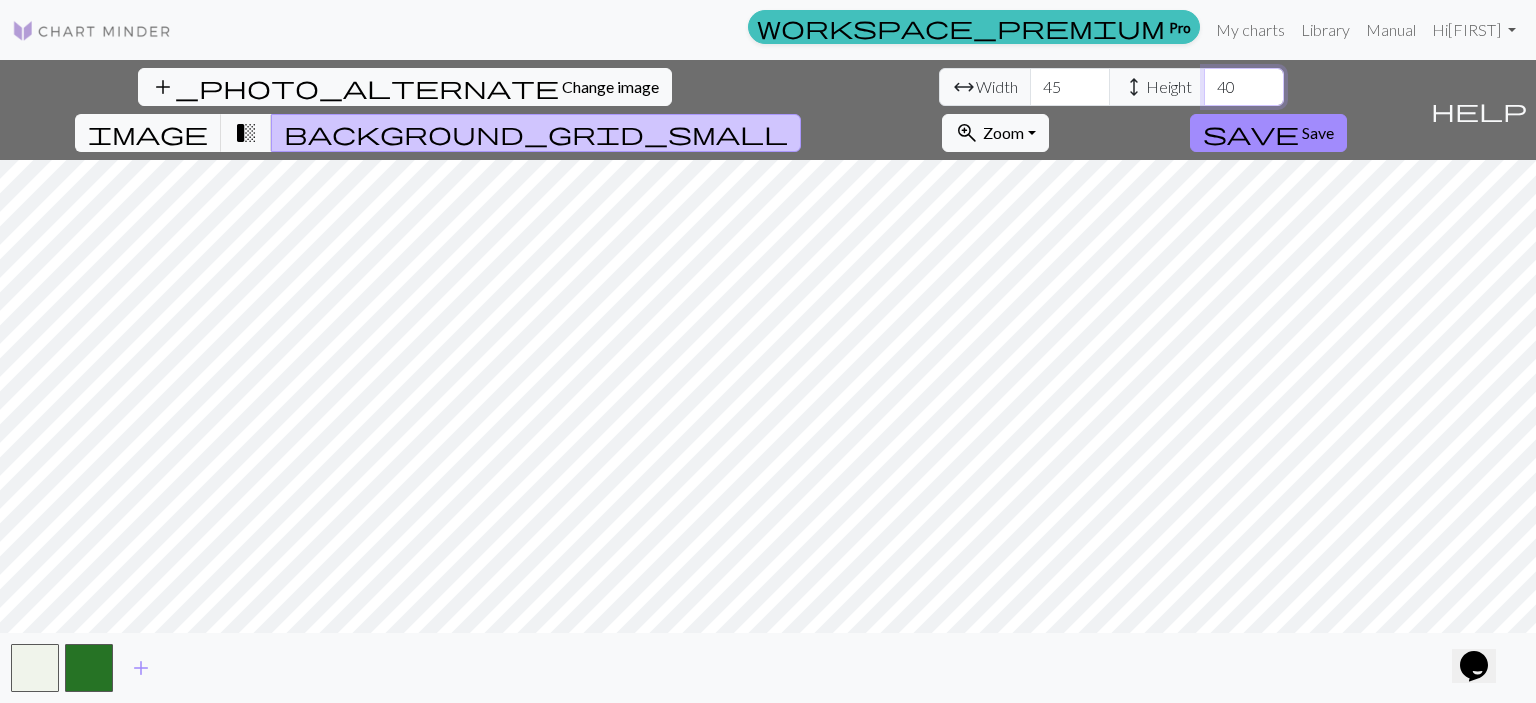 type on "40" 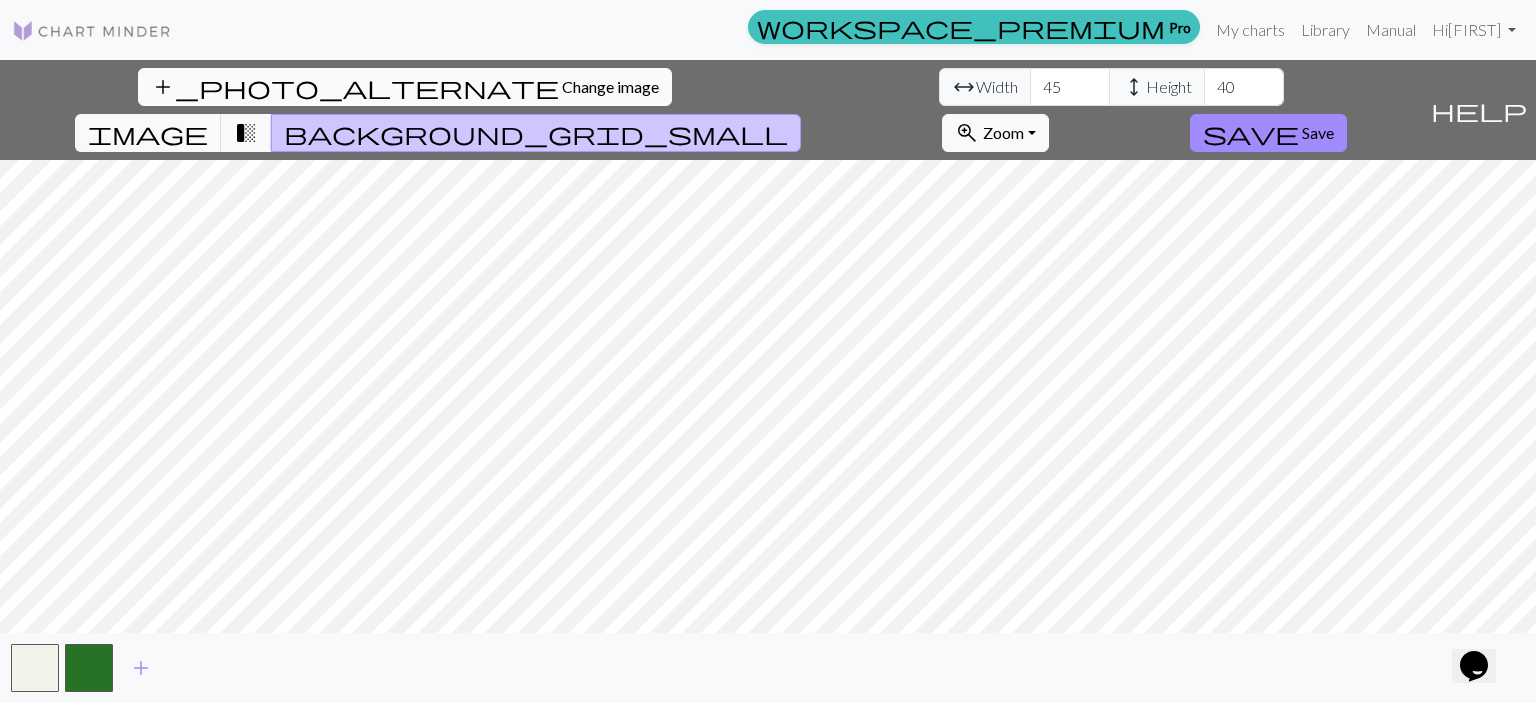 click on "Change image" at bounding box center (610, 86) 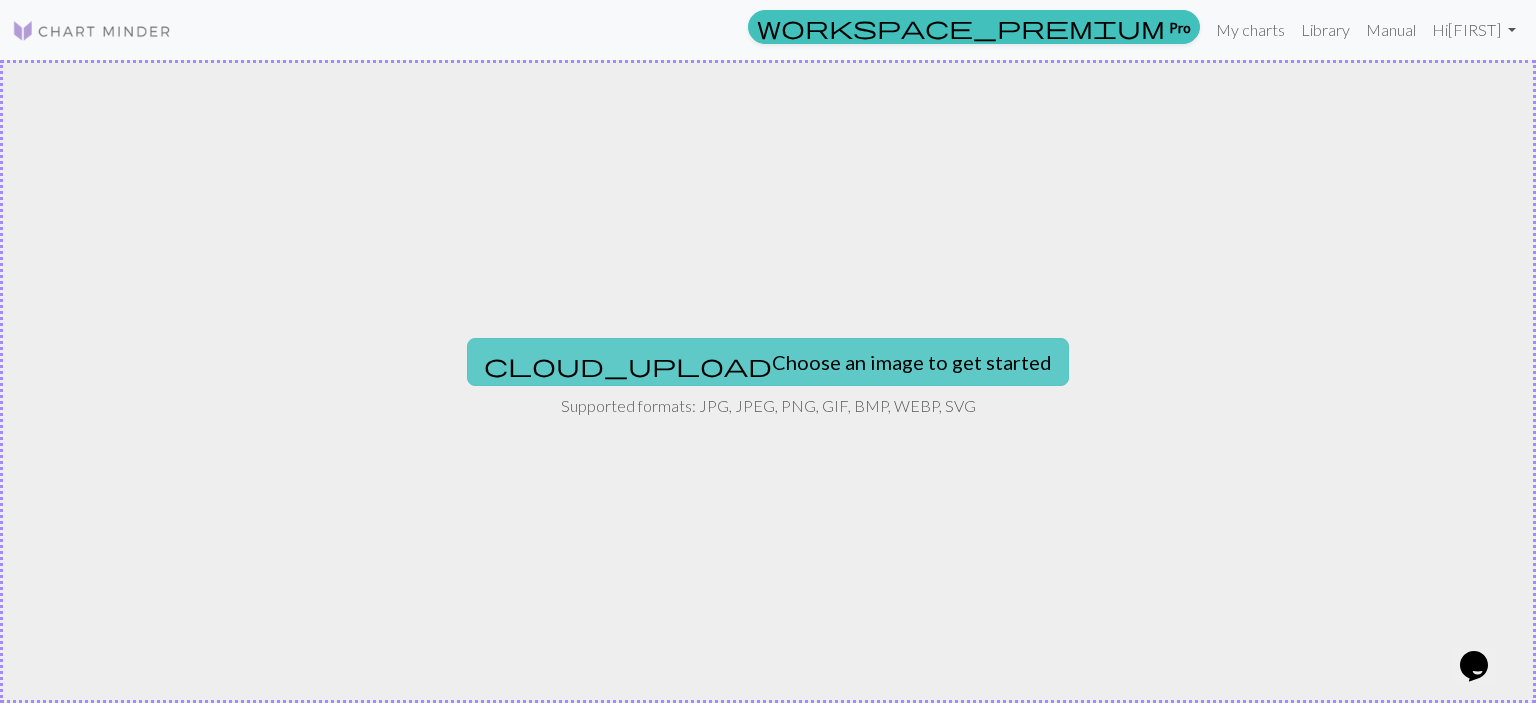 click on "cloud_upload  Choose an image to get started" at bounding box center [768, 362] 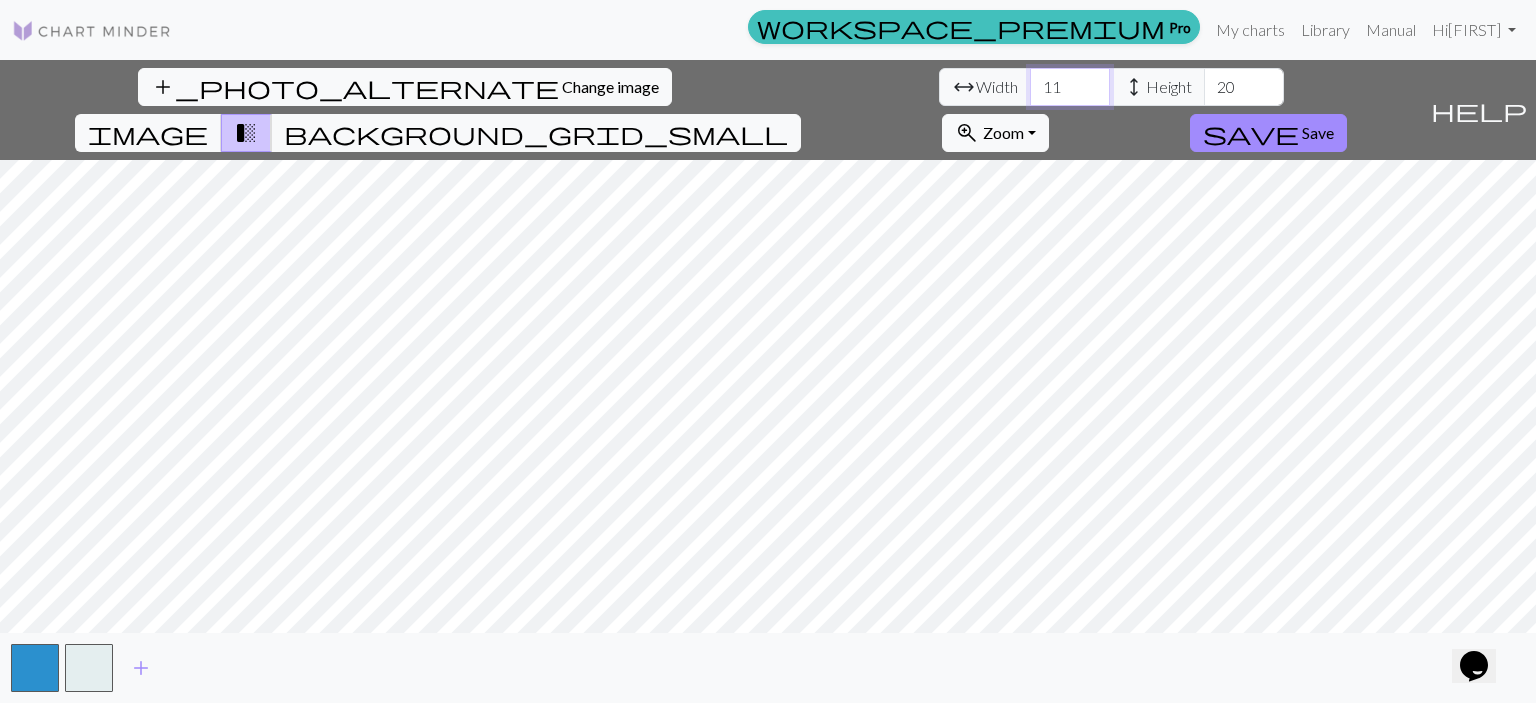 drag, startPoint x: 464, startPoint y: 94, endPoint x: 436, endPoint y: 97, distance: 28.160255 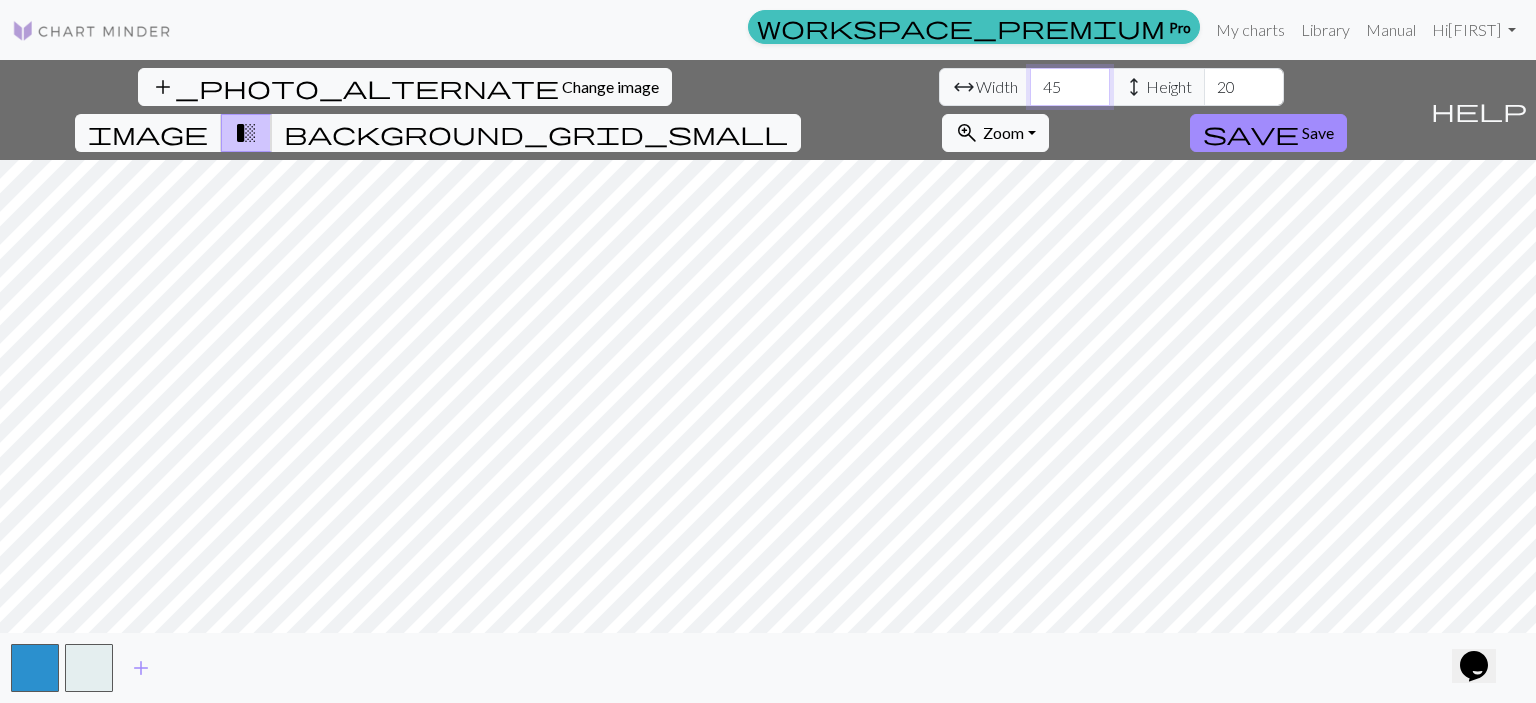 type on "45" 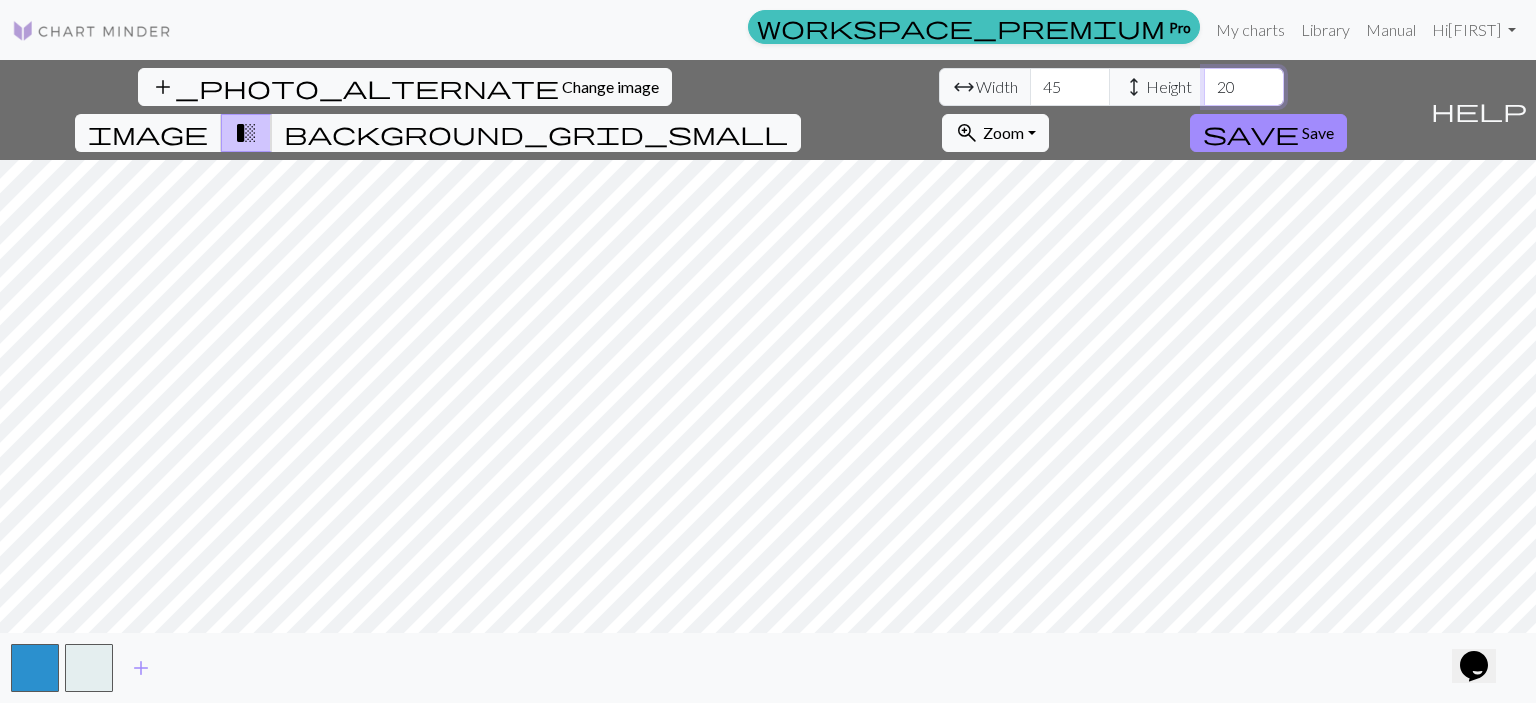 drag, startPoint x: 648, startPoint y: 87, endPoint x: 612, endPoint y: 91, distance: 36.221542 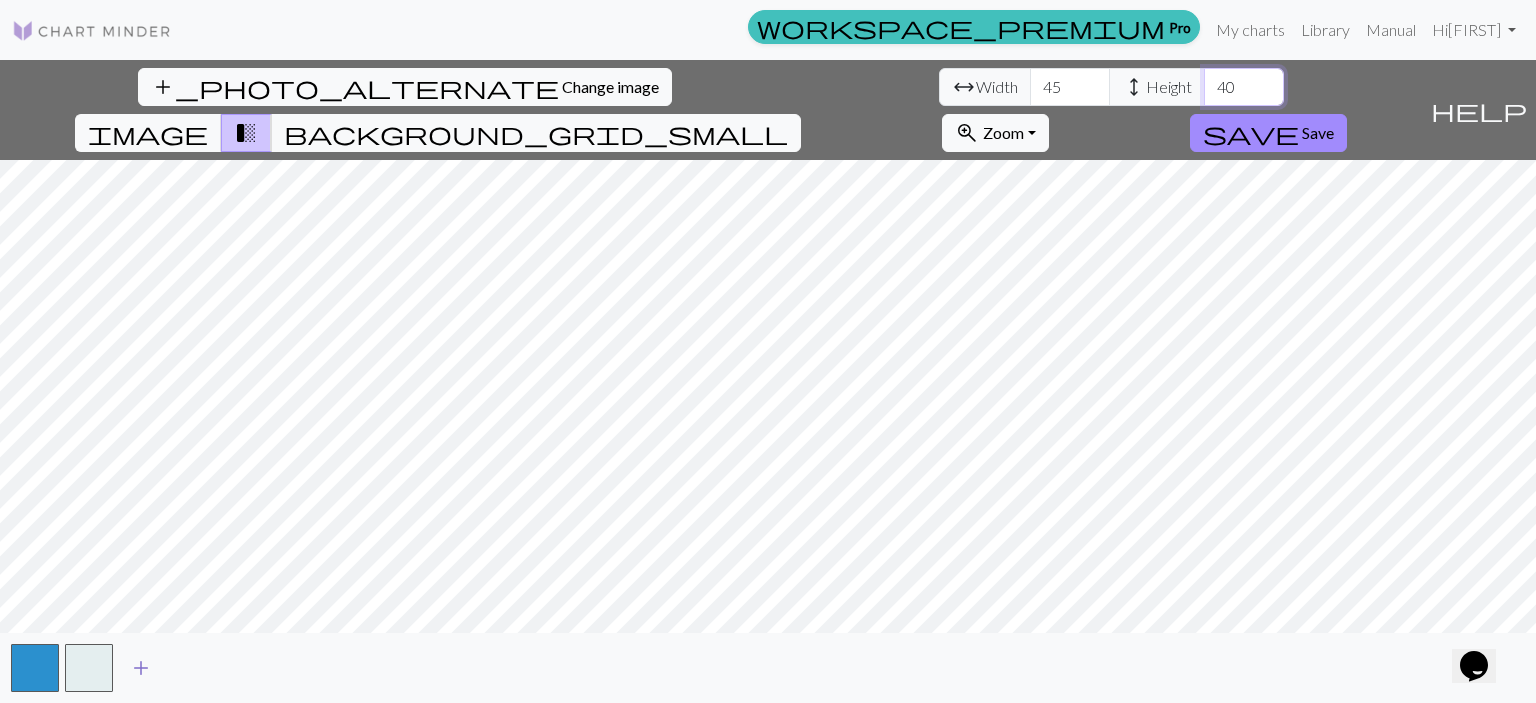type on "40" 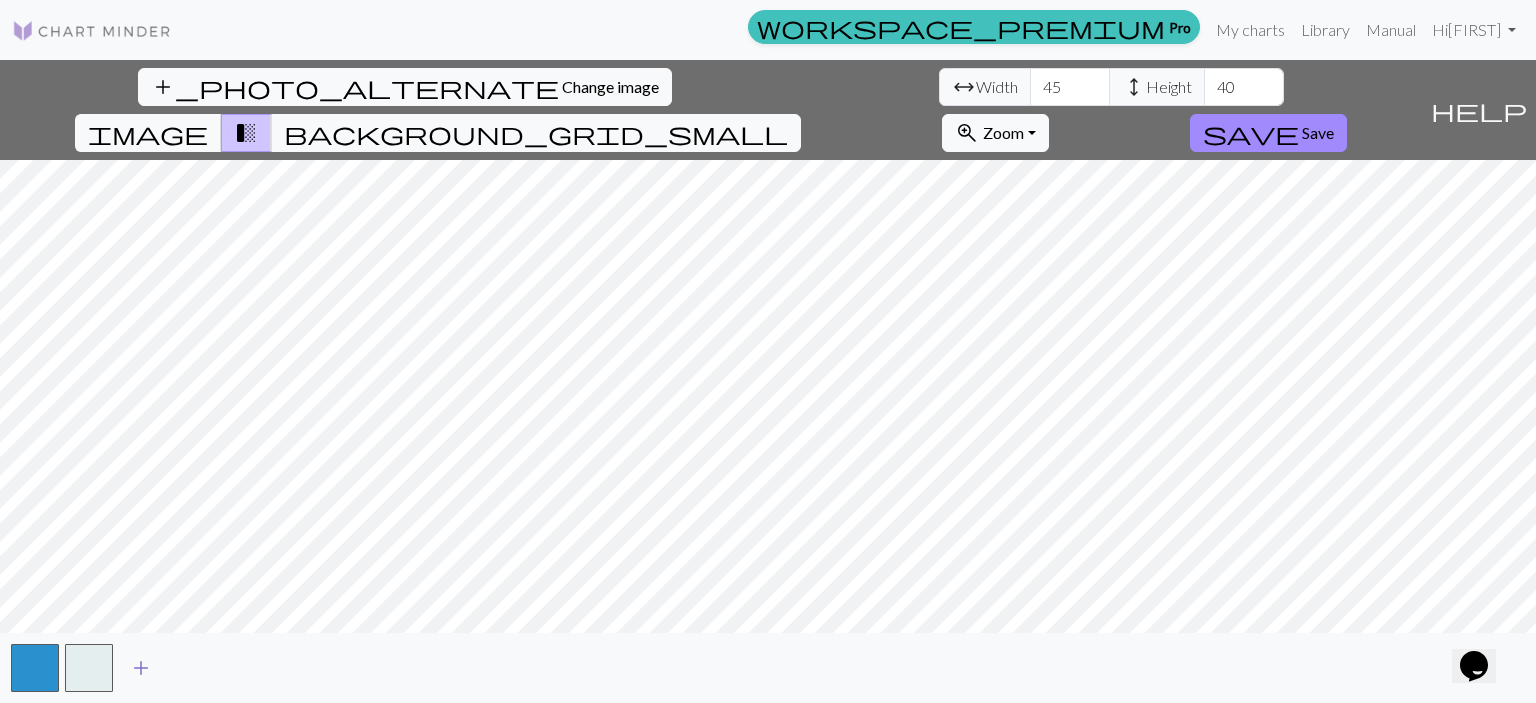 click on "add" at bounding box center [141, 668] 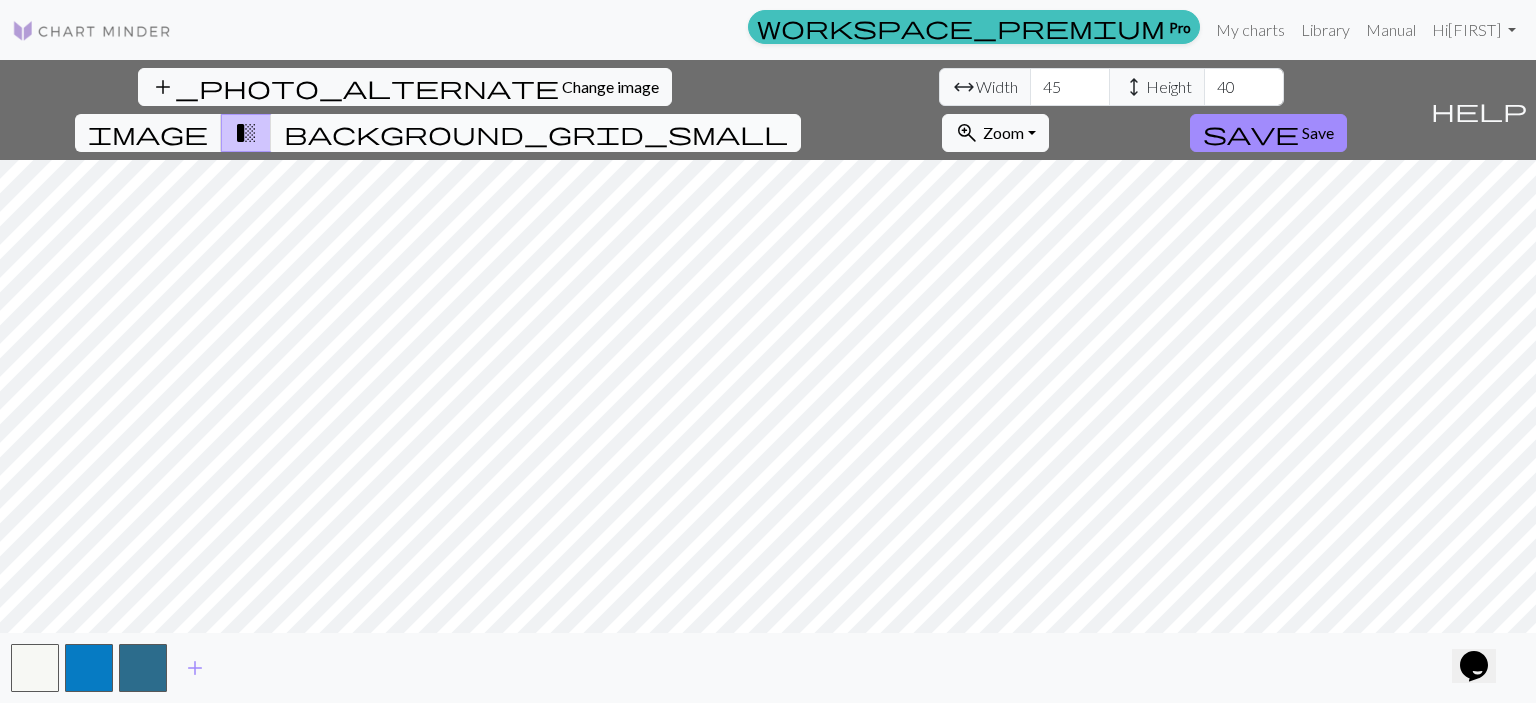 click on "background_grid_small" at bounding box center [536, 133] 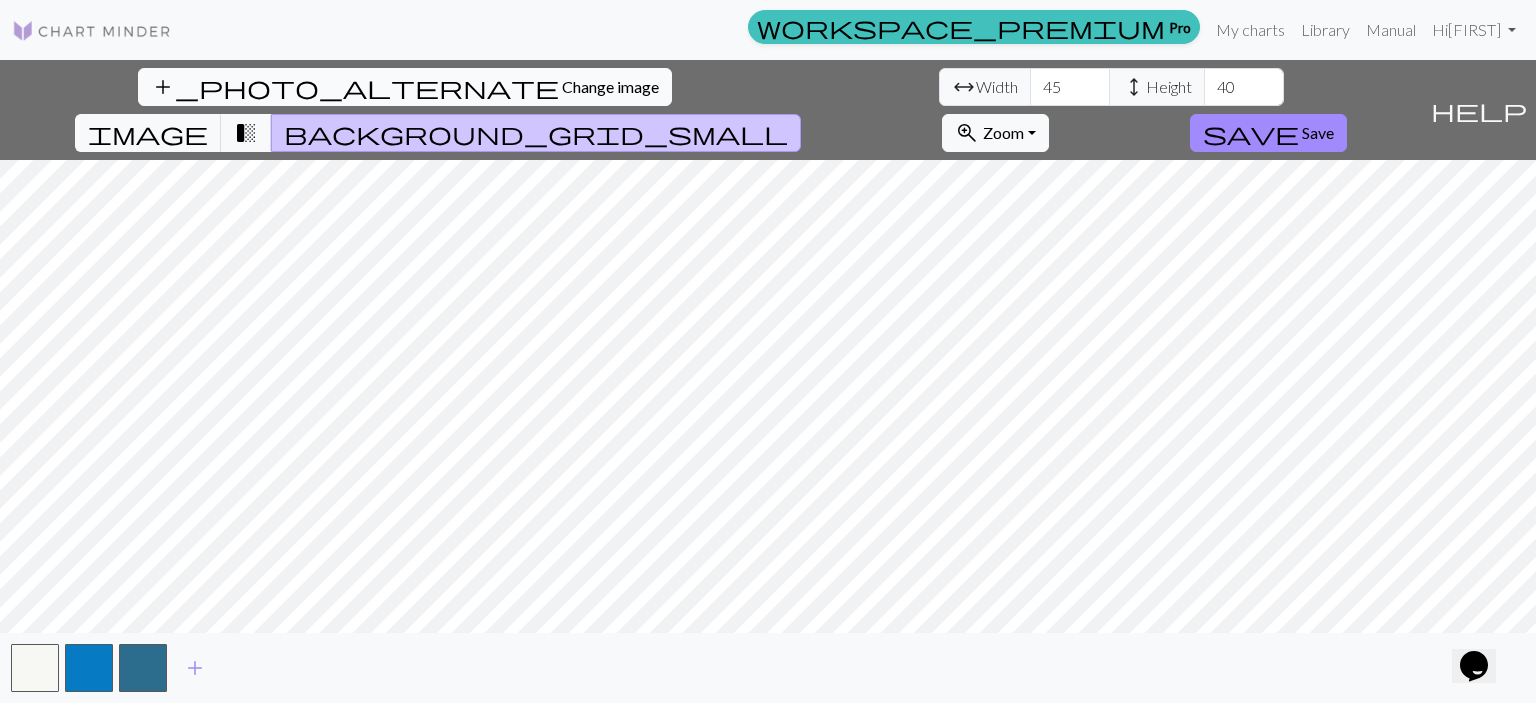 click on "Change image" at bounding box center (610, 86) 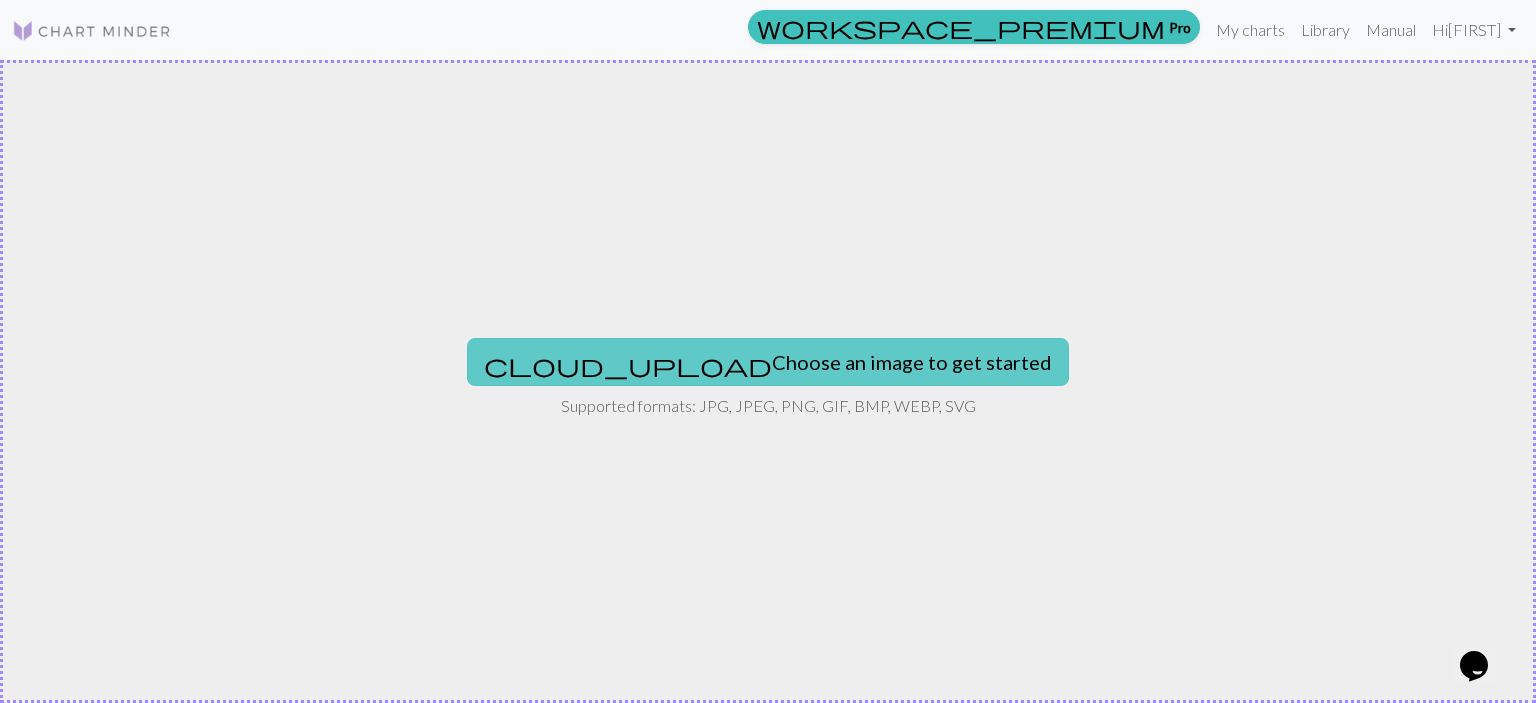 click on "cloud_upload  Choose an image to get started" at bounding box center [768, 362] 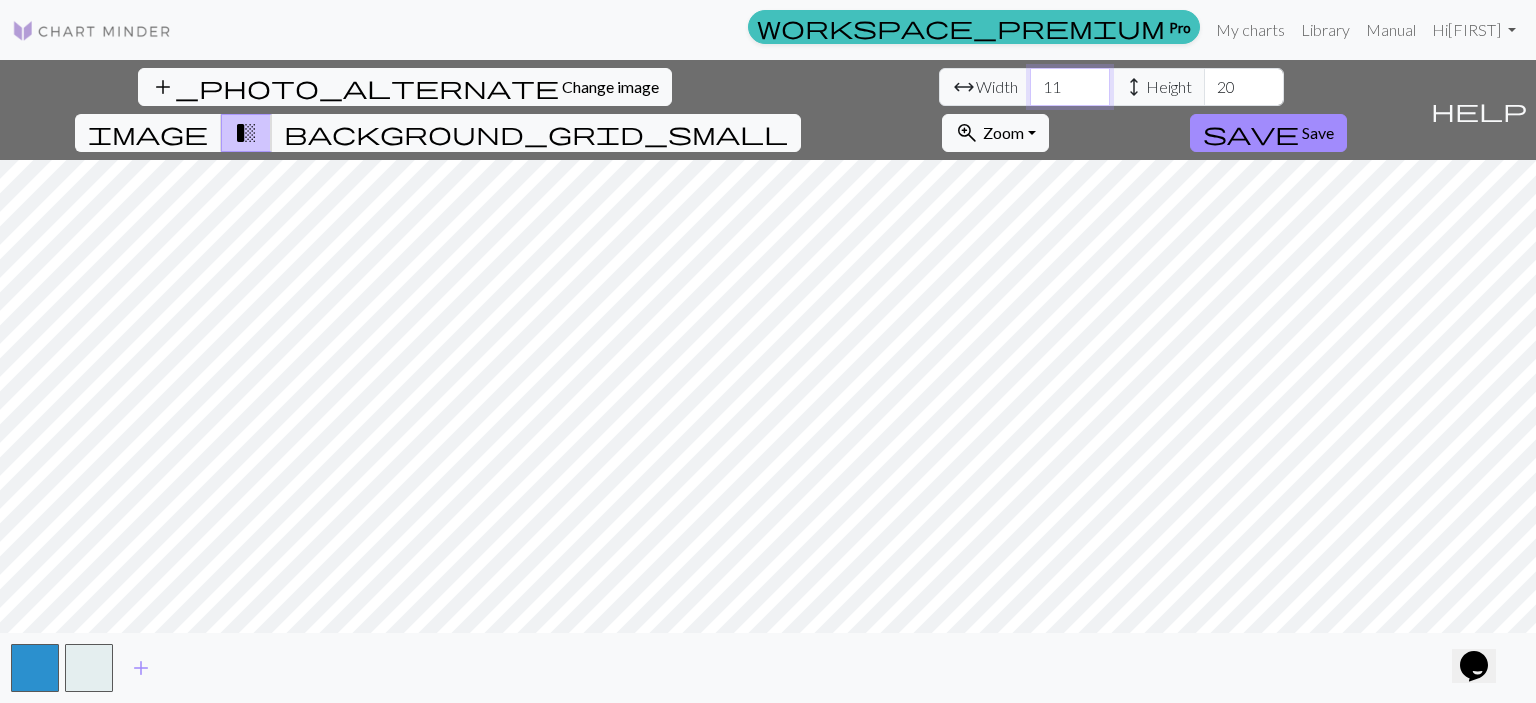 drag, startPoint x: 460, startPoint y: 87, endPoint x: 448, endPoint y: 87, distance: 12 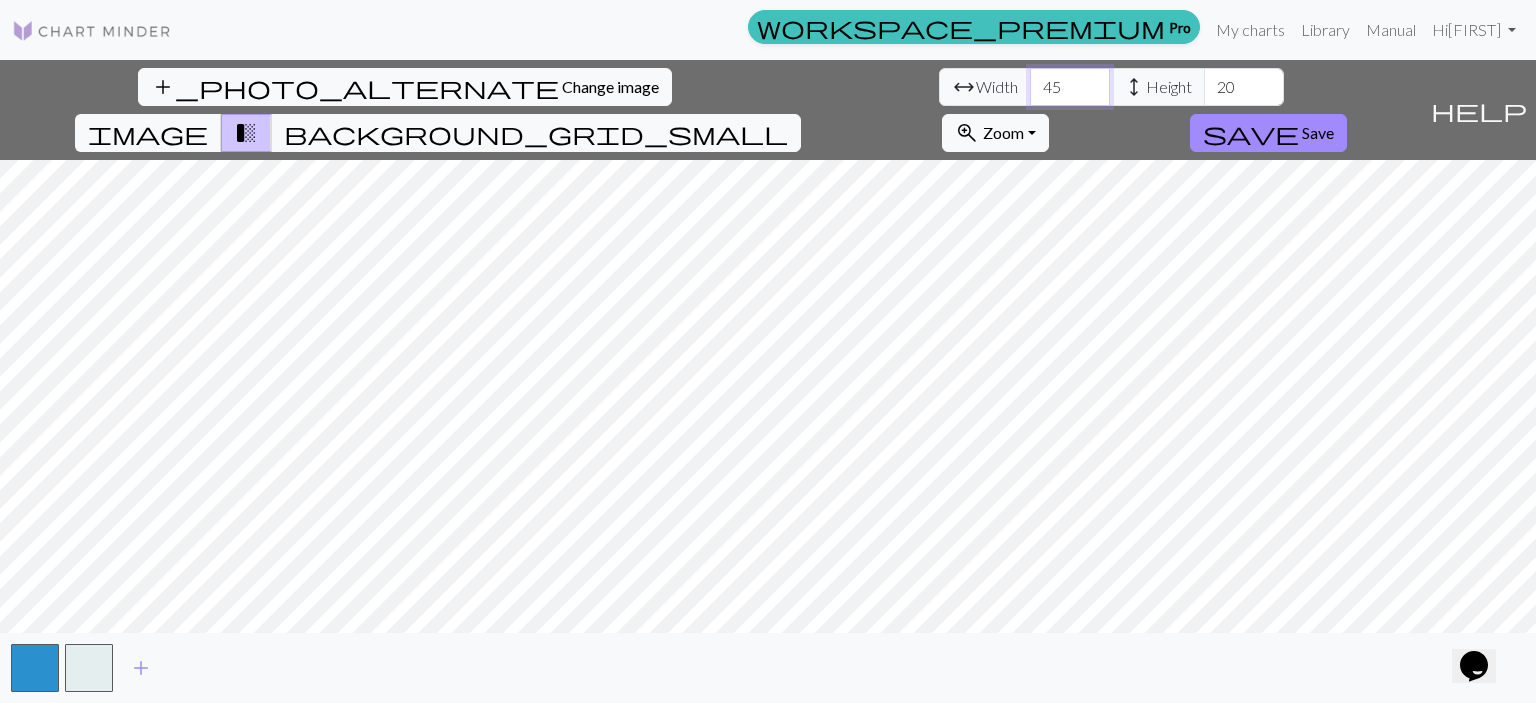 type on "45" 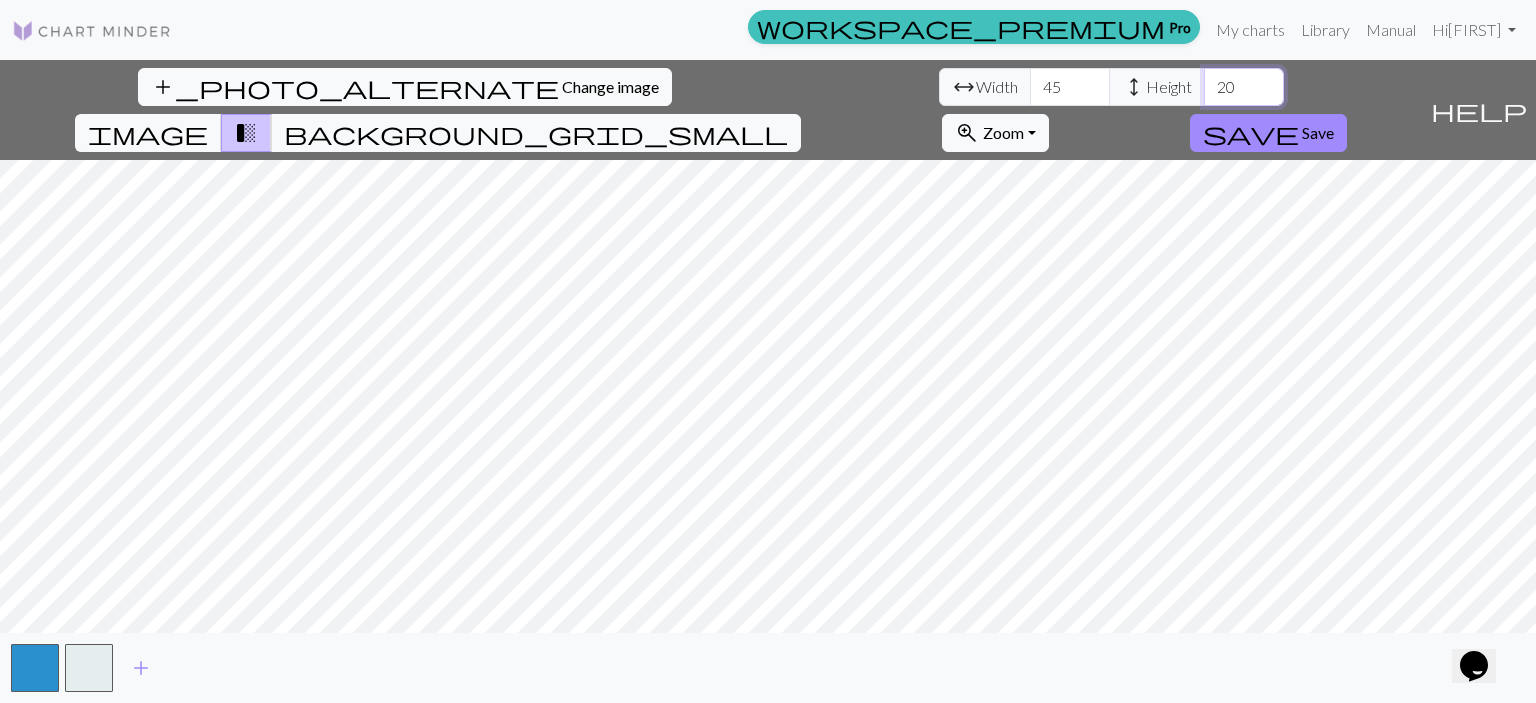 drag, startPoint x: 650, startPoint y: 91, endPoint x: 621, endPoint y: 84, distance: 29.832869 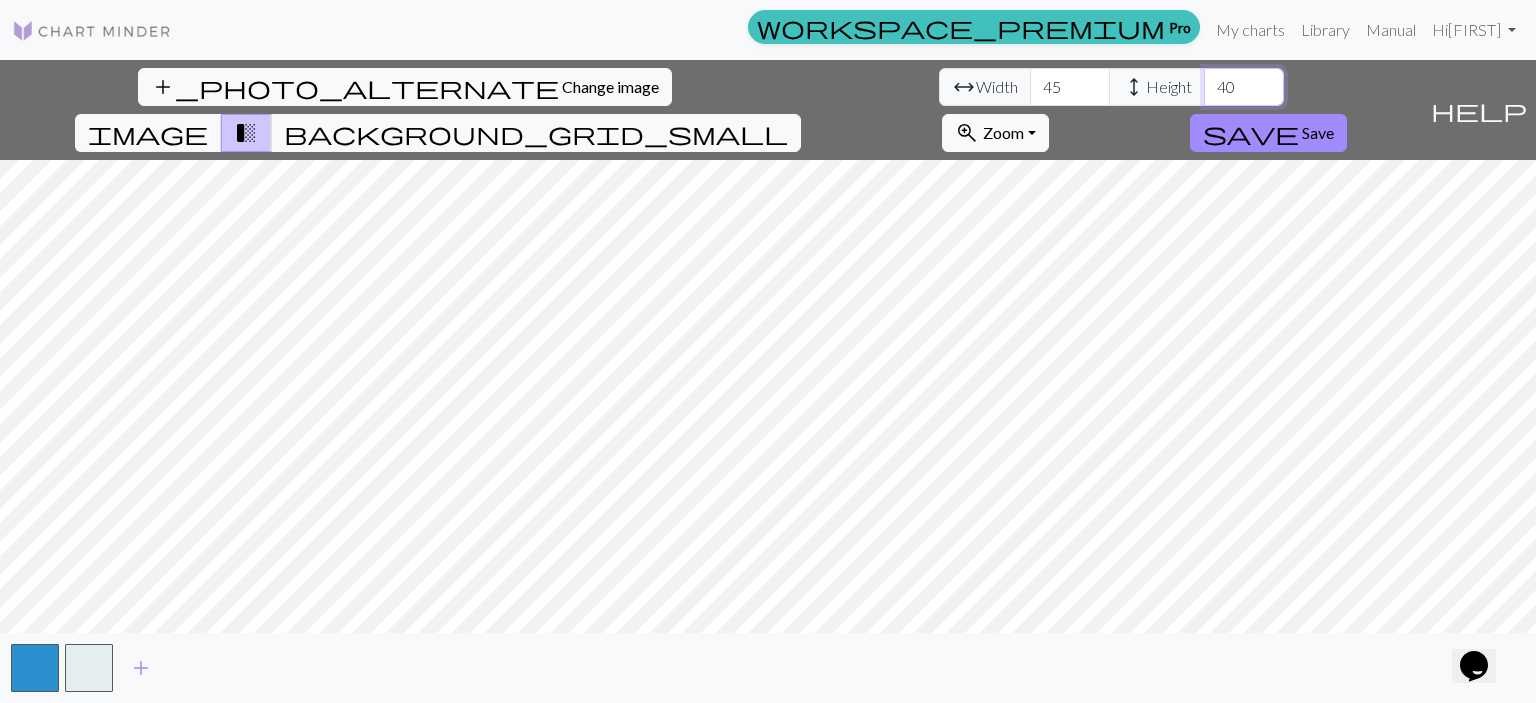 type on "40" 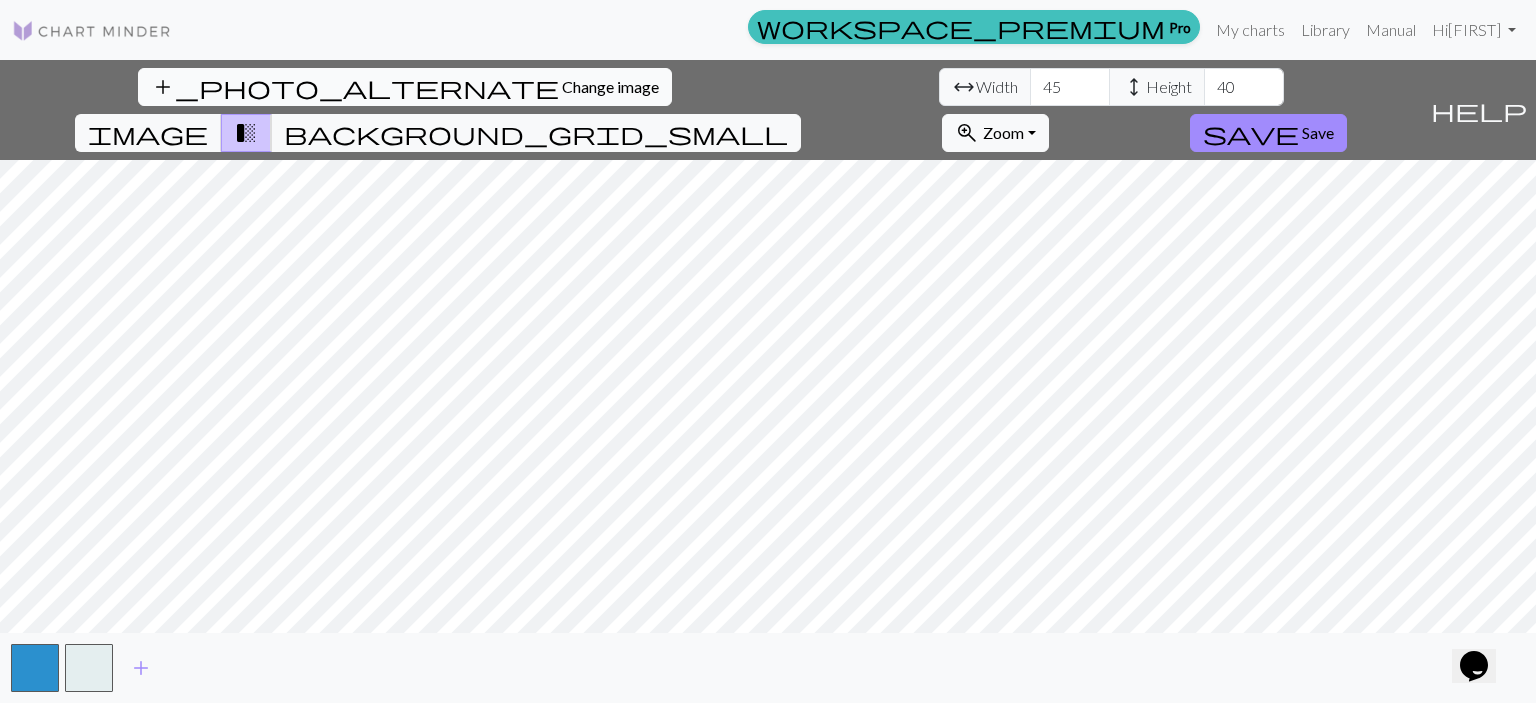 click on "add_photo_alternate   Change image" at bounding box center (405, 87) 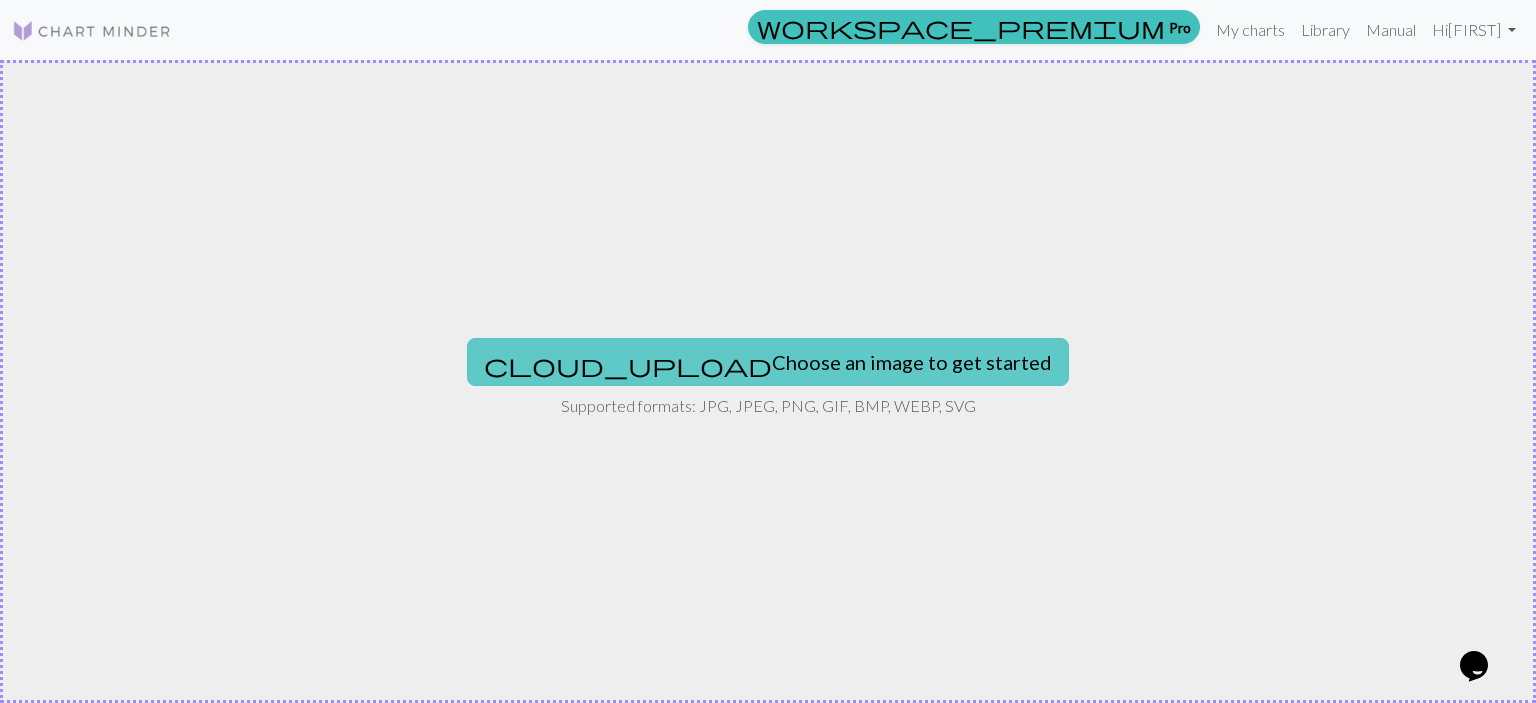click on "cloud_upload  Choose an image to get started" at bounding box center [768, 362] 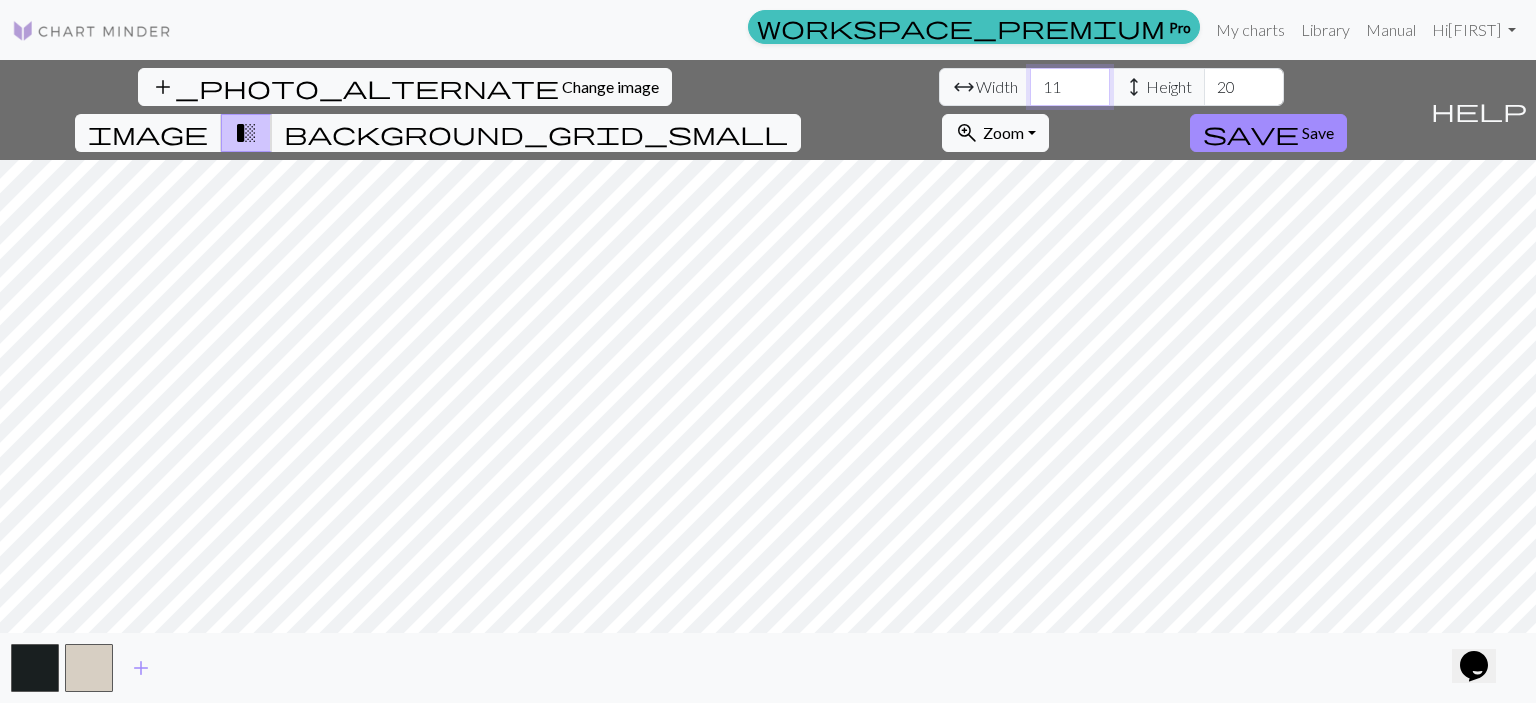drag, startPoint x: 468, startPoint y: 88, endPoint x: 448, endPoint y: 91, distance: 20.22375 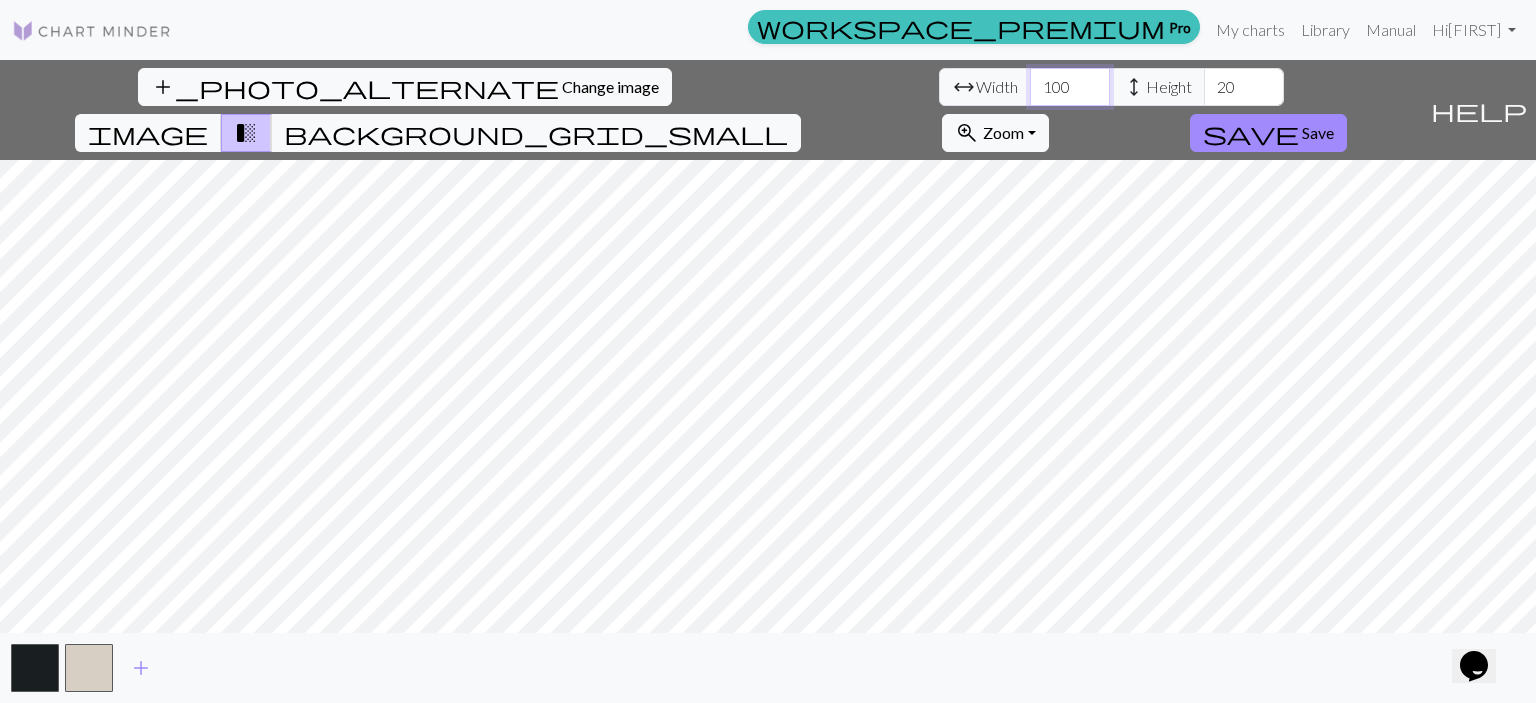 type on "100" 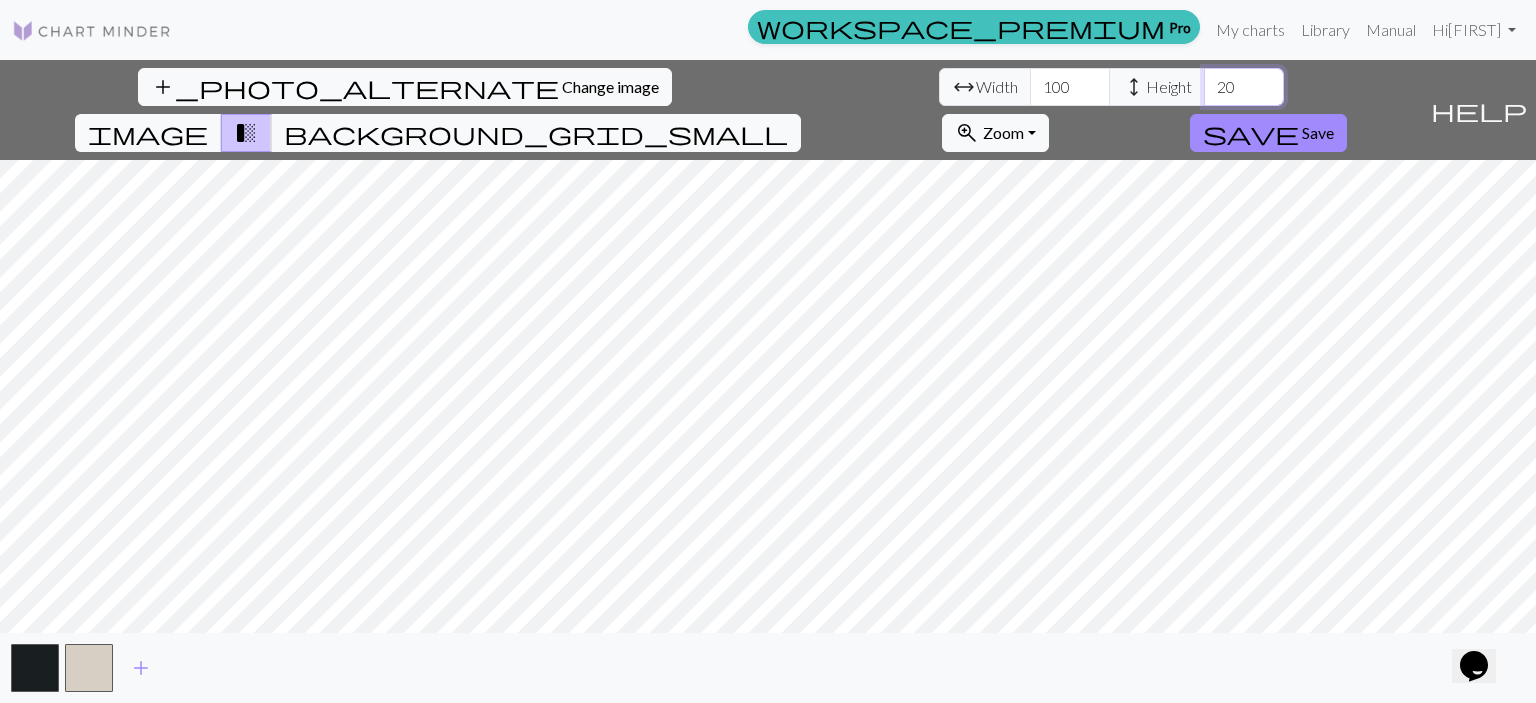 drag, startPoint x: 649, startPoint y: 91, endPoint x: 625, endPoint y: 91, distance: 24 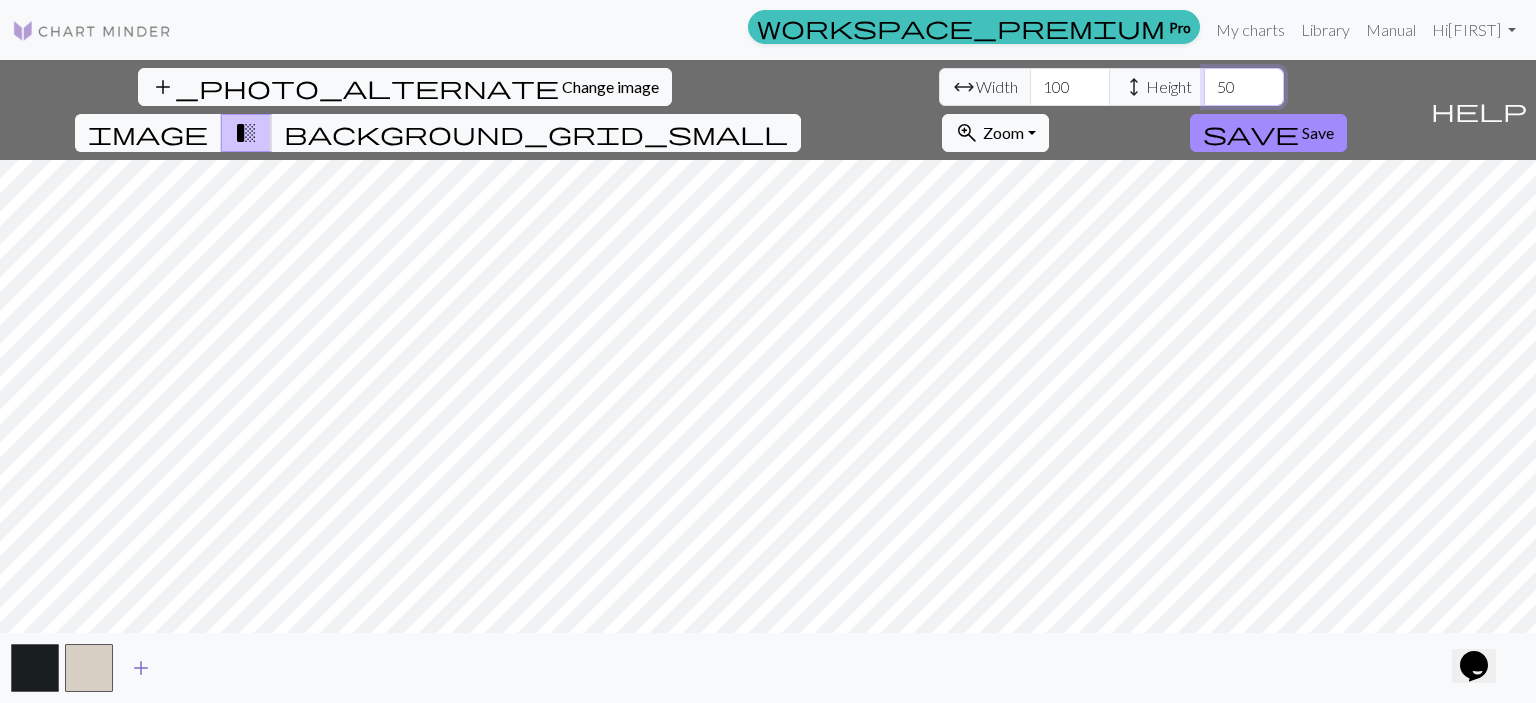 type on "50" 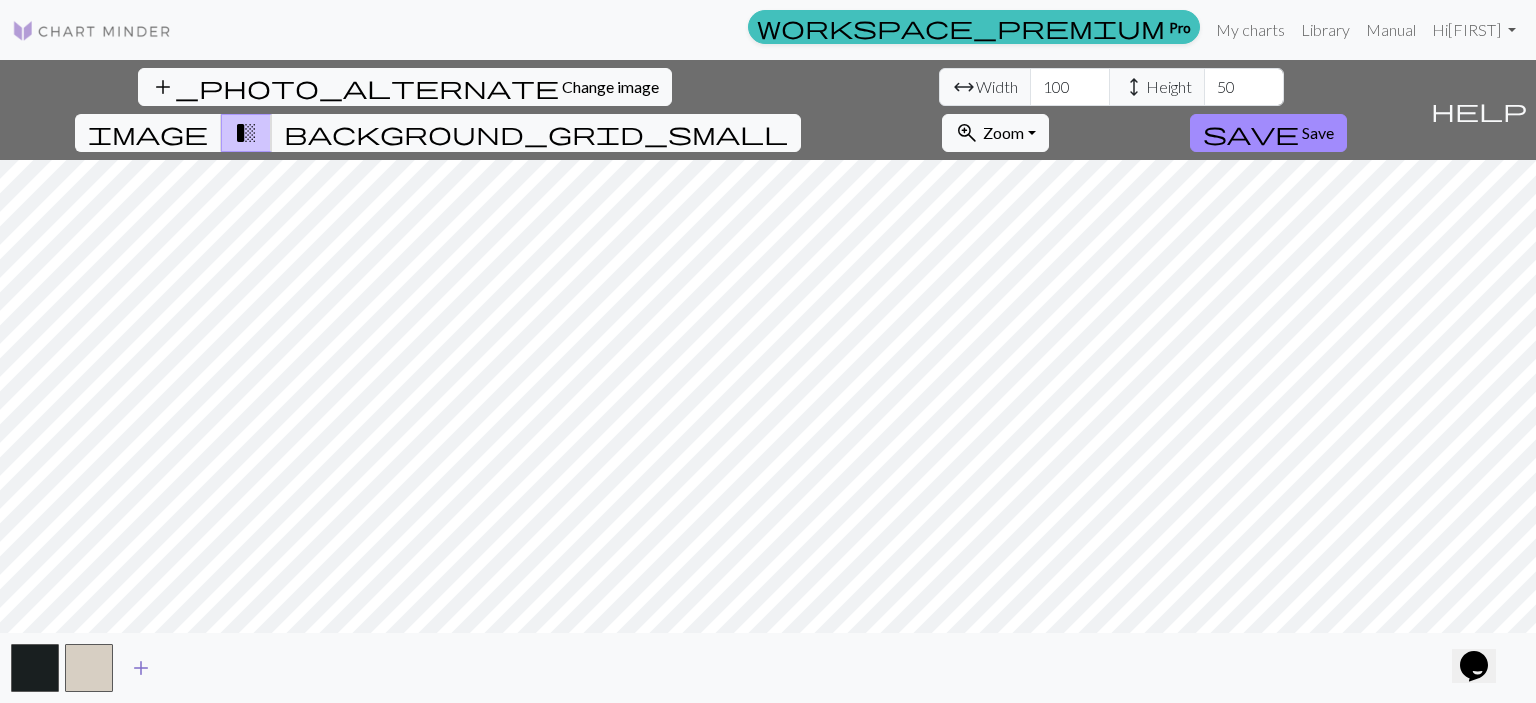 click on "add" at bounding box center [141, 668] 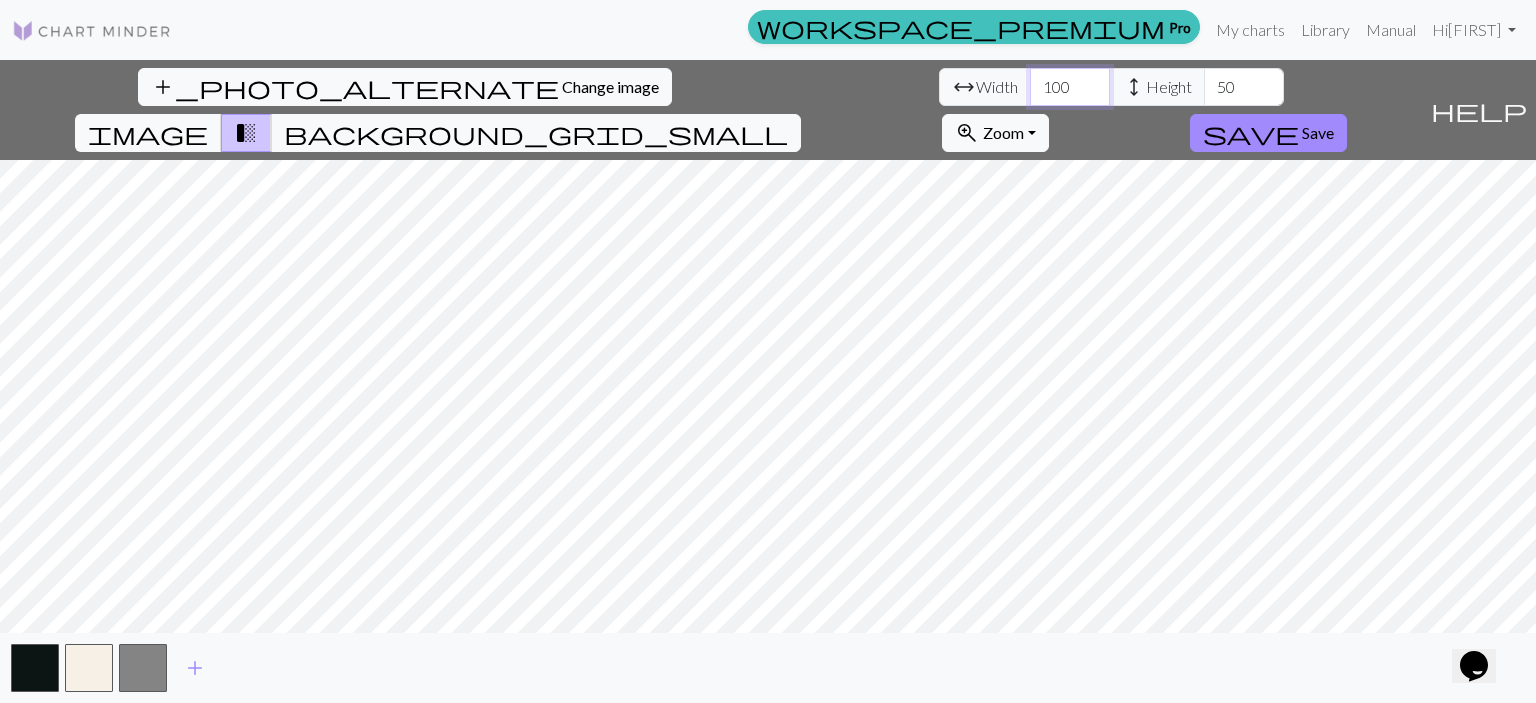 drag, startPoint x: 481, startPoint y: 79, endPoint x: 446, endPoint y: 86, distance: 35.69314 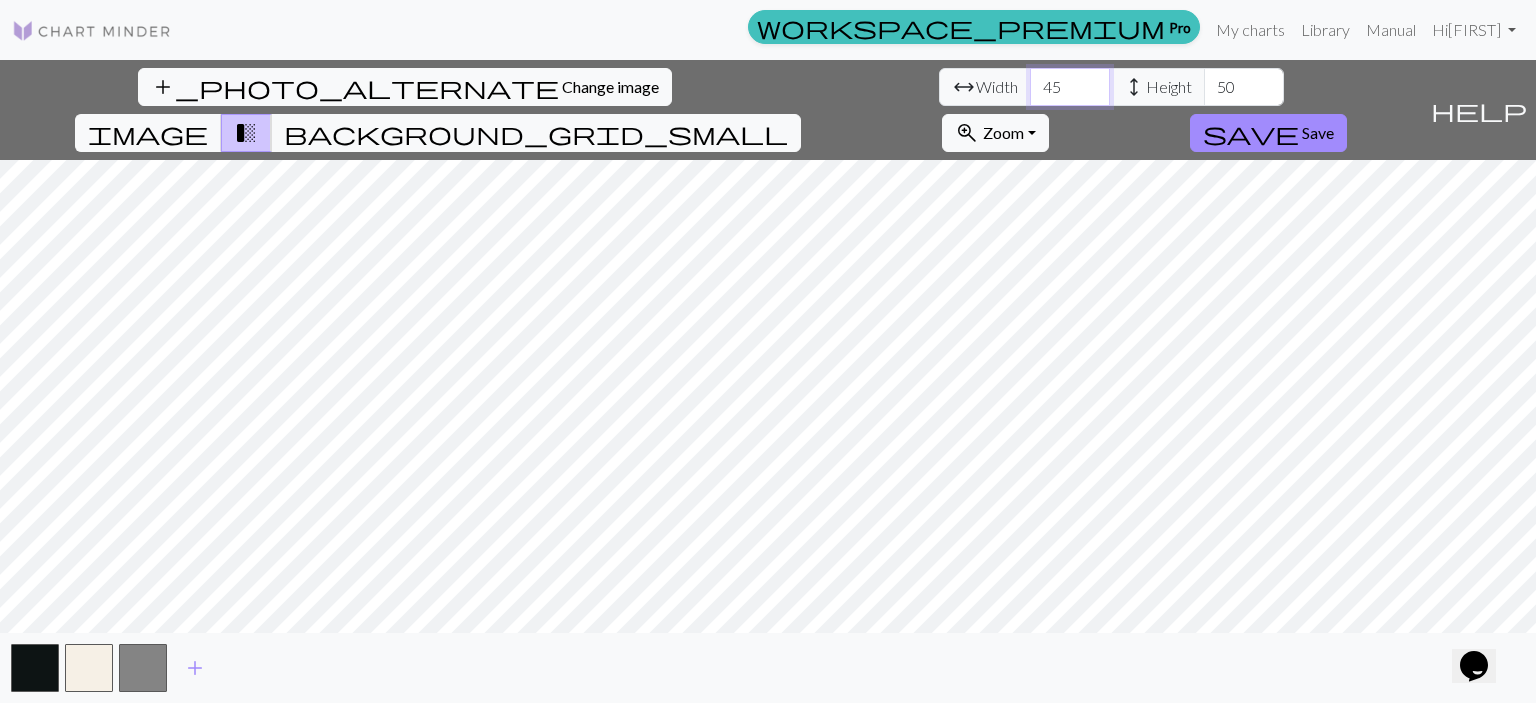 type on "45" 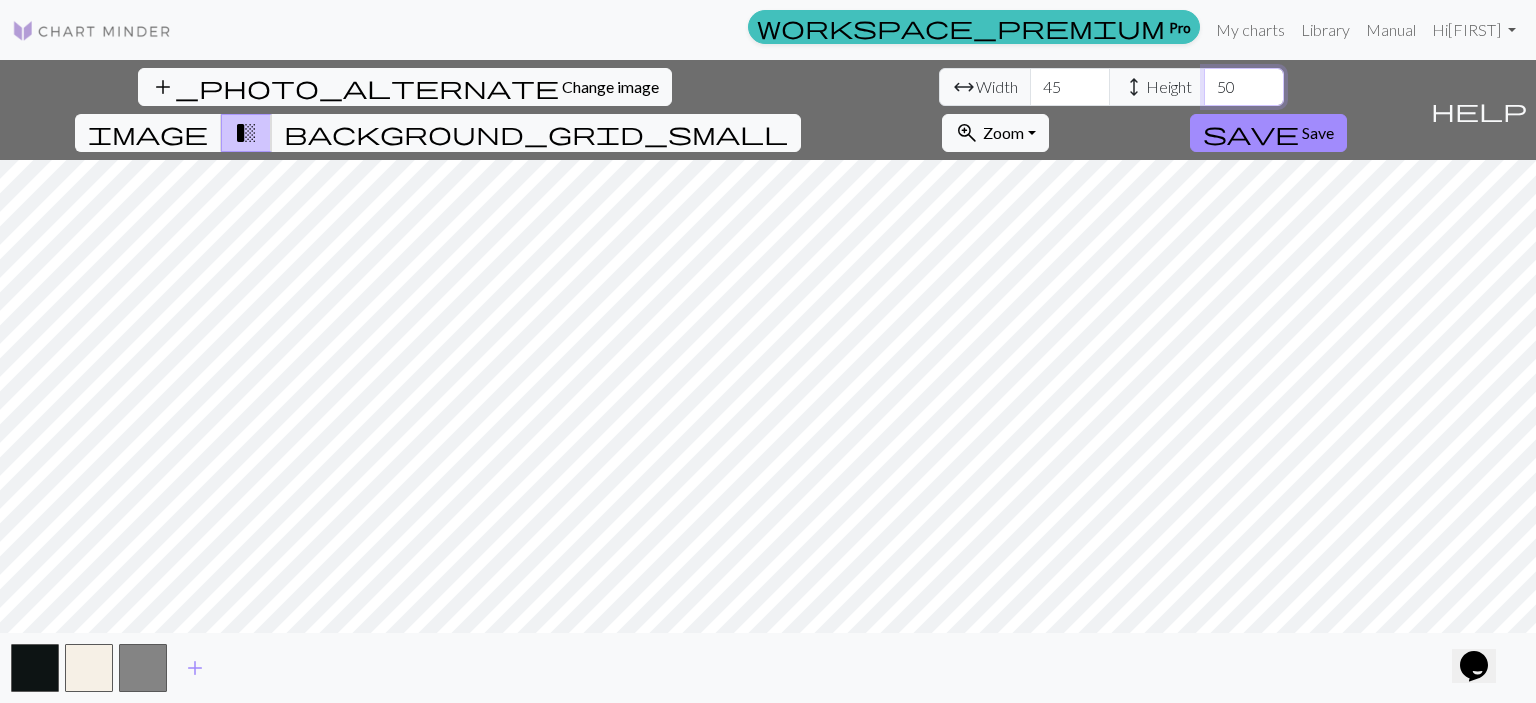 drag, startPoint x: 645, startPoint y: 83, endPoint x: 616, endPoint y: 89, distance: 29.614185 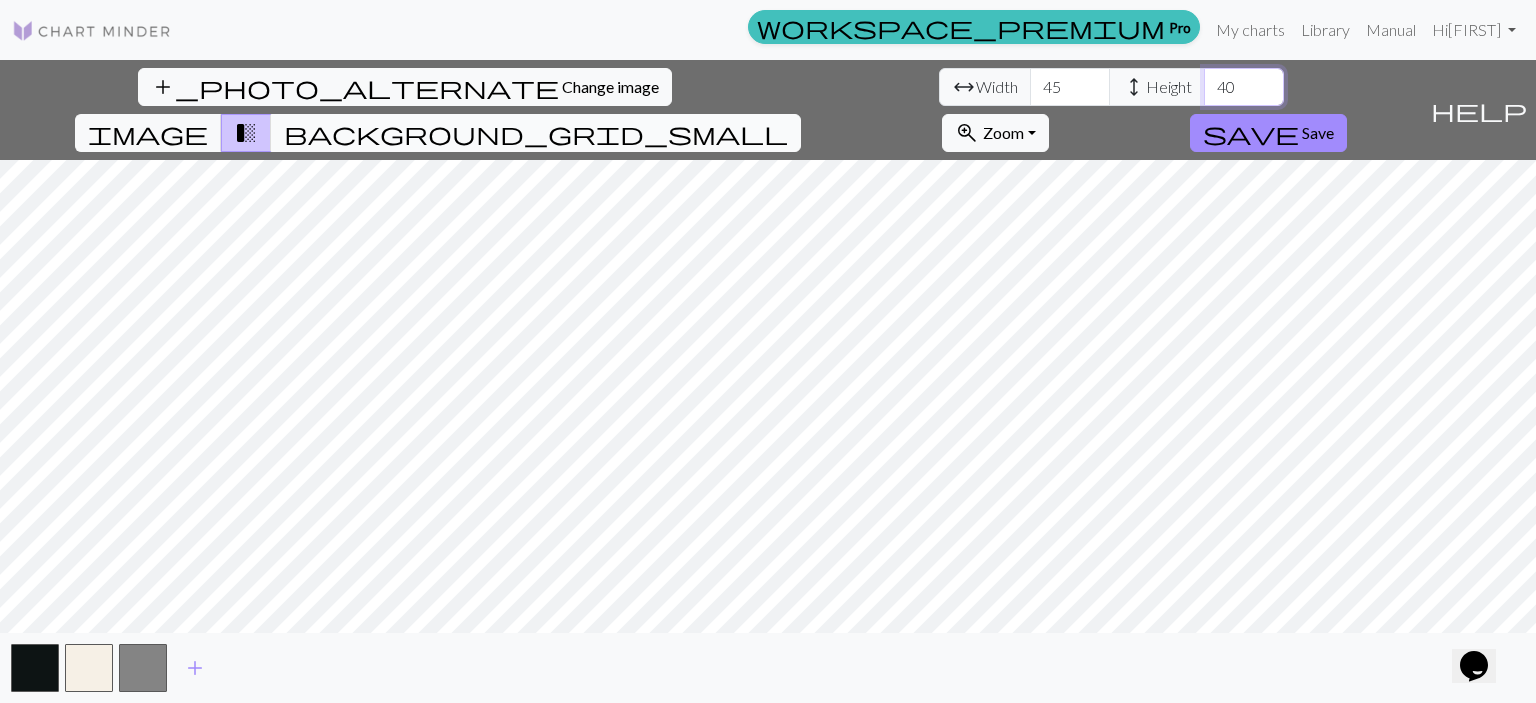 type on "40" 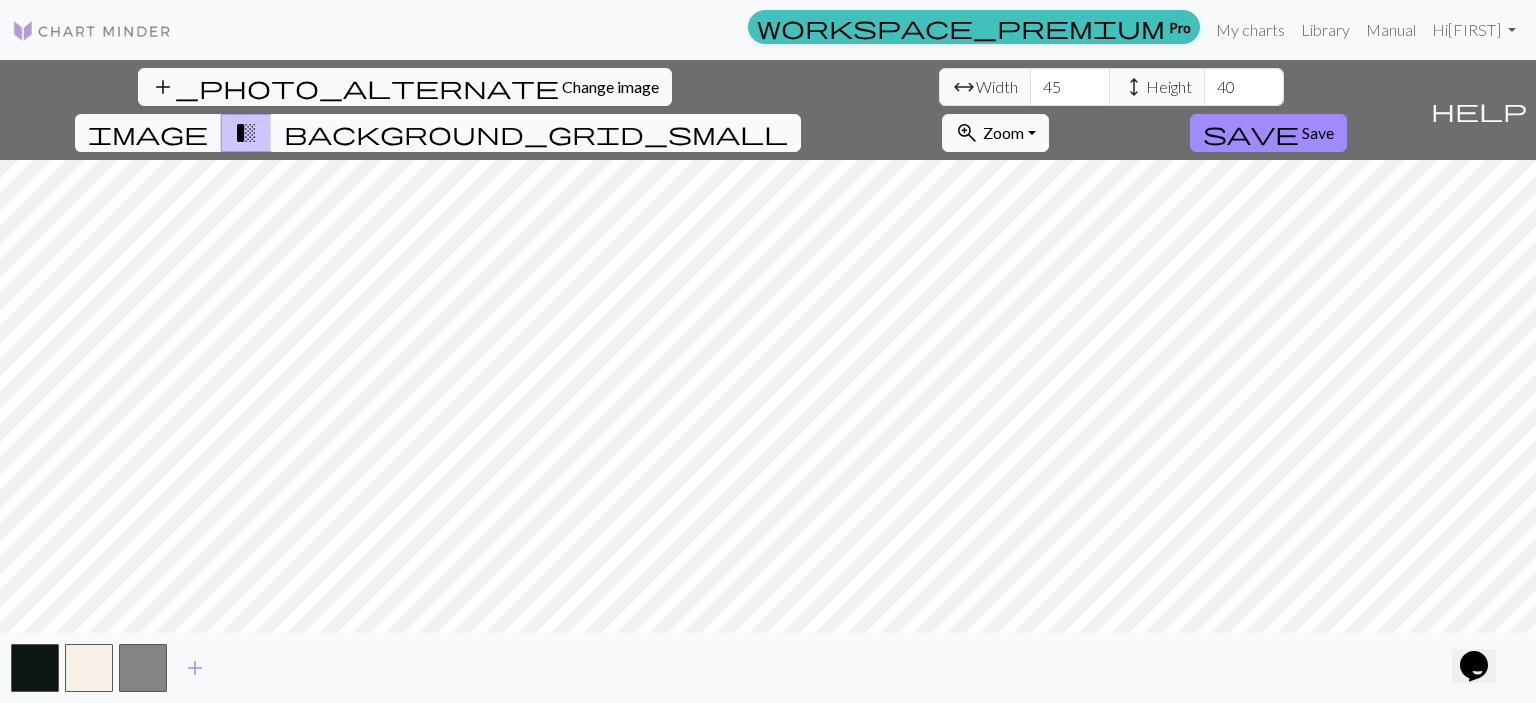 click on "background_grid_small" at bounding box center [536, 133] 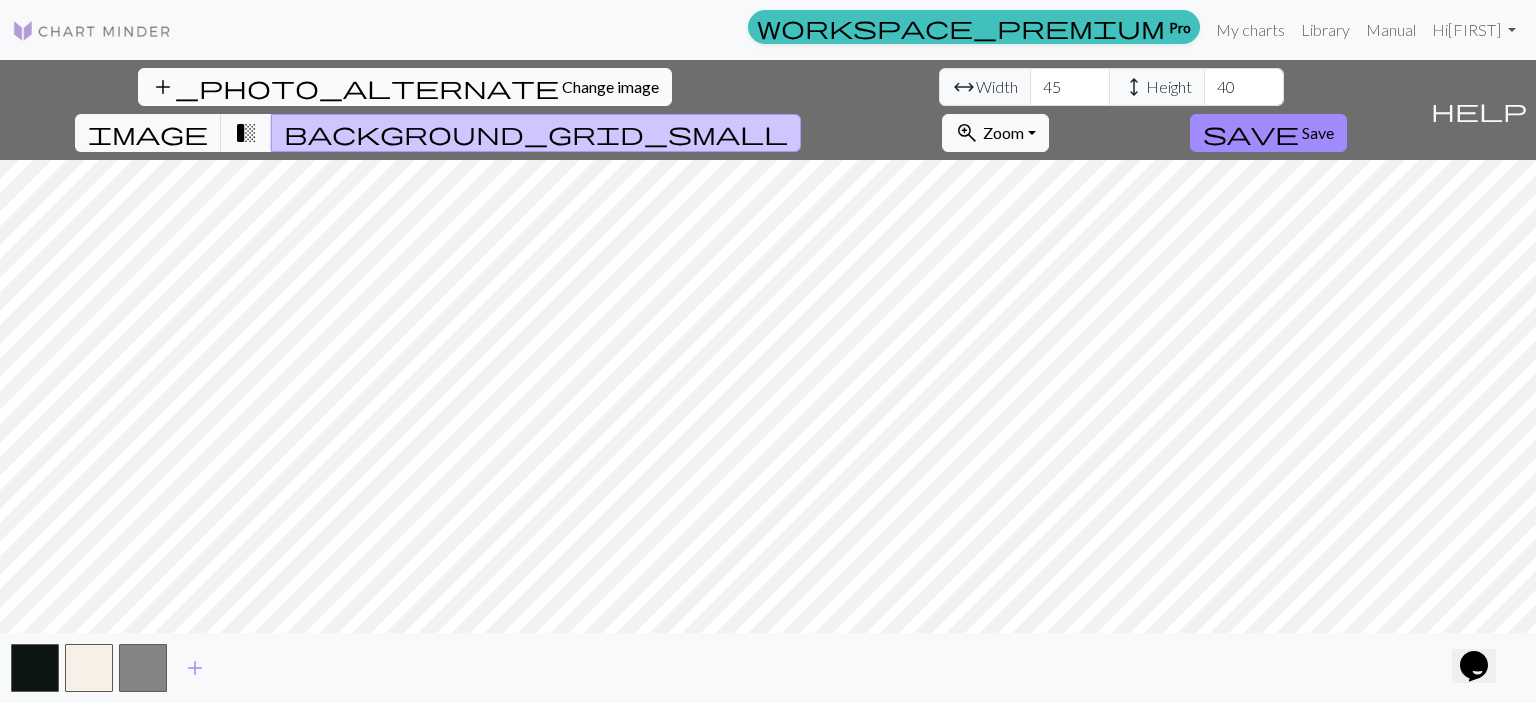 click on "add_photo_alternate   Change image" at bounding box center [405, 87] 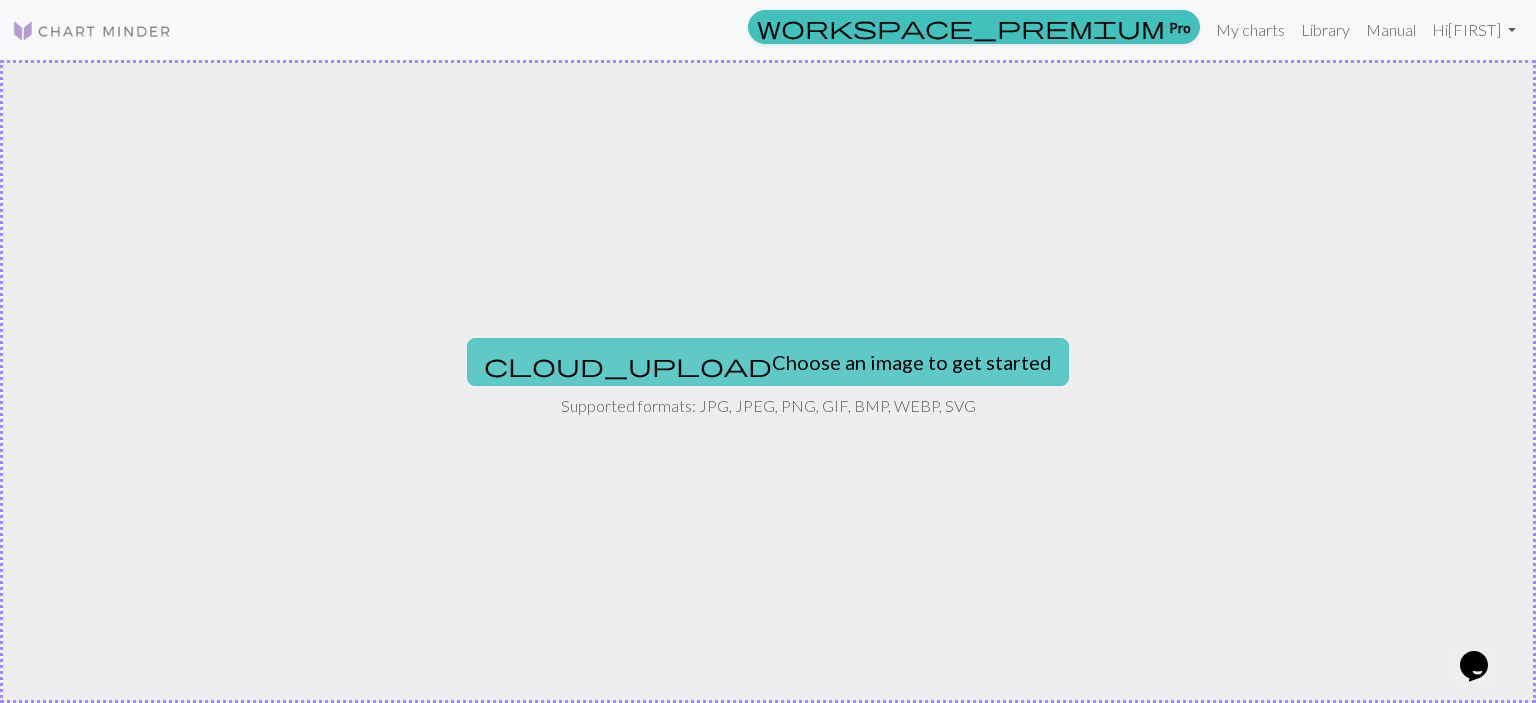 click on "cloud_upload  Choose an image to get started" at bounding box center (768, 362) 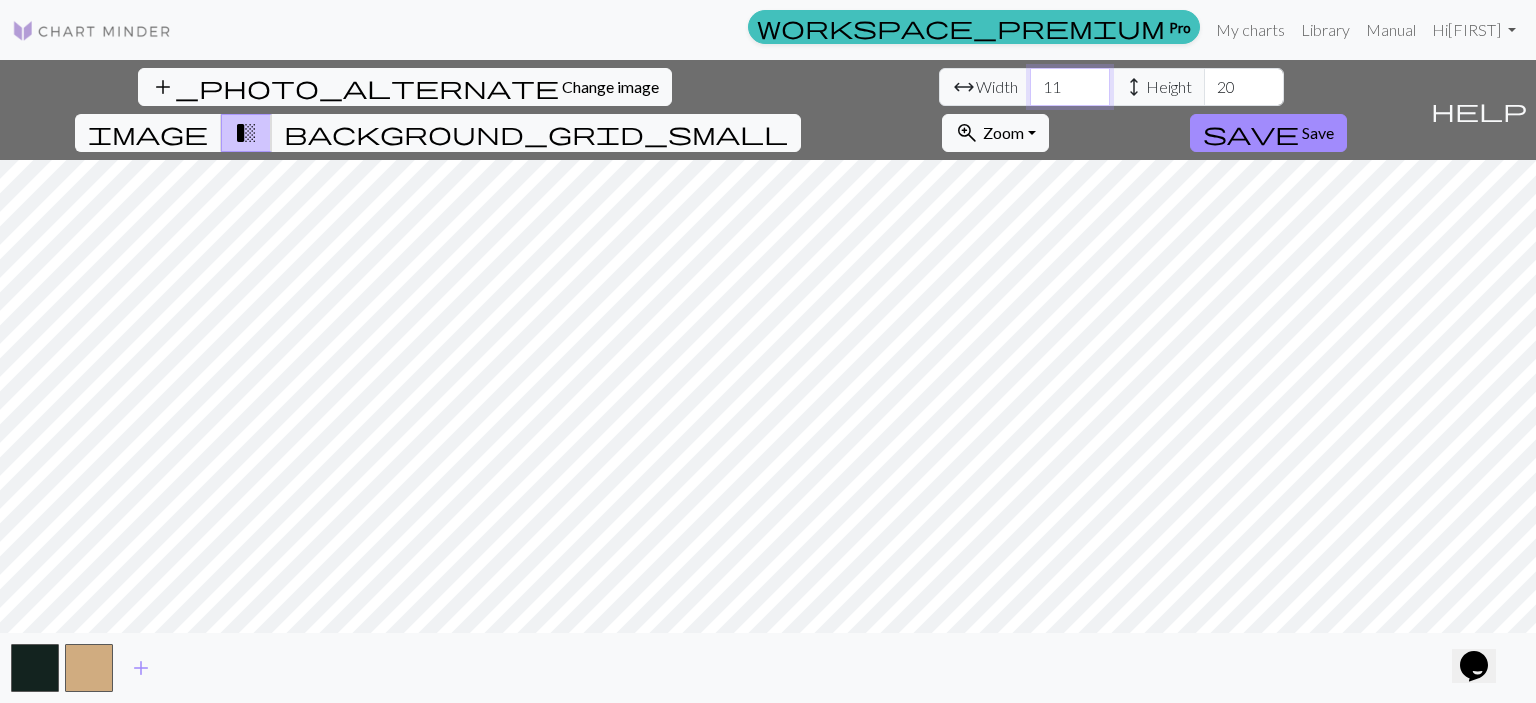 click on "11" at bounding box center [1070, 87] 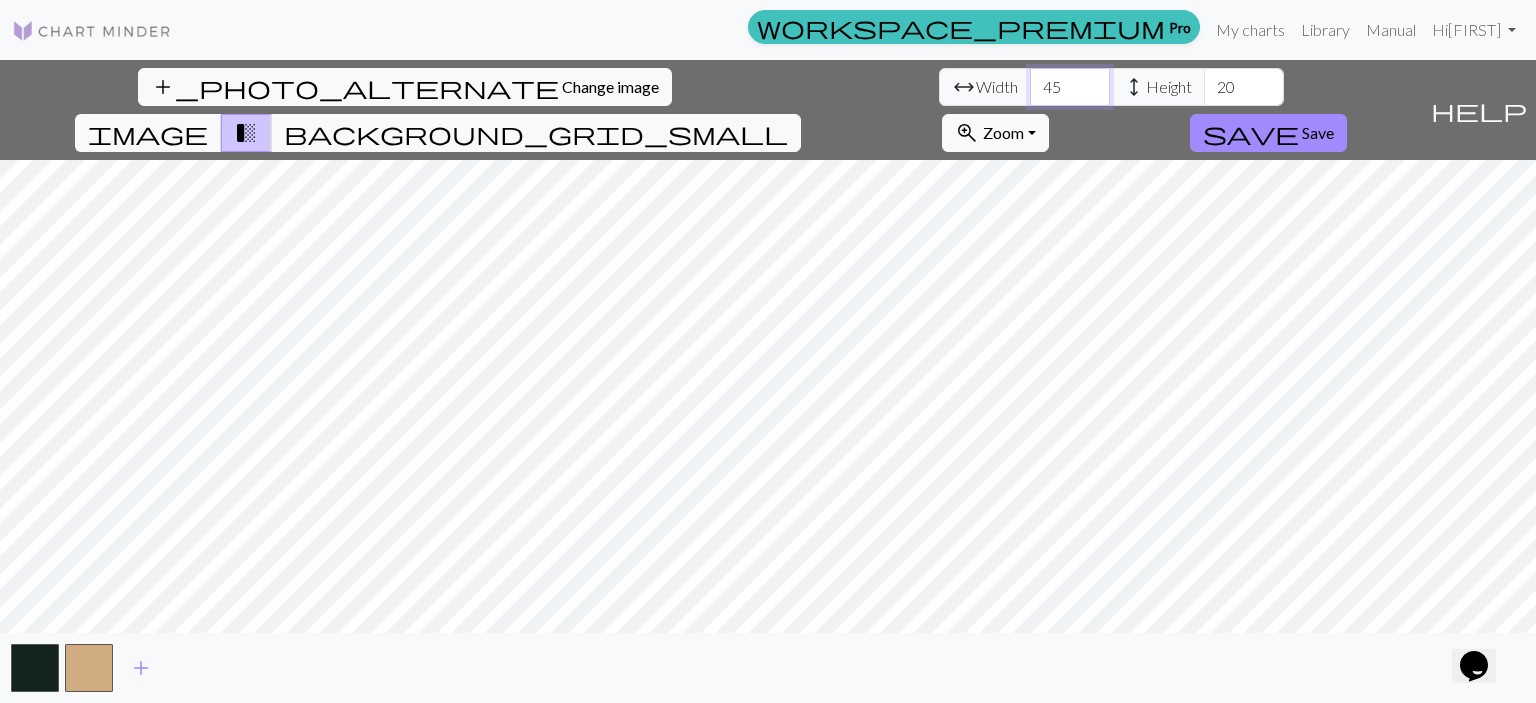 type on "45" 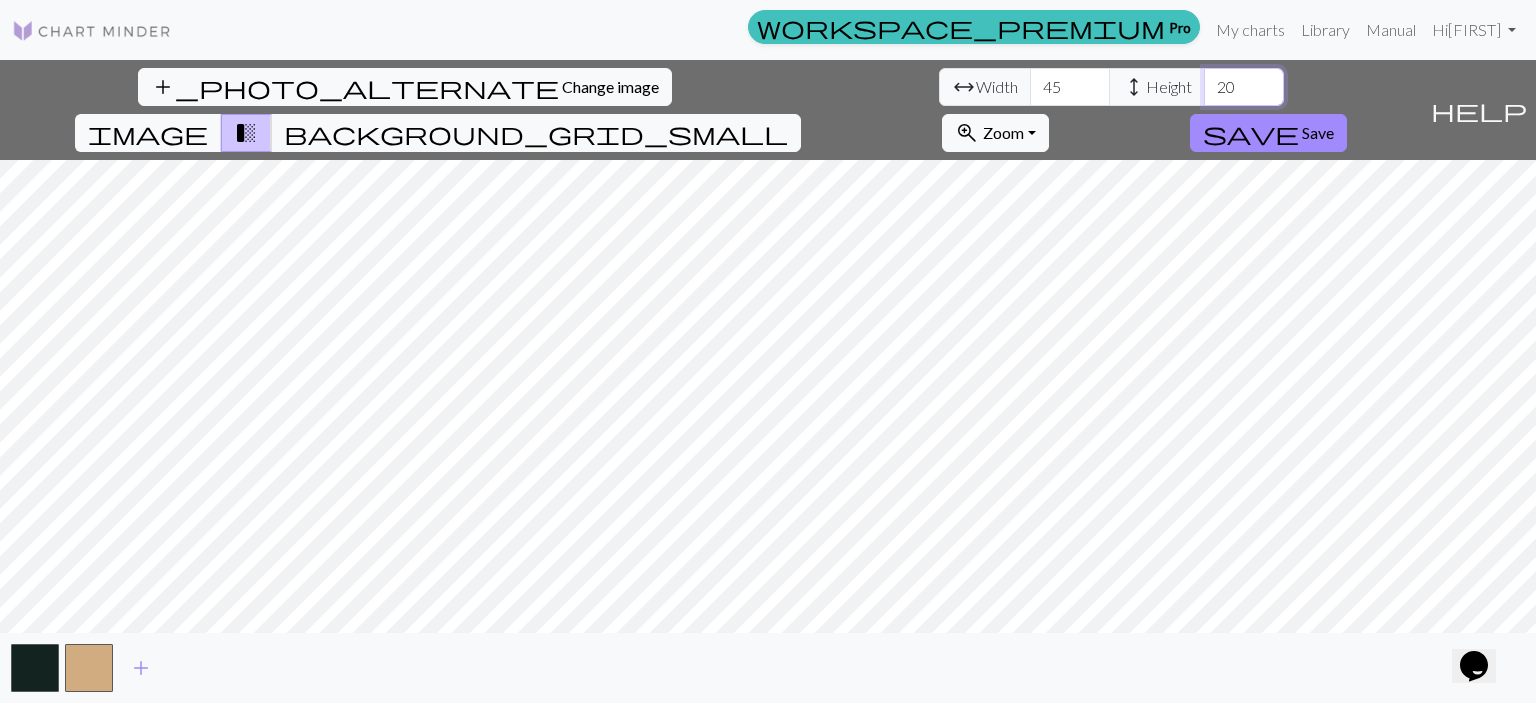 drag, startPoint x: 644, startPoint y: 88, endPoint x: 627, endPoint y: 87, distance: 17.029387 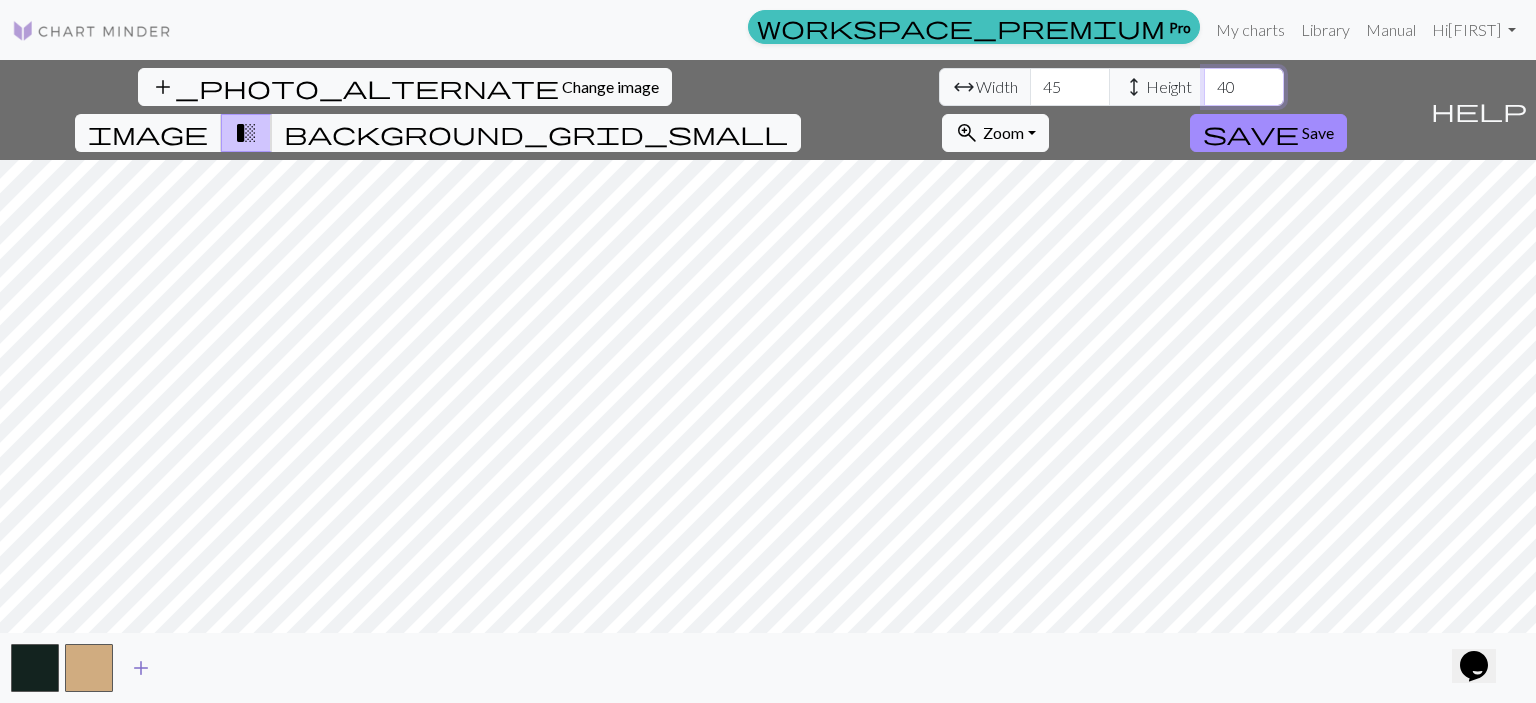type on "40" 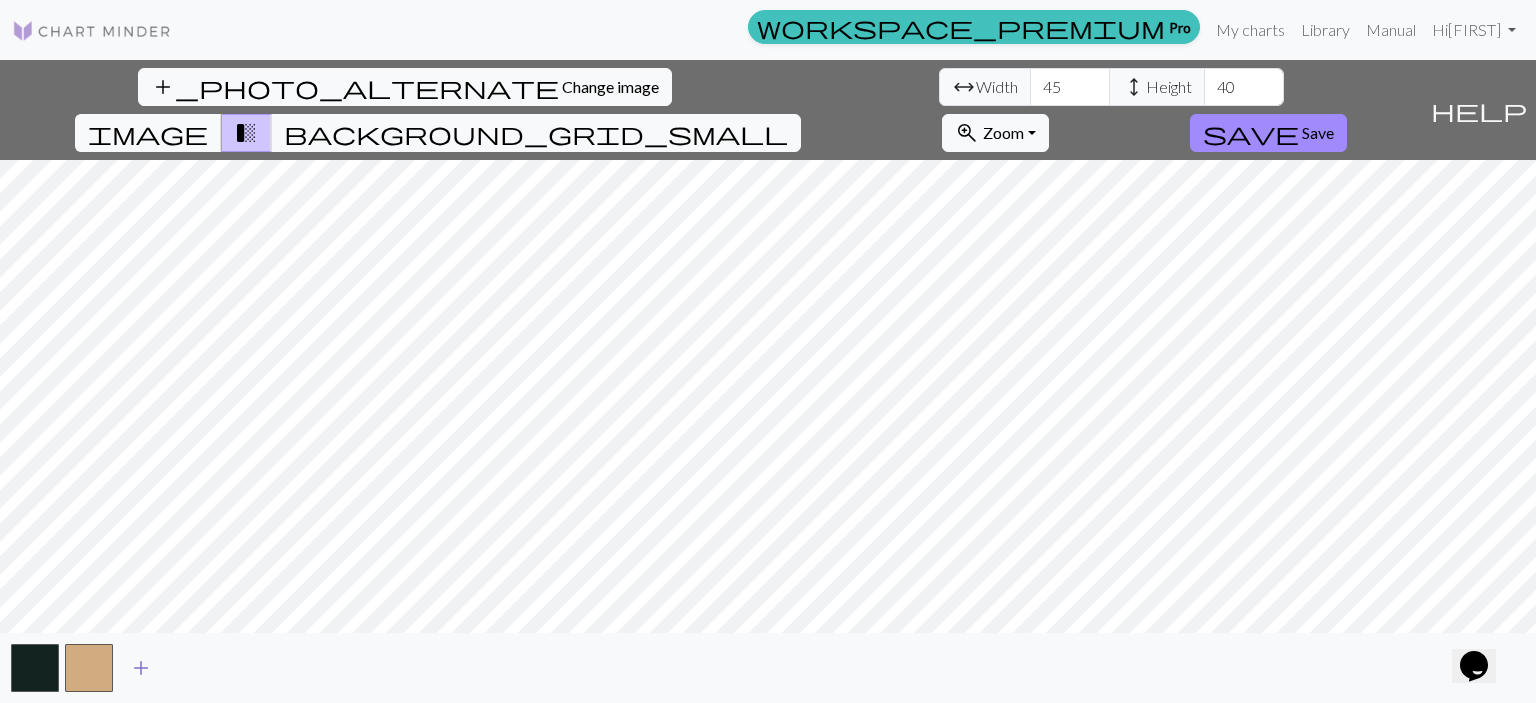 click on "add" at bounding box center [141, 668] 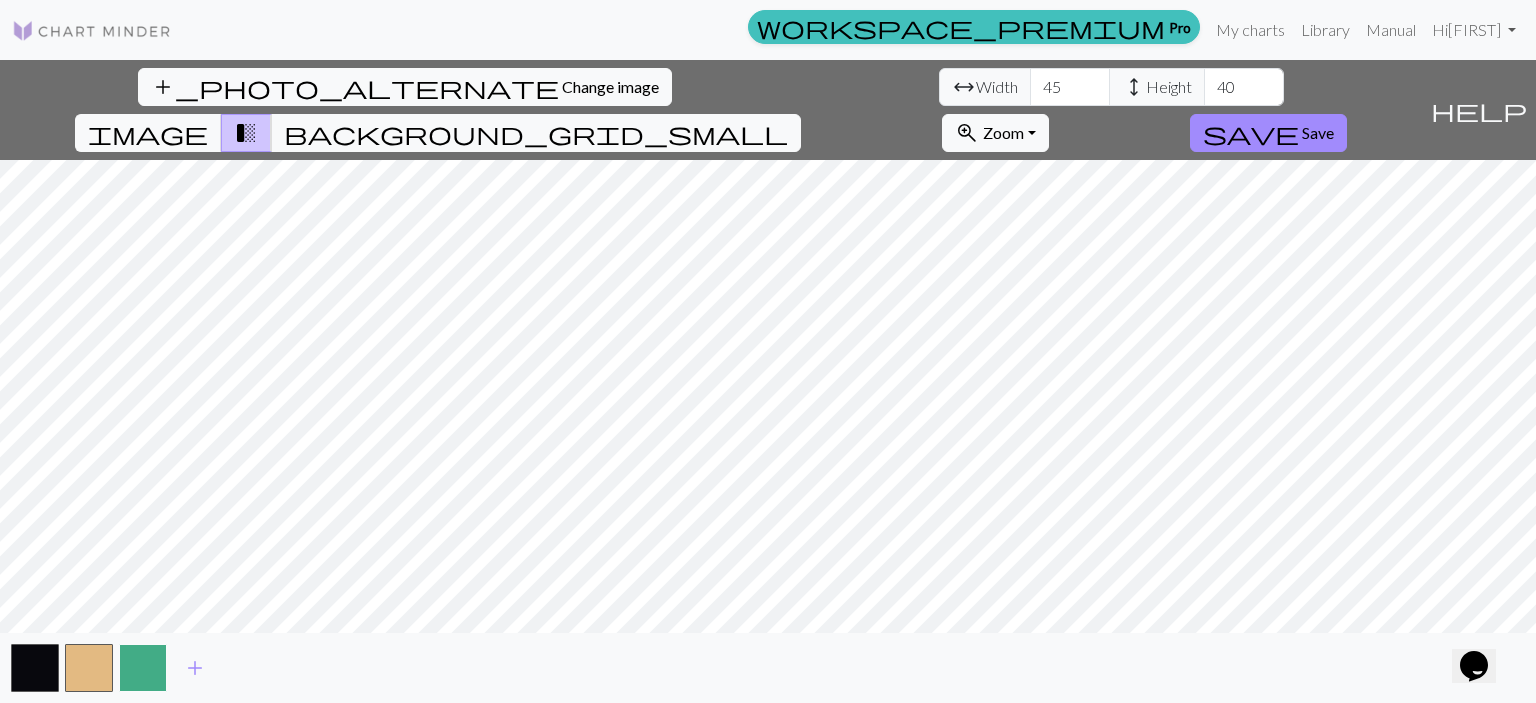 click at bounding box center (143, 668) 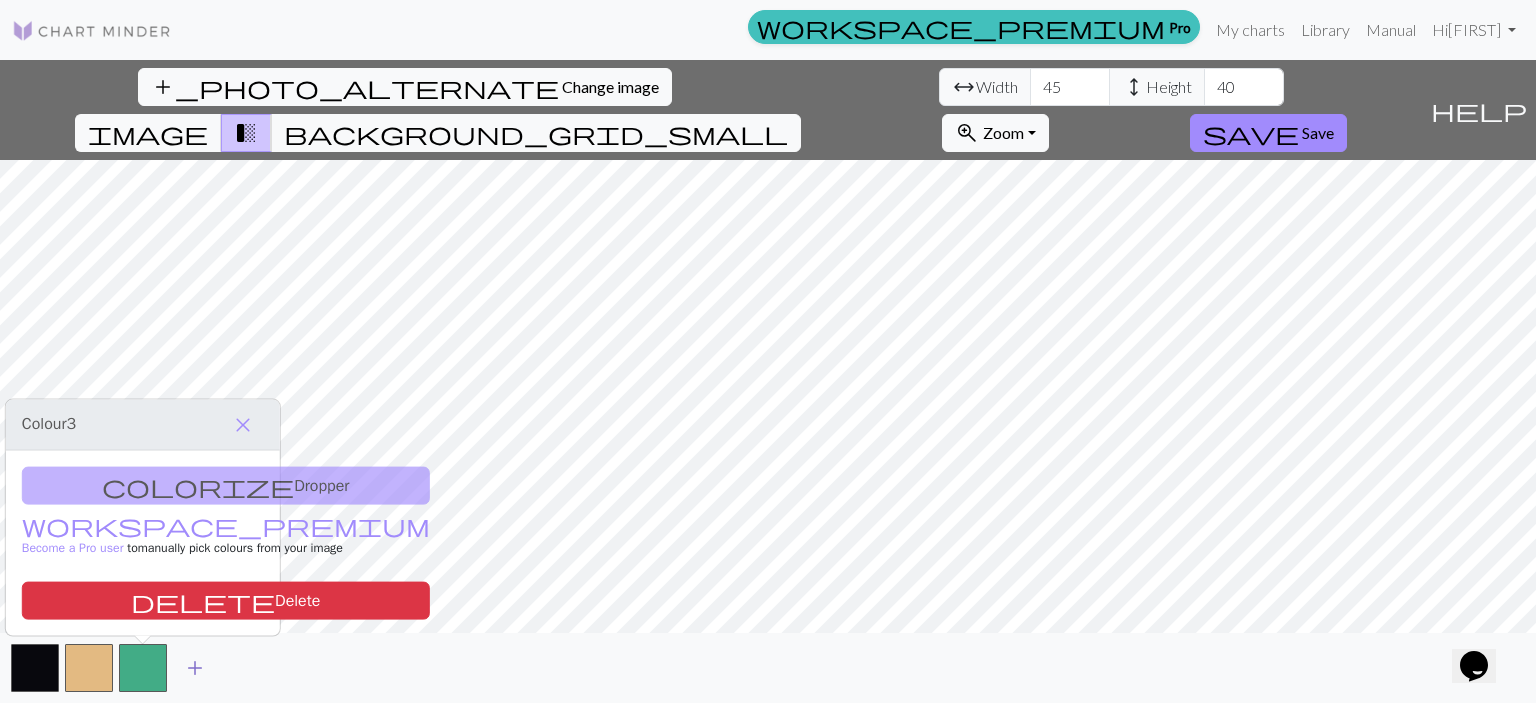 click on "add" at bounding box center [195, 668] 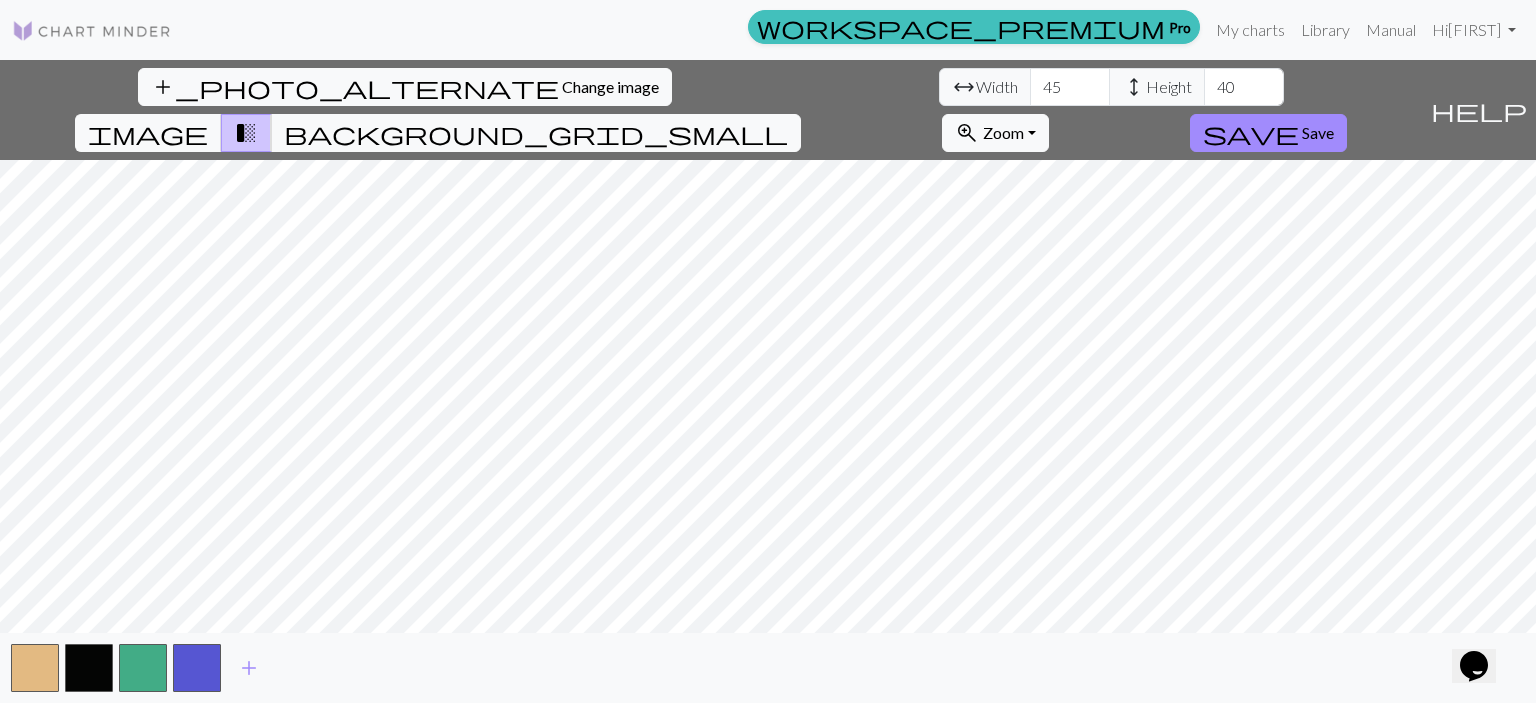 click on "add_photo_alternate   Change image arrow_range   Width 45 height   Height 40 image transition_fade background_grid_small zoom_in Zoom Zoom Fit all Fit width Fit height 50% 100% 150% 200% save   Save help Show me around add" at bounding box center [768, 381] 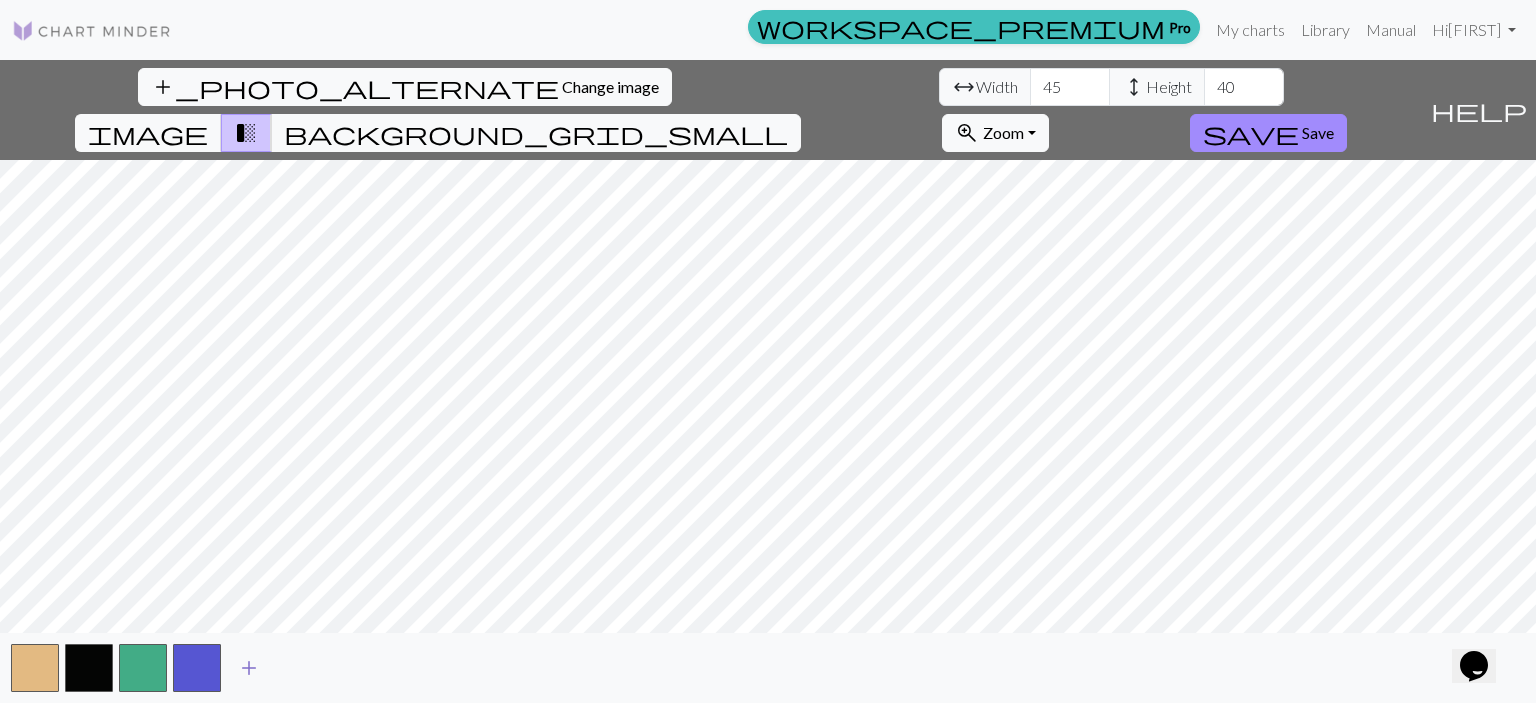click on "add" at bounding box center [249, 668] 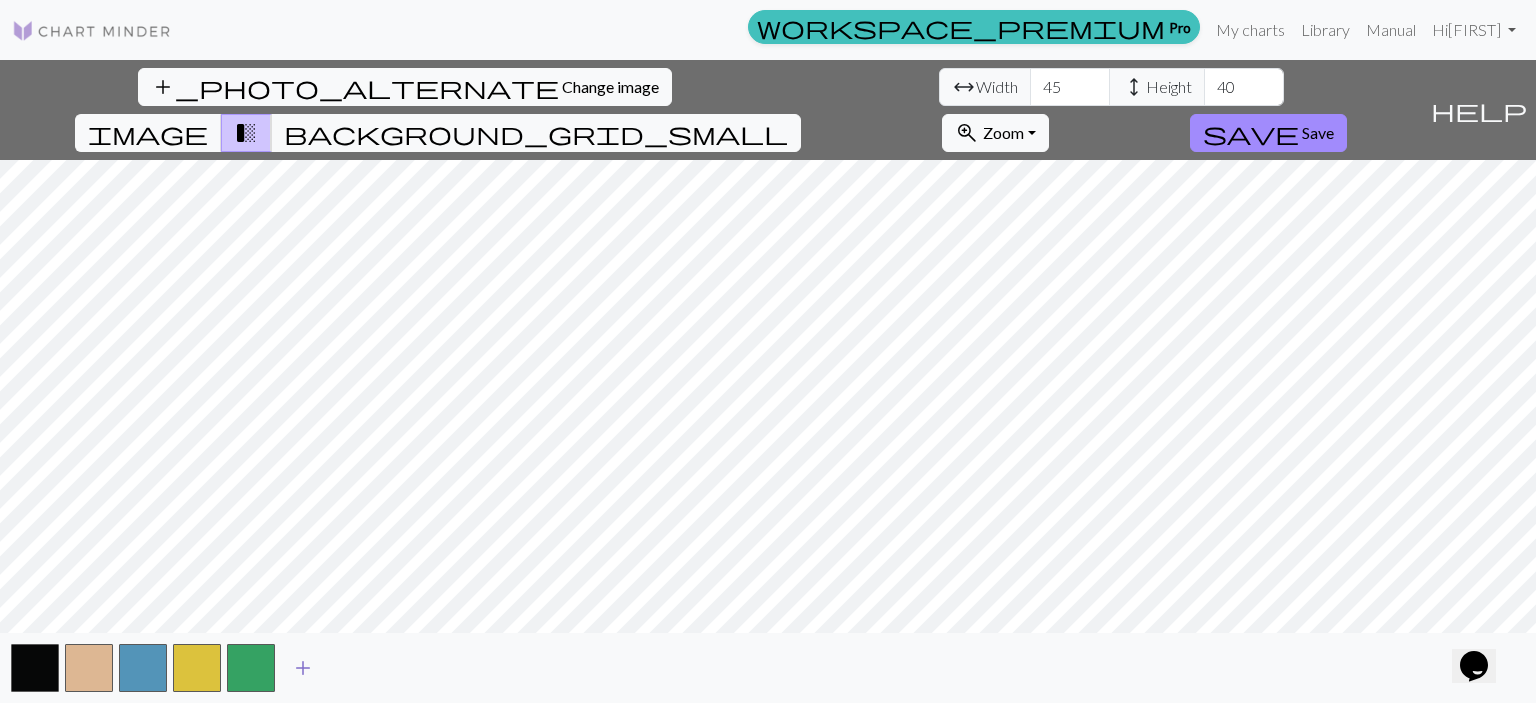 click on "add" at bounding box center (303, 668) 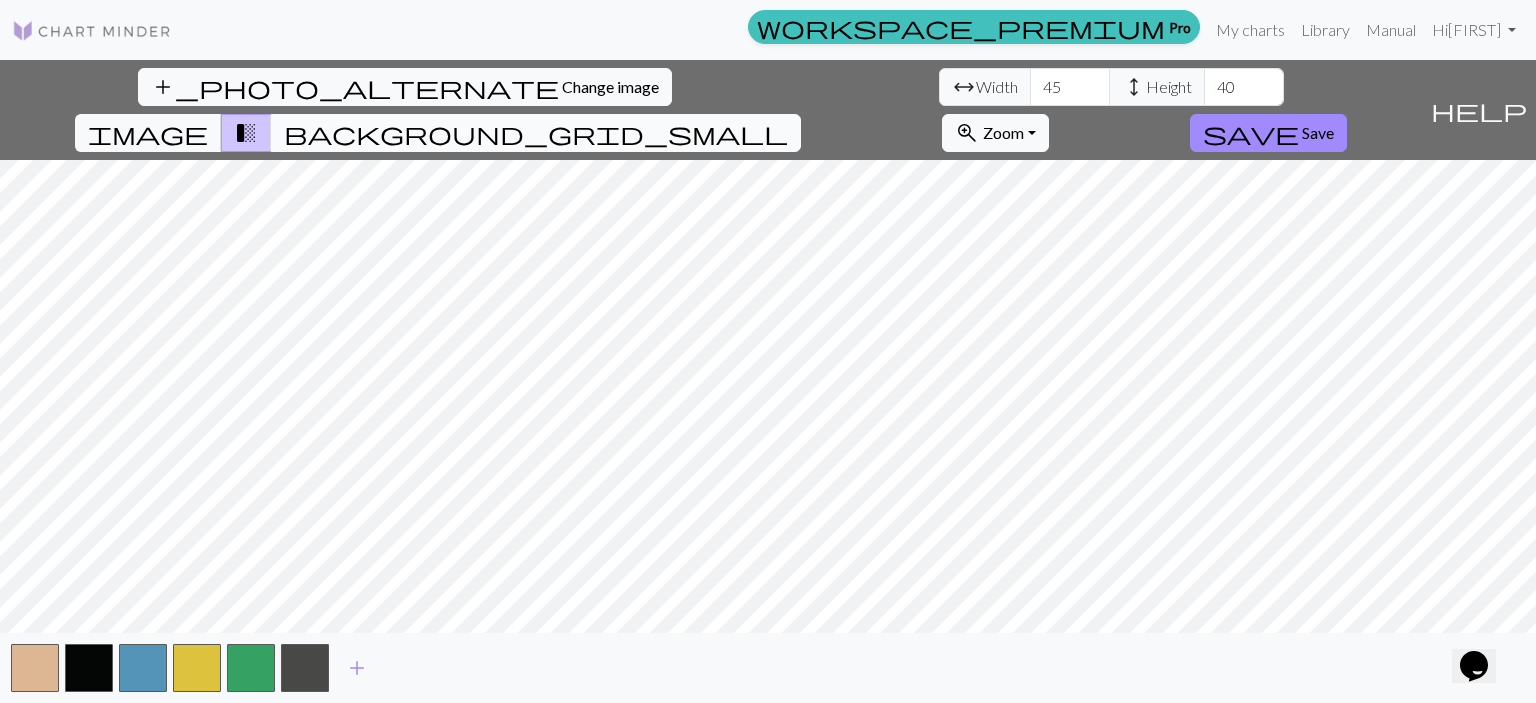 click on "background_grid_small" at bounding box center [536, 133] 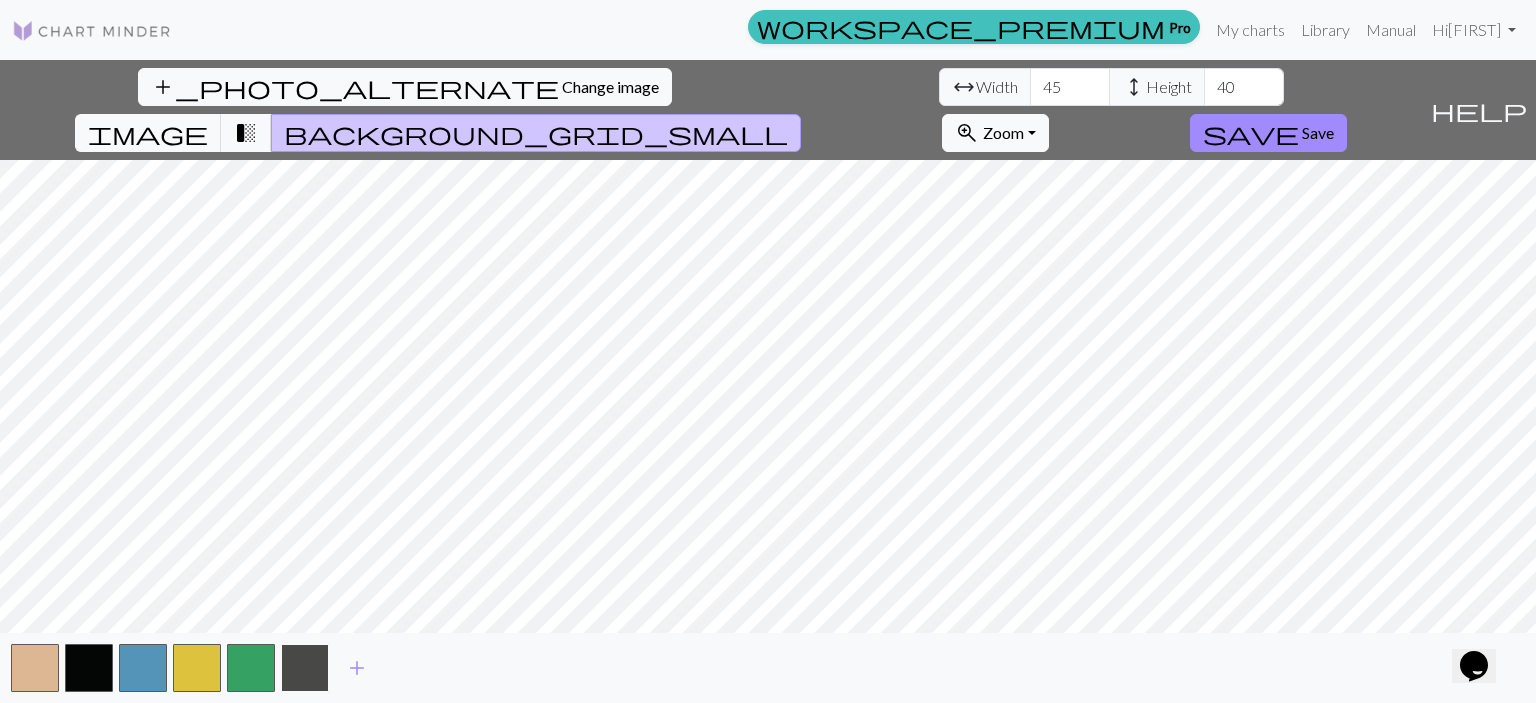 click at bounding box center [305, 668] 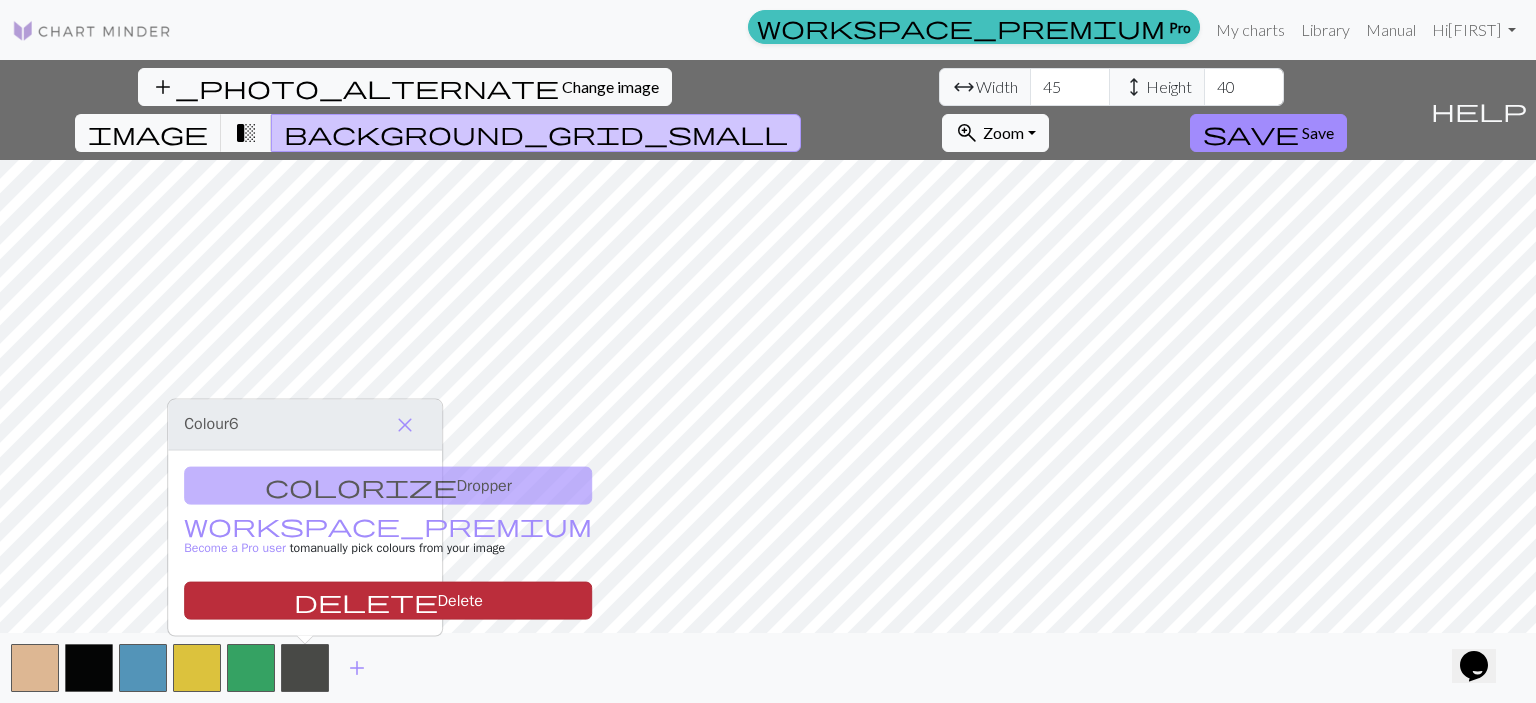 click on "delete Delete" at bounding box center (388, 601) 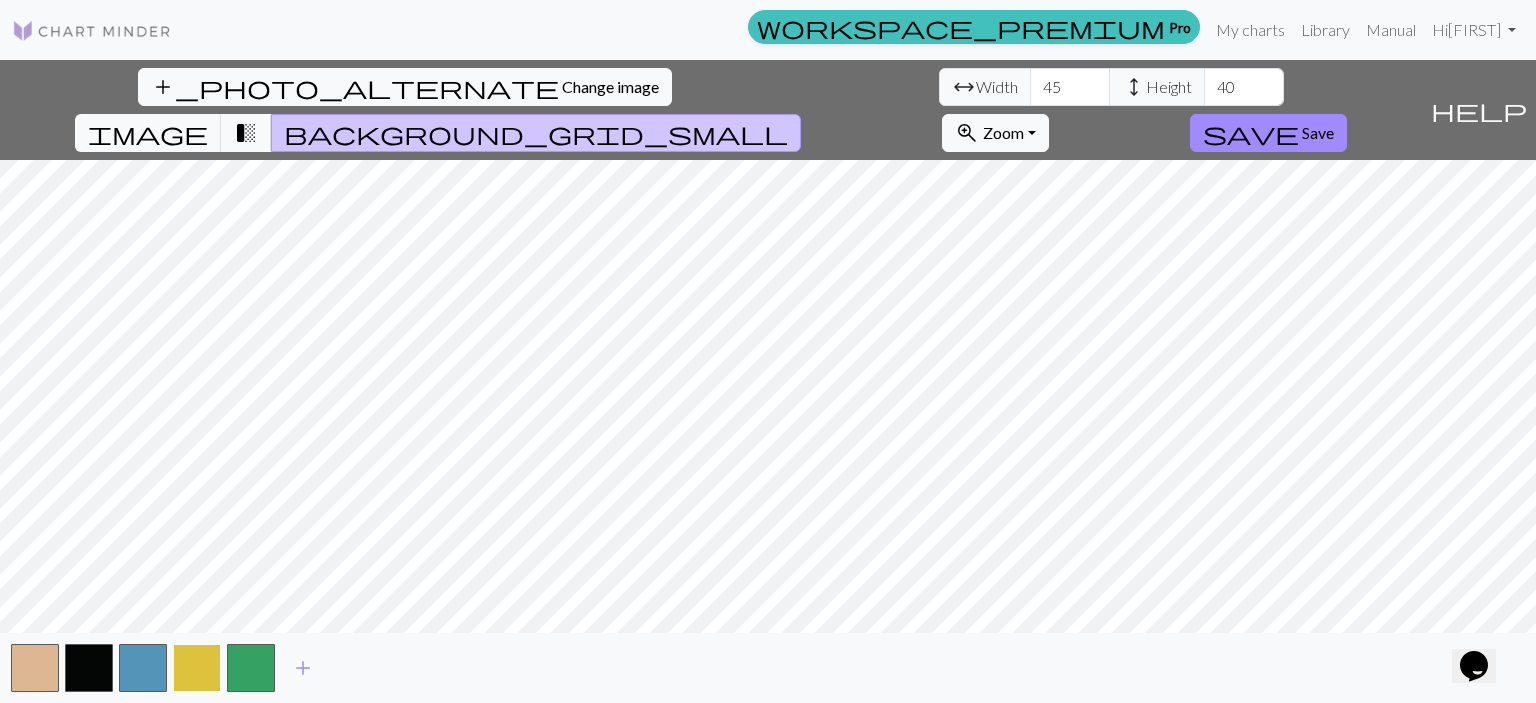 click at bounding box center [197, 668] 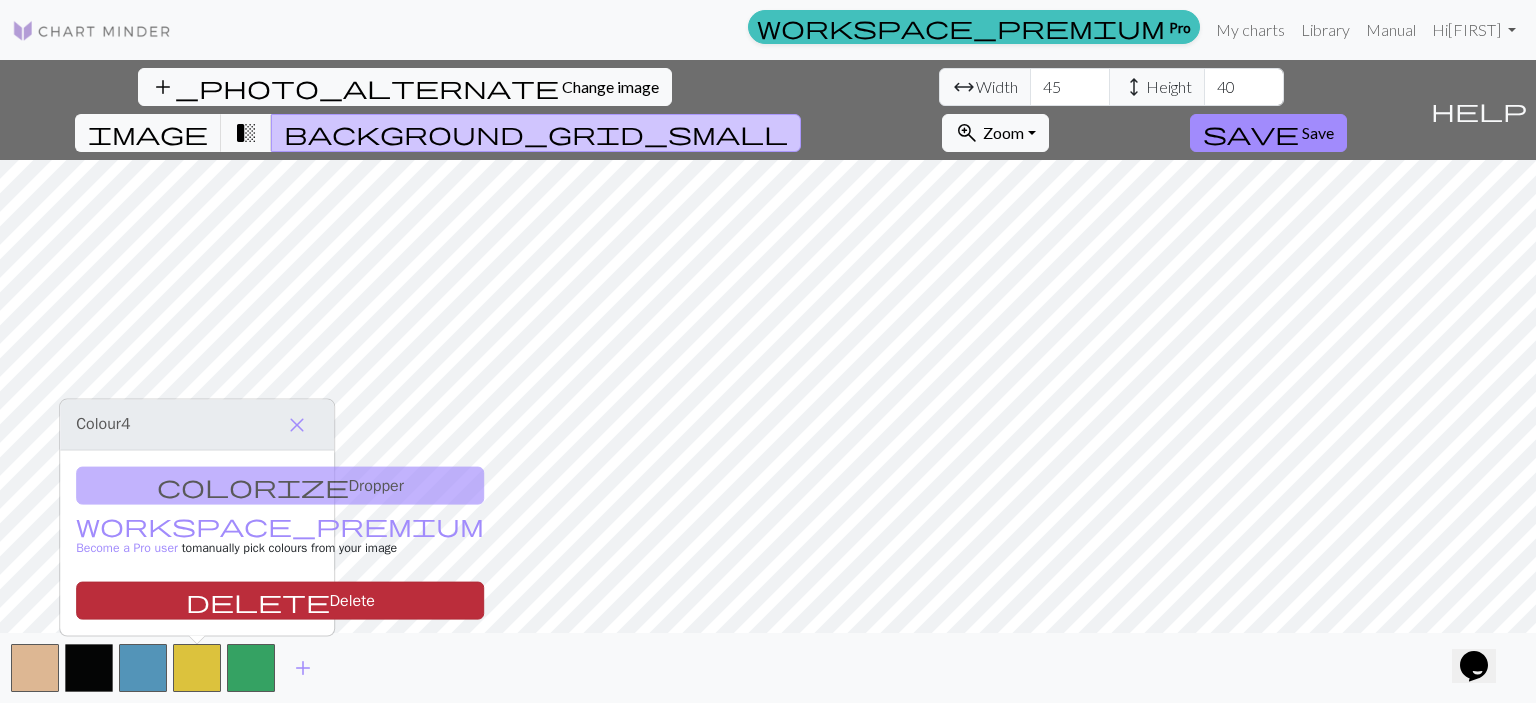 click on "delete Delete" at bounding box center [280, 601] 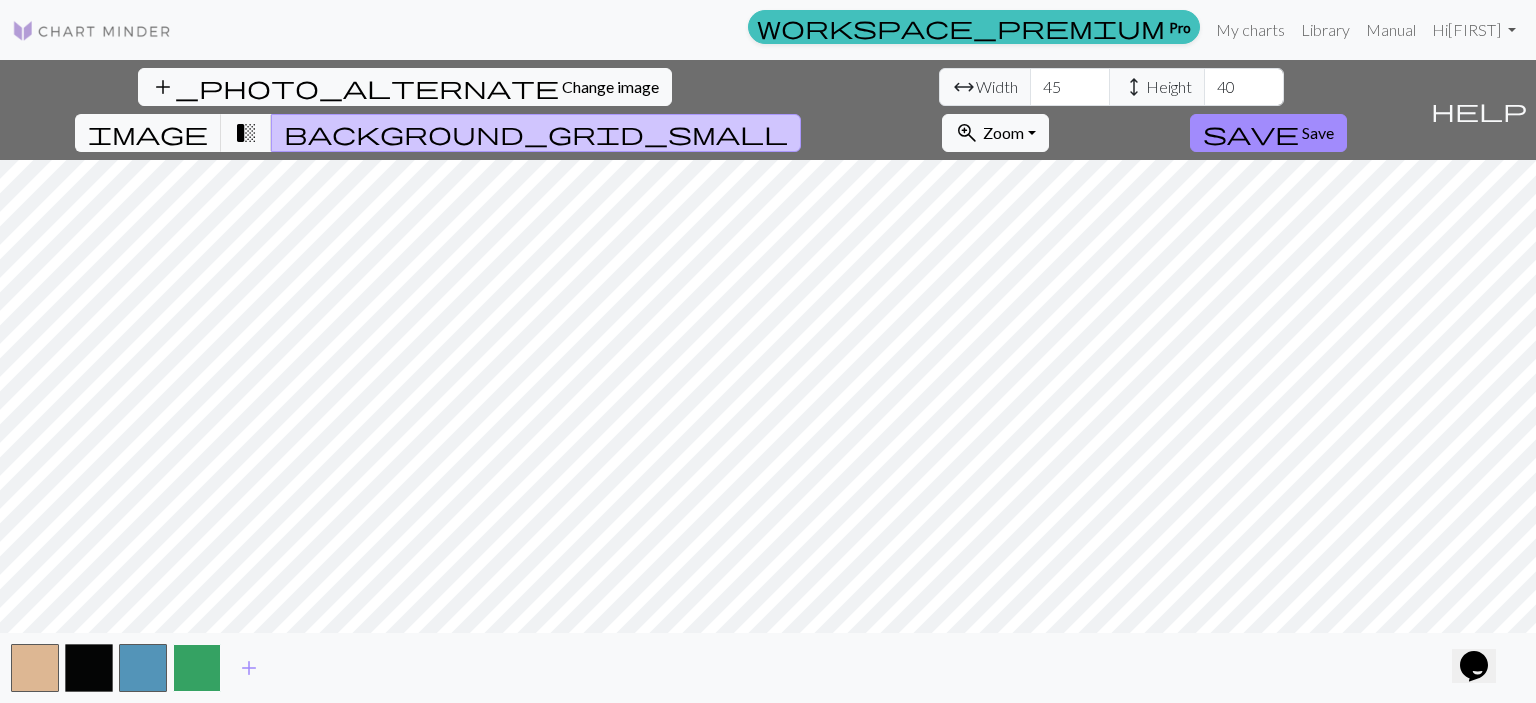 click at bounding box center [197, 668] 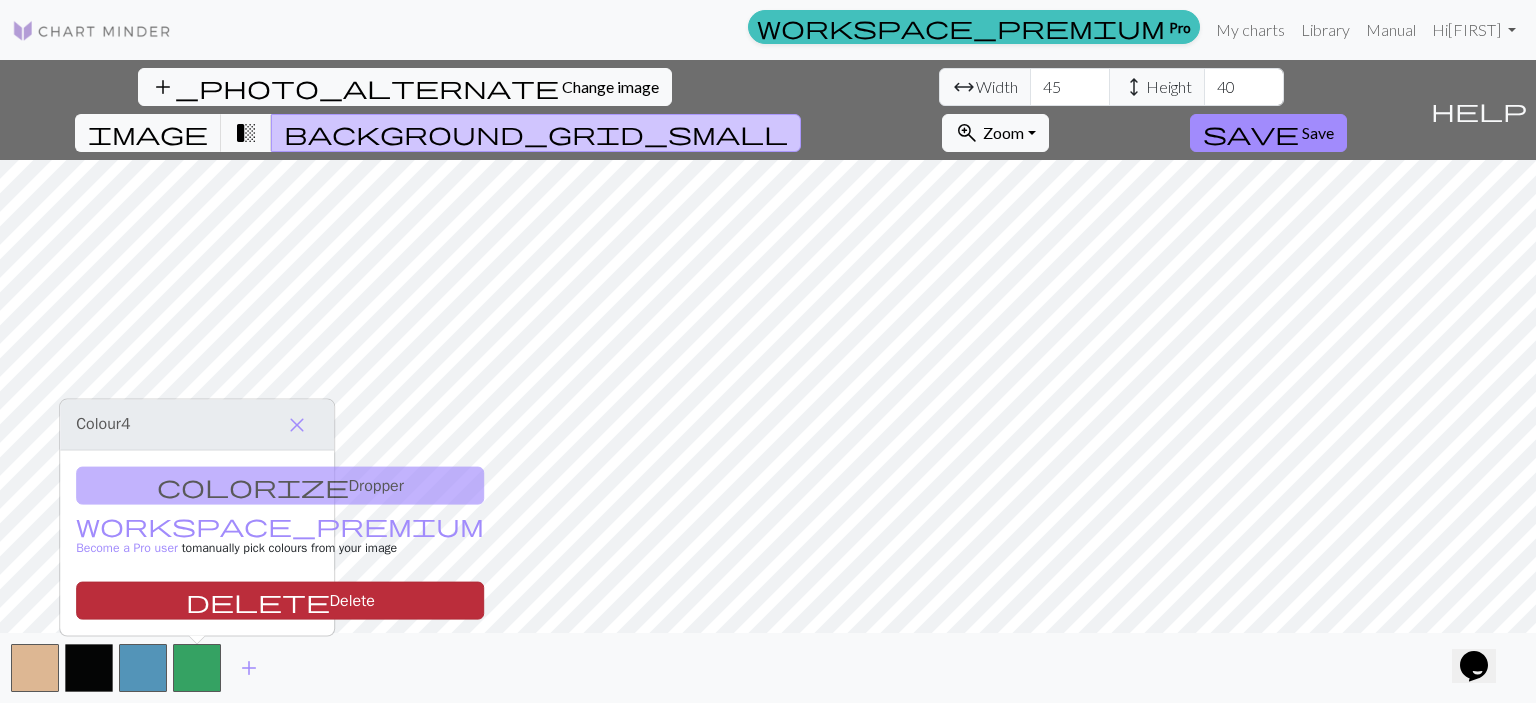click on "delete Delete" at bounding box center (280, 601) 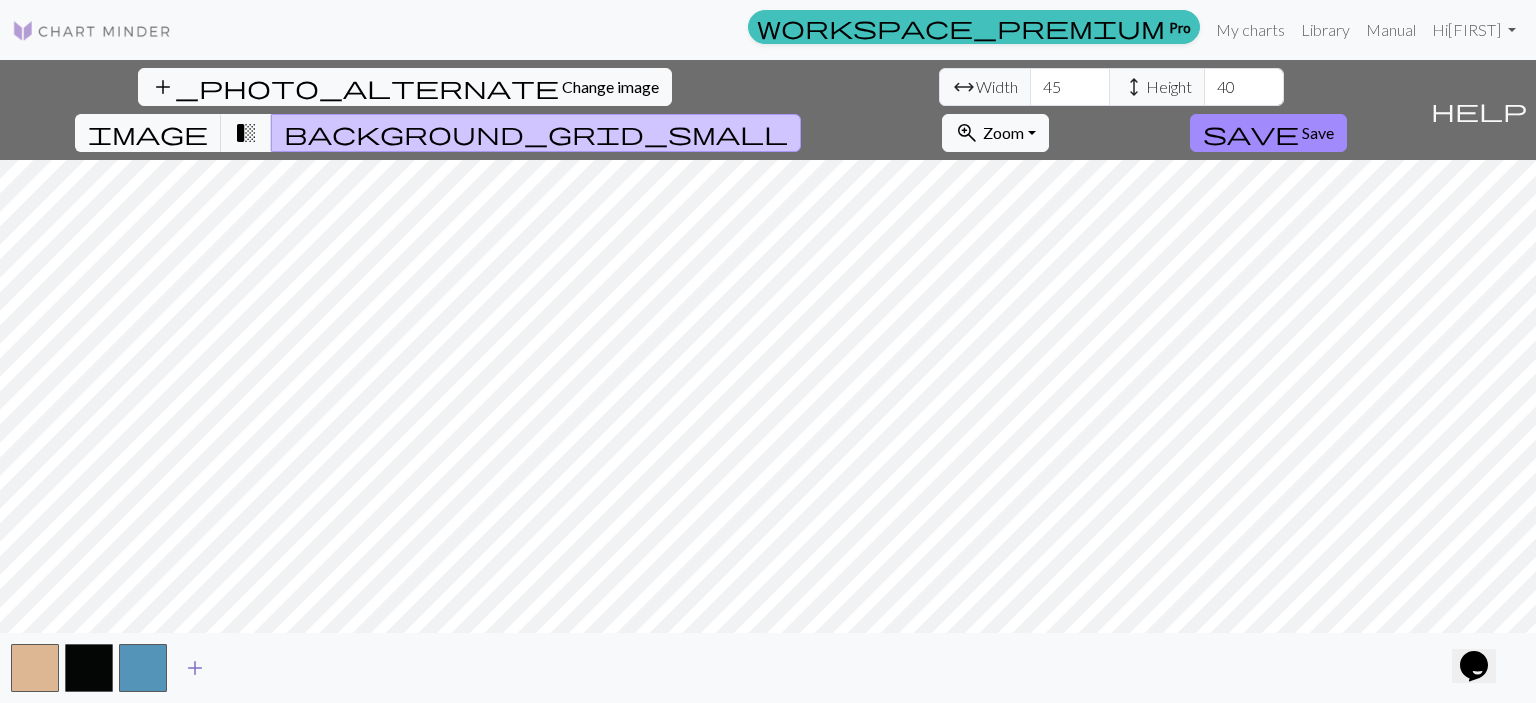 click on "add" at bounding box center [195, 668] 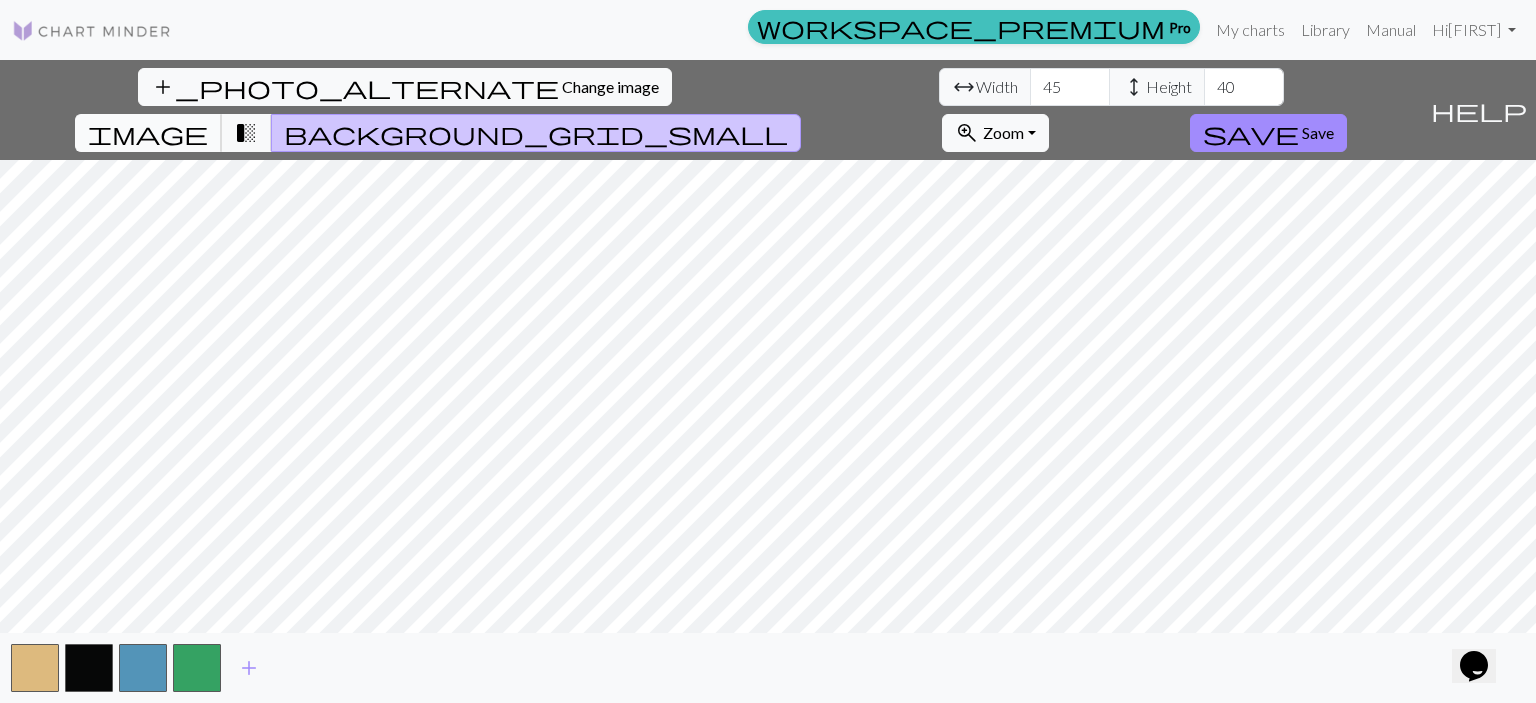 click on "image" at bounding box center (148, 133) 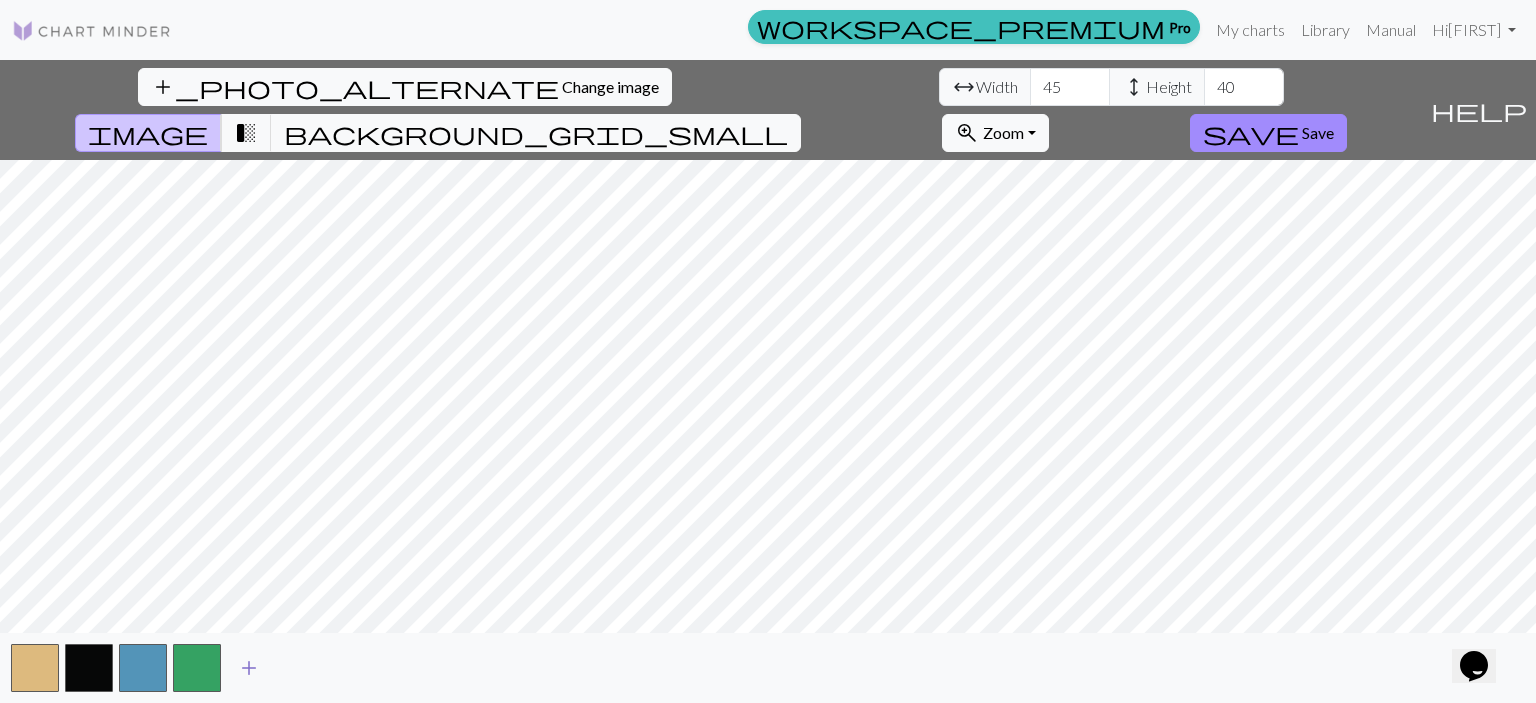 click on "add" at bounding box center [249, 668] 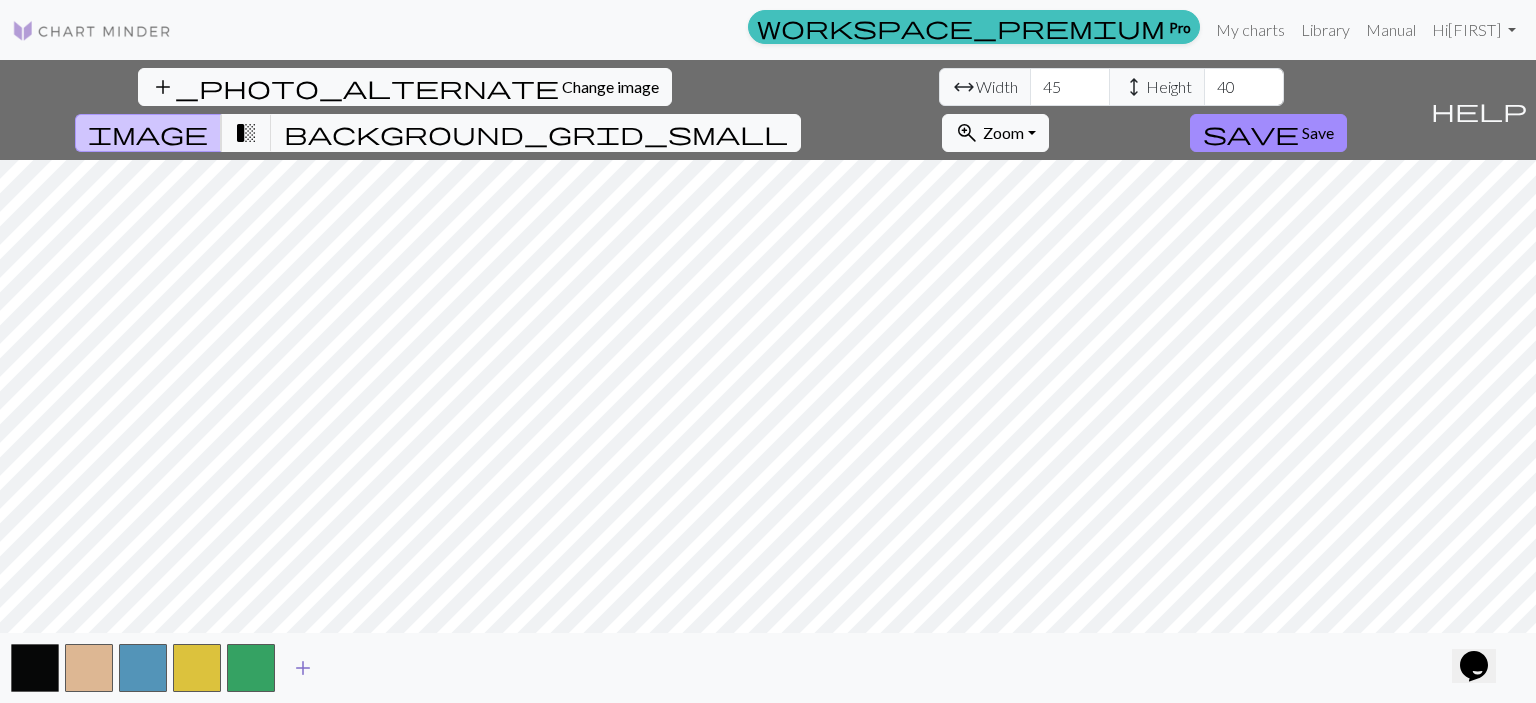 click on "add" at bounding box center (303, 668) 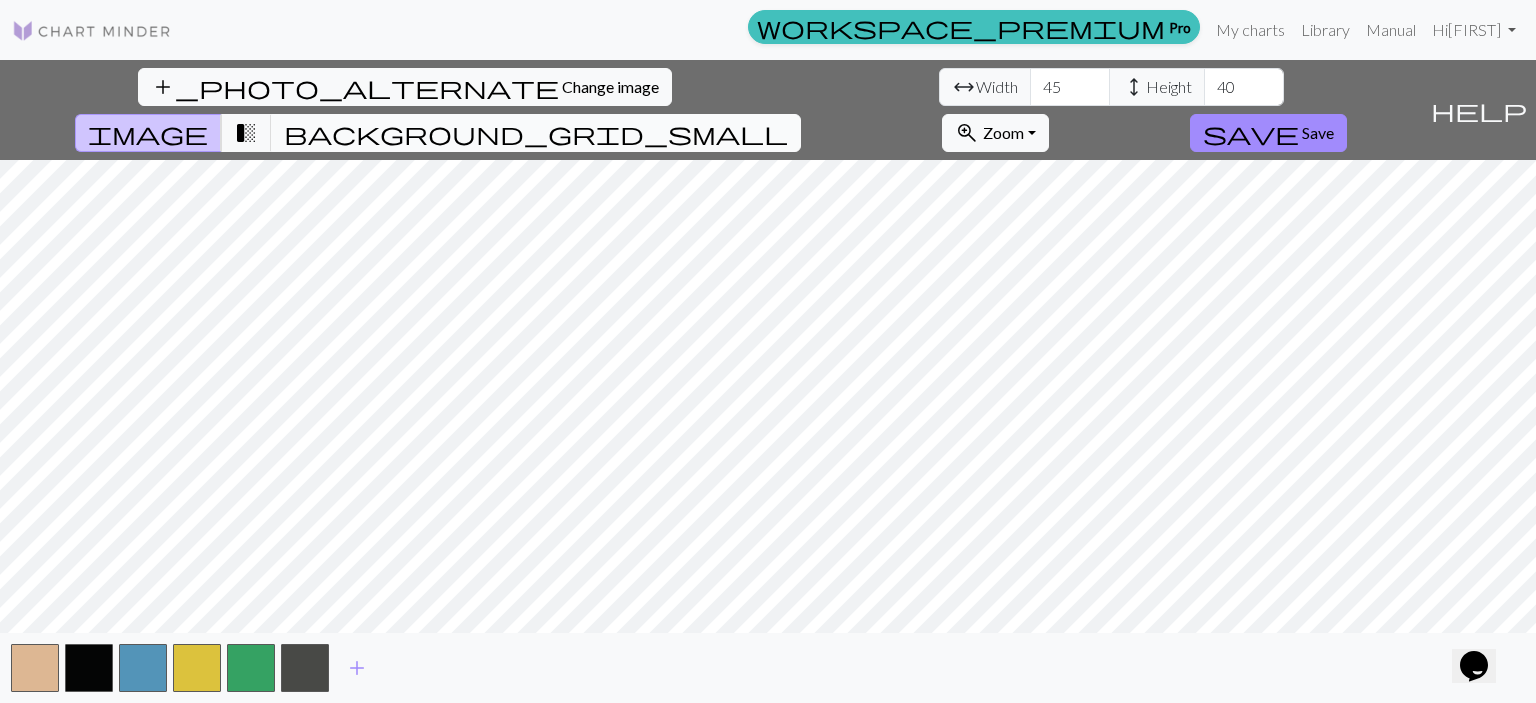 click on "background_grid_small" at bounding box center (536, 133) 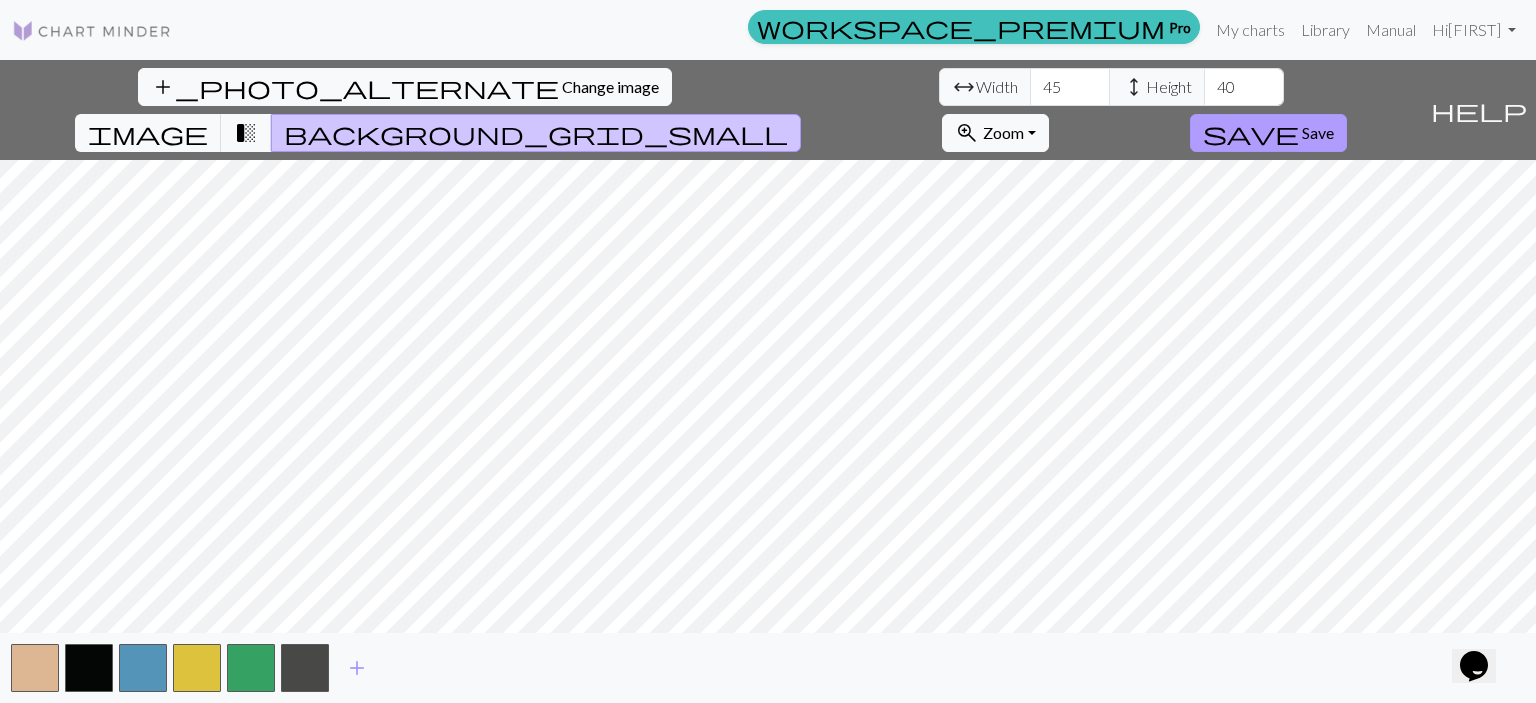 click on "save   Save" at bounding box center [1268, 133] 